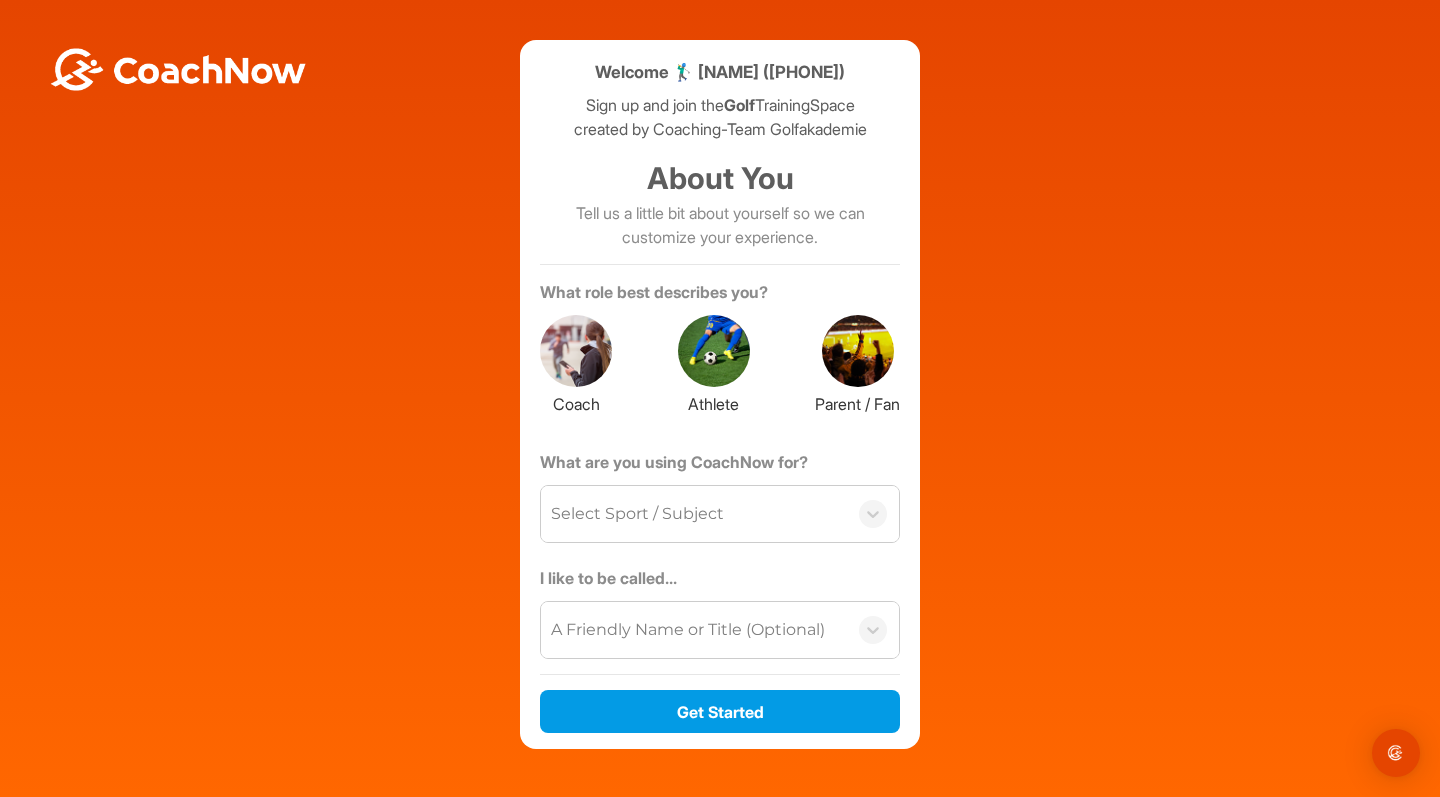 scroll, scrollTop: 0, scrollLeft: 0, axis: both 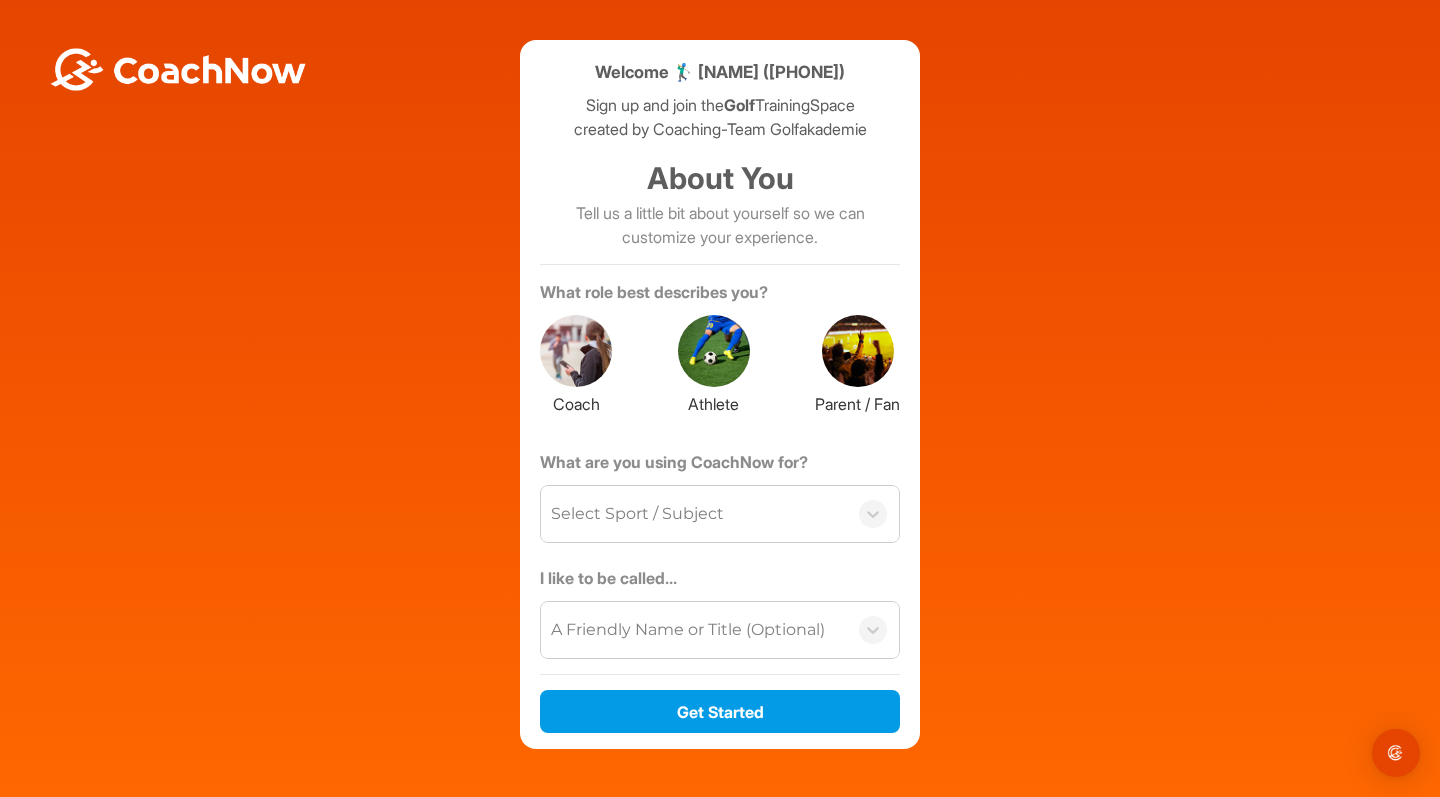 click at bounding box center (714, 351) 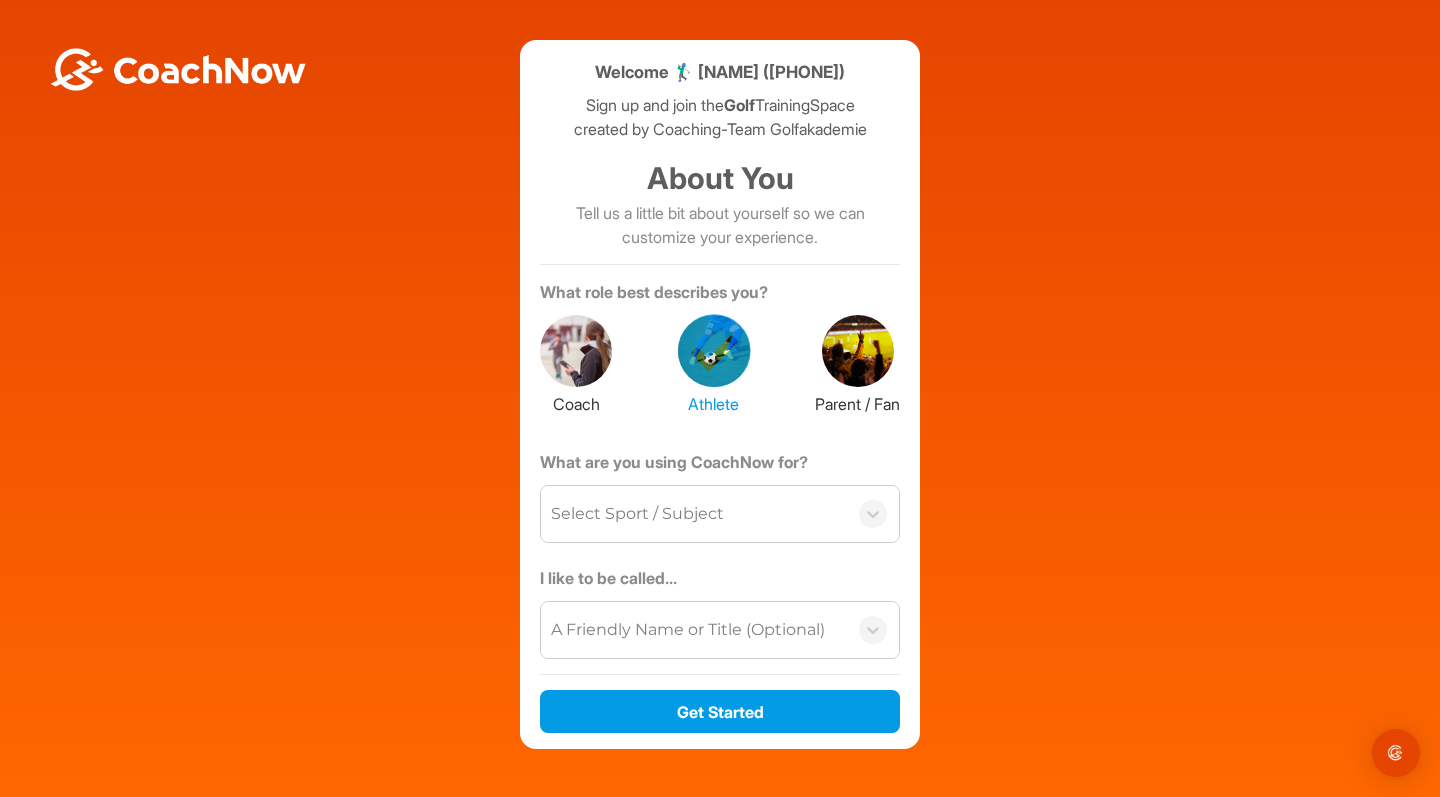 click on "Select Sport / Subject" at bounding box center (637, 514) 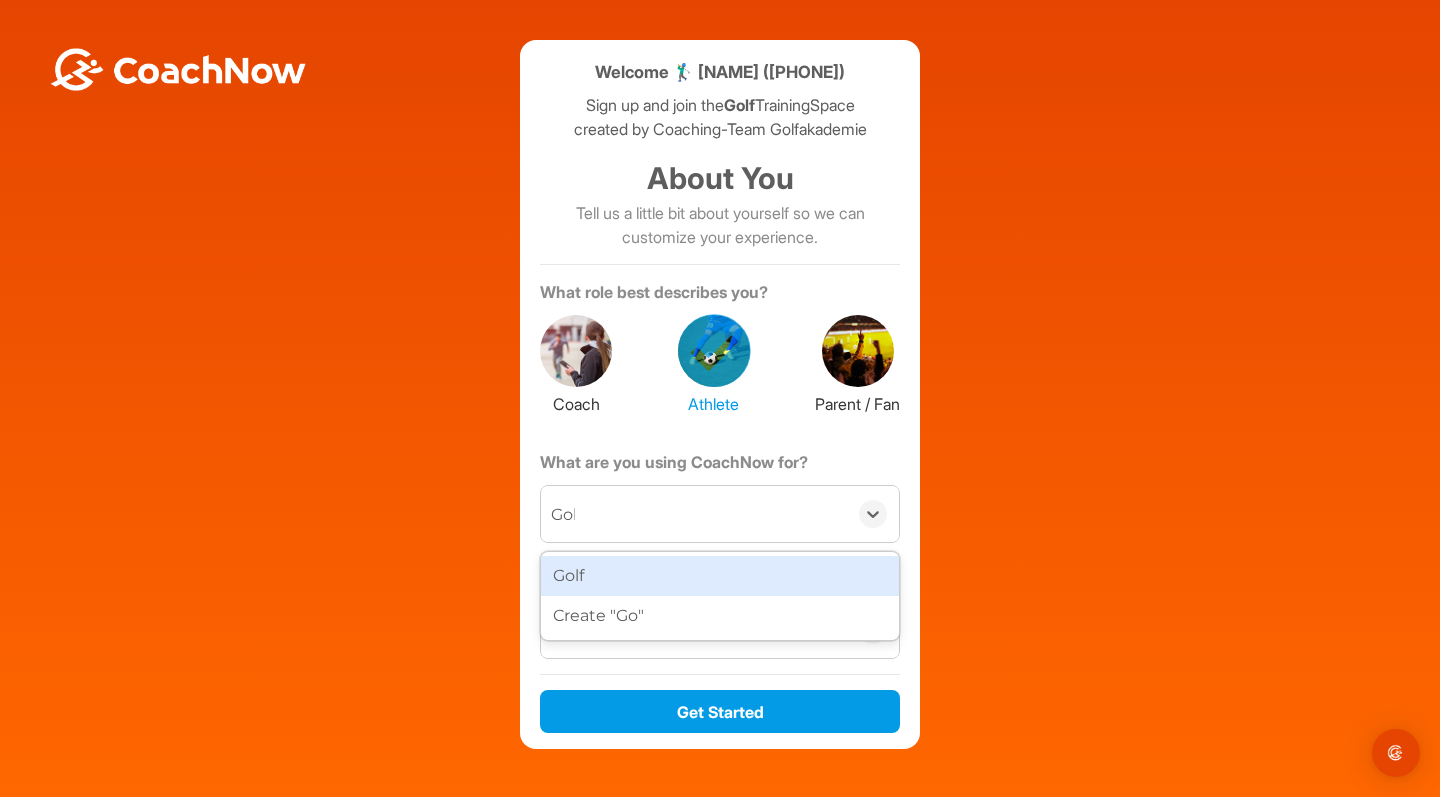 type on "Golf" 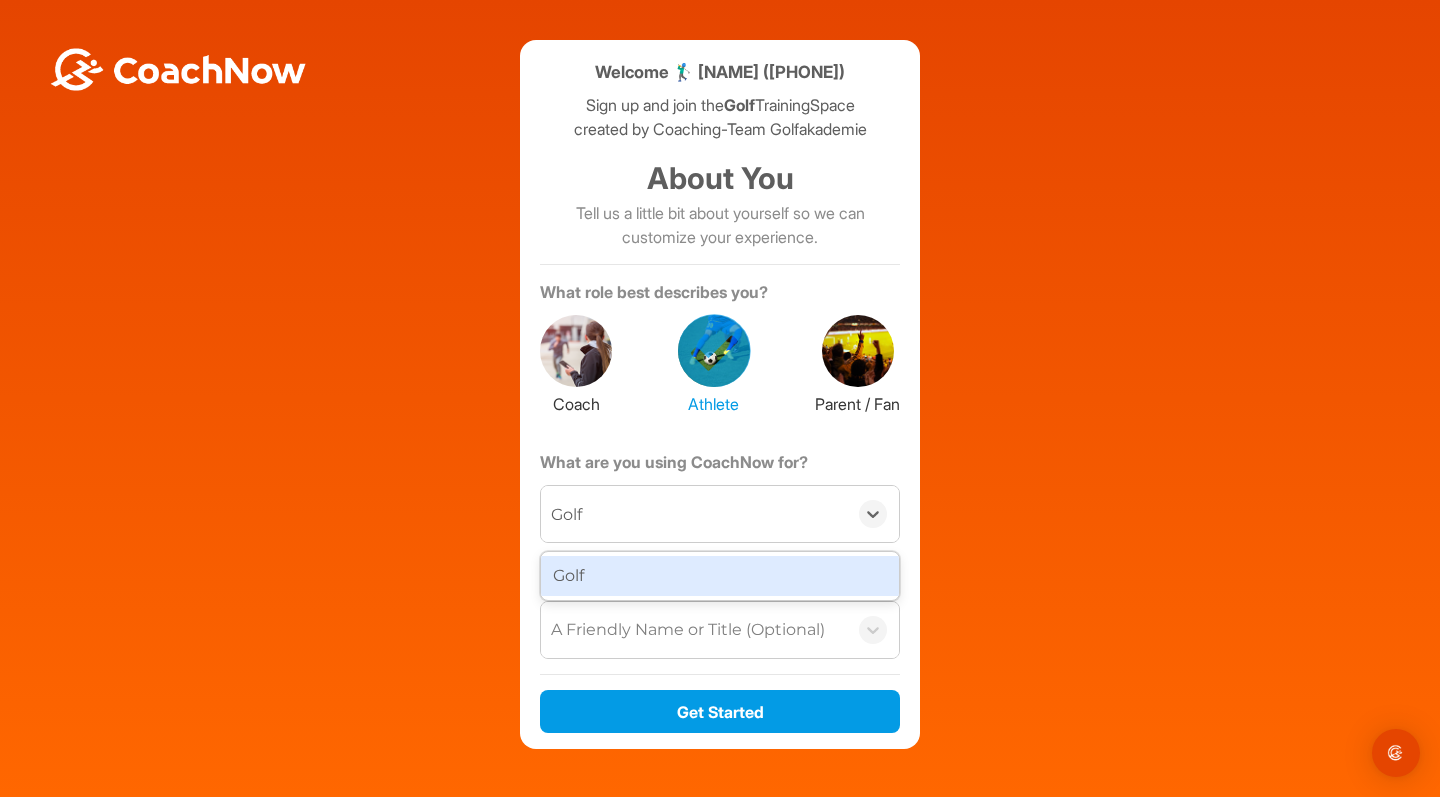click on "Golf" at bounding box center [720, 576] 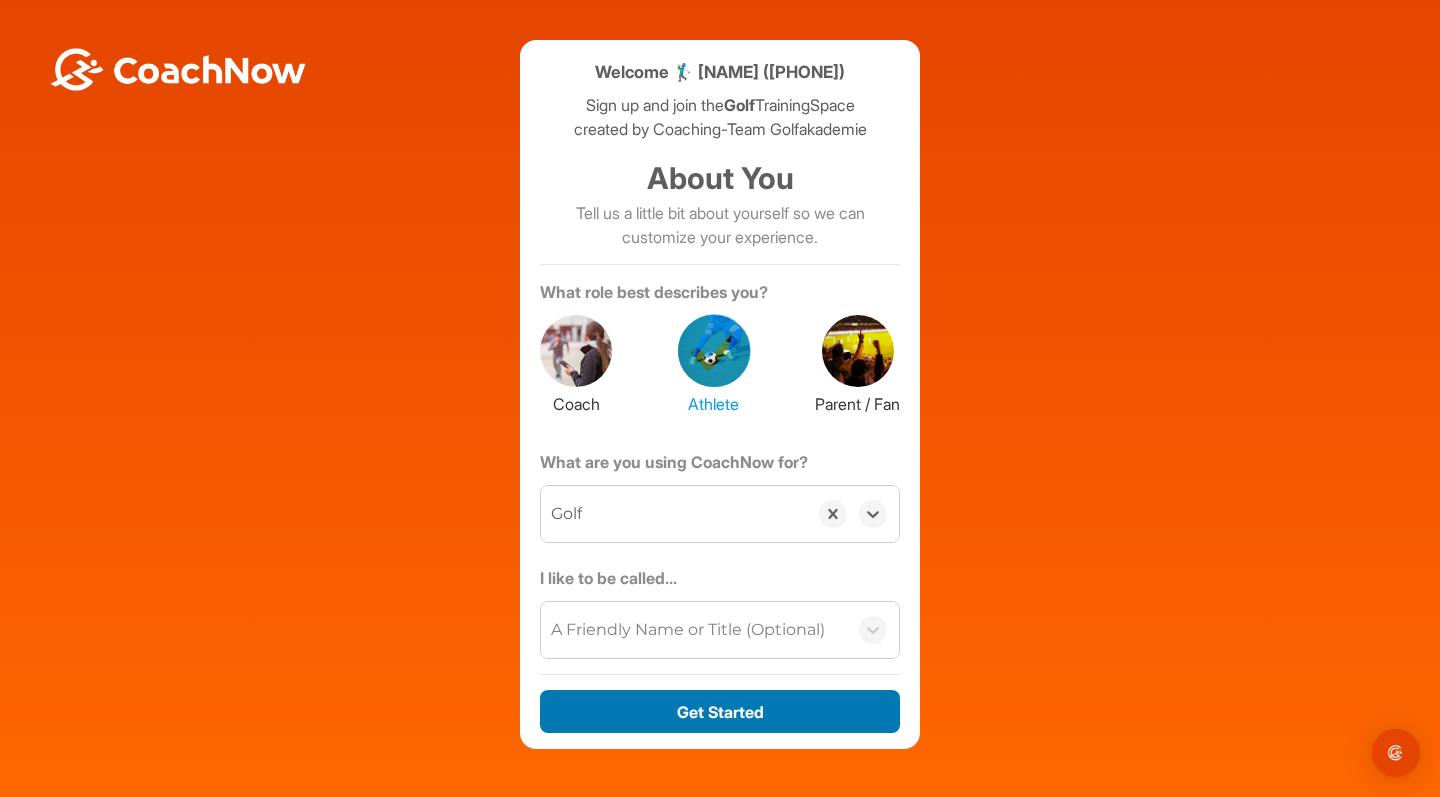 click on "Get Started" at bounding box center (720, 711) 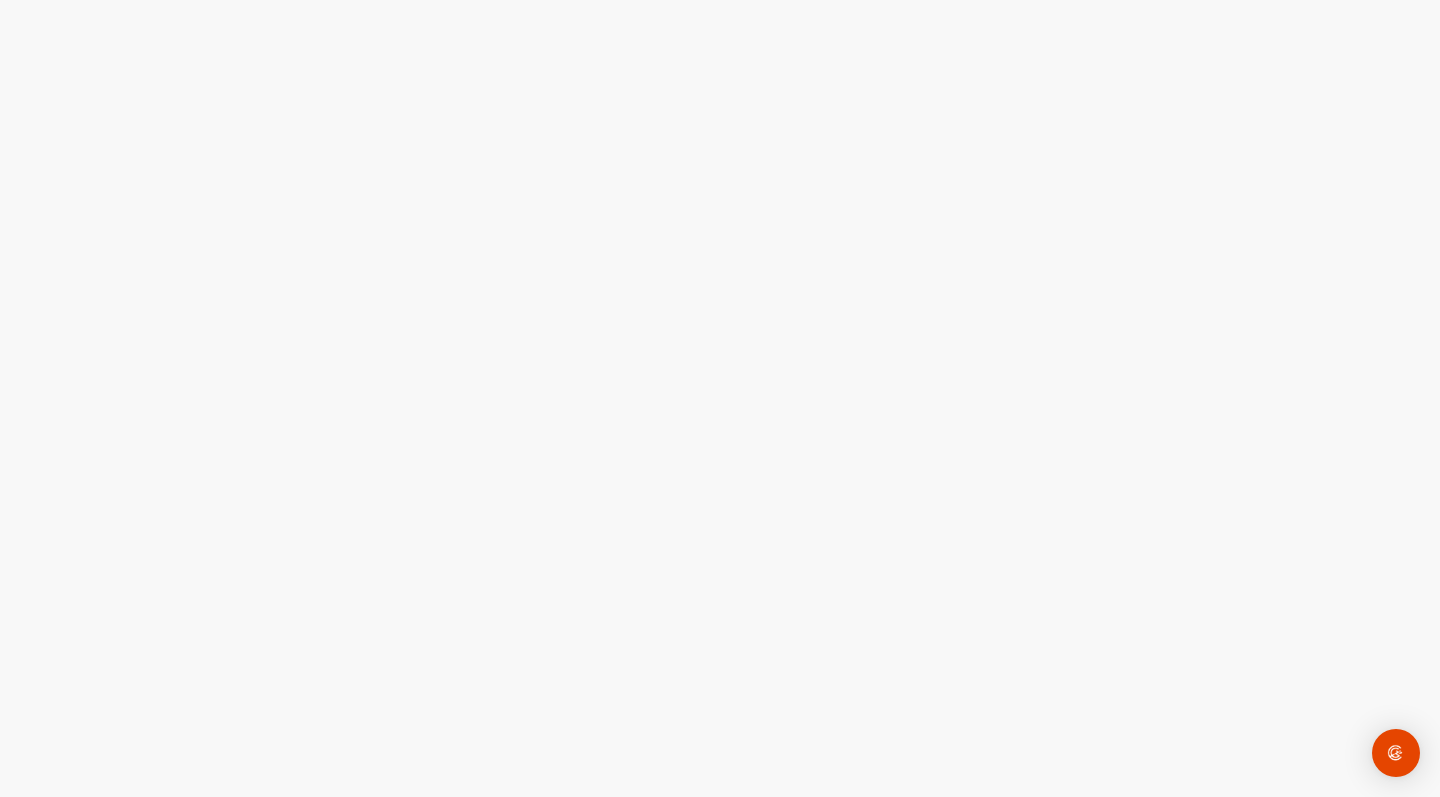 scroll, scrollTop: 0, scrollLeft: 0, axis: both 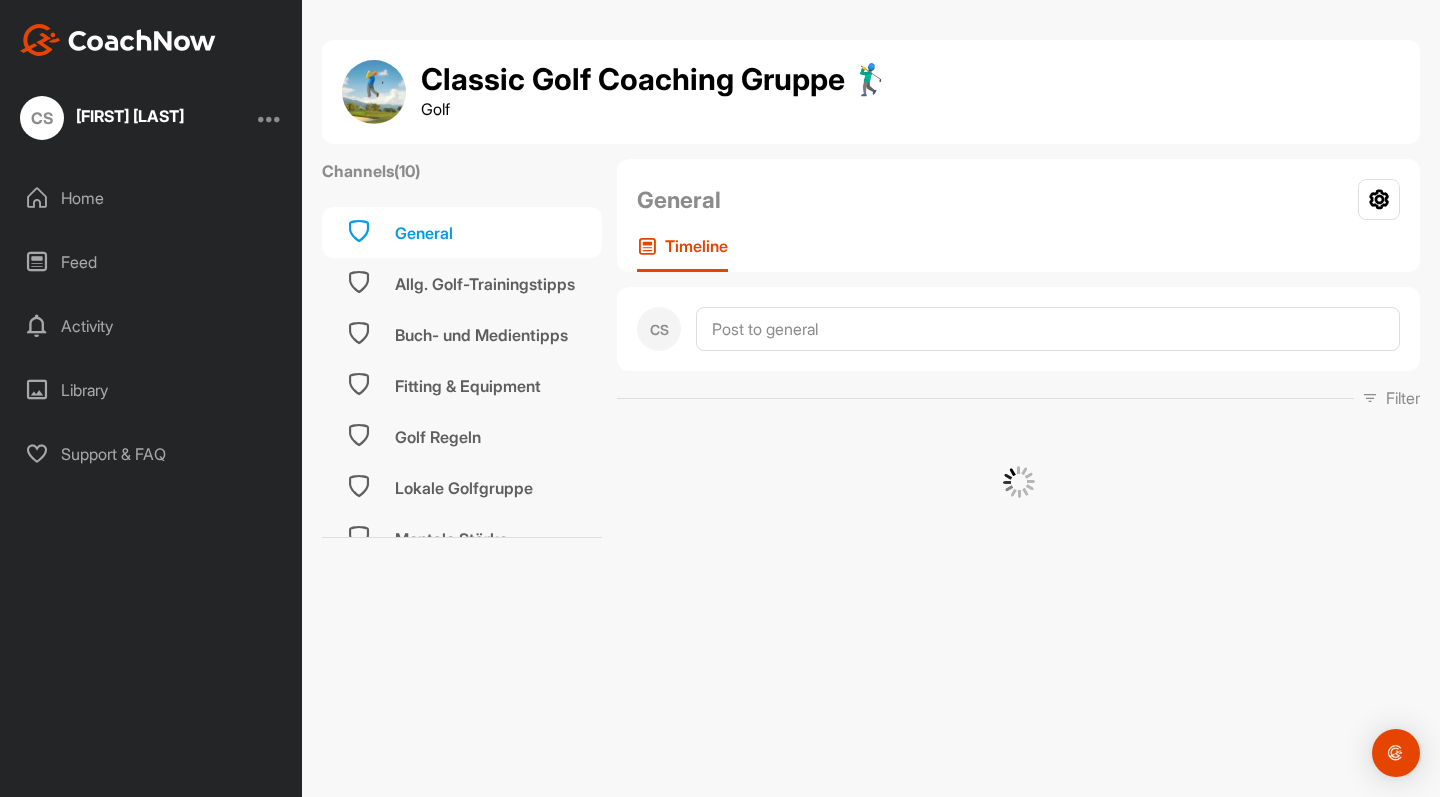 click on "Home" at bounding box center [152, 198] 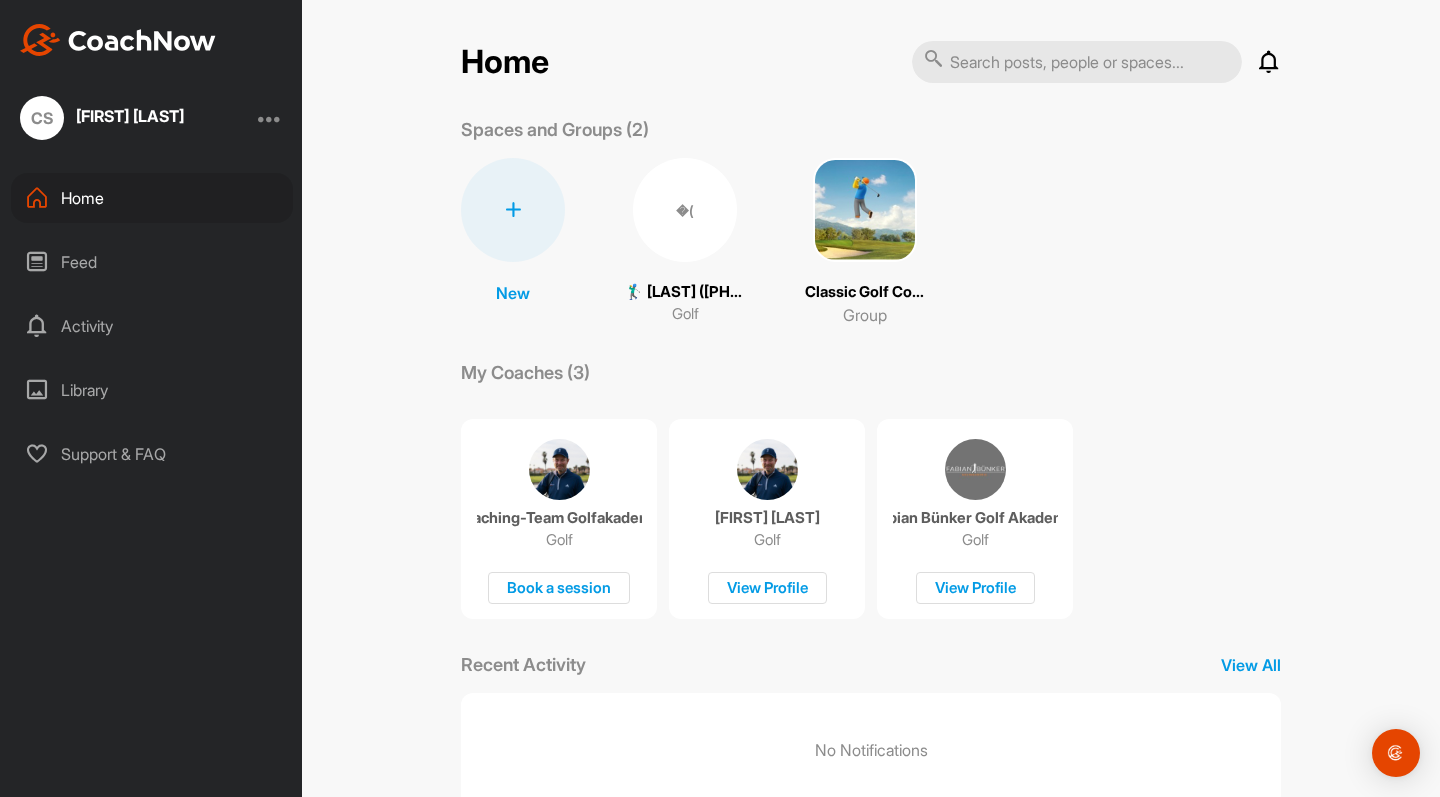 click on "Feed" at bounding box center (152, 262) 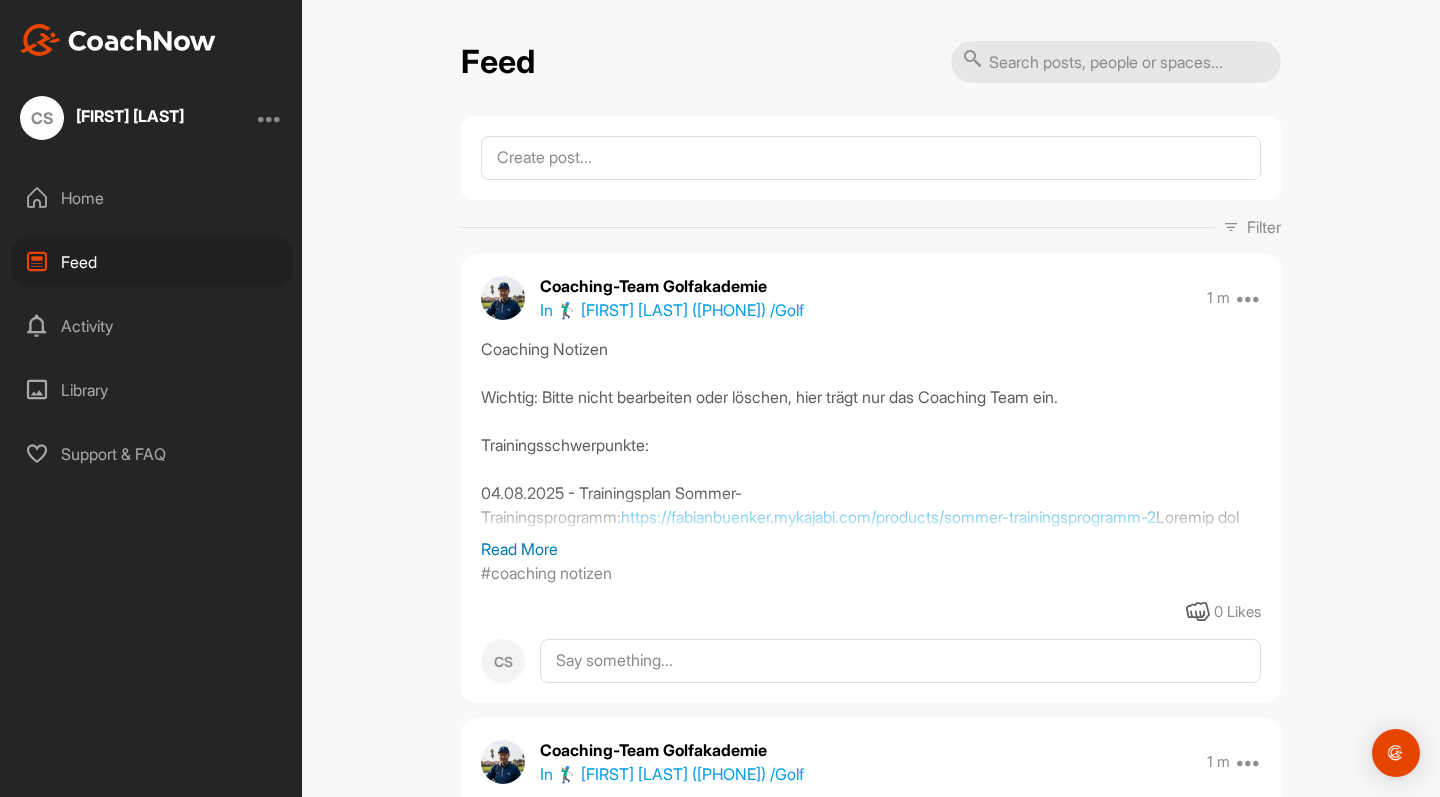 click on "Home" at bounding box center (152, 198) 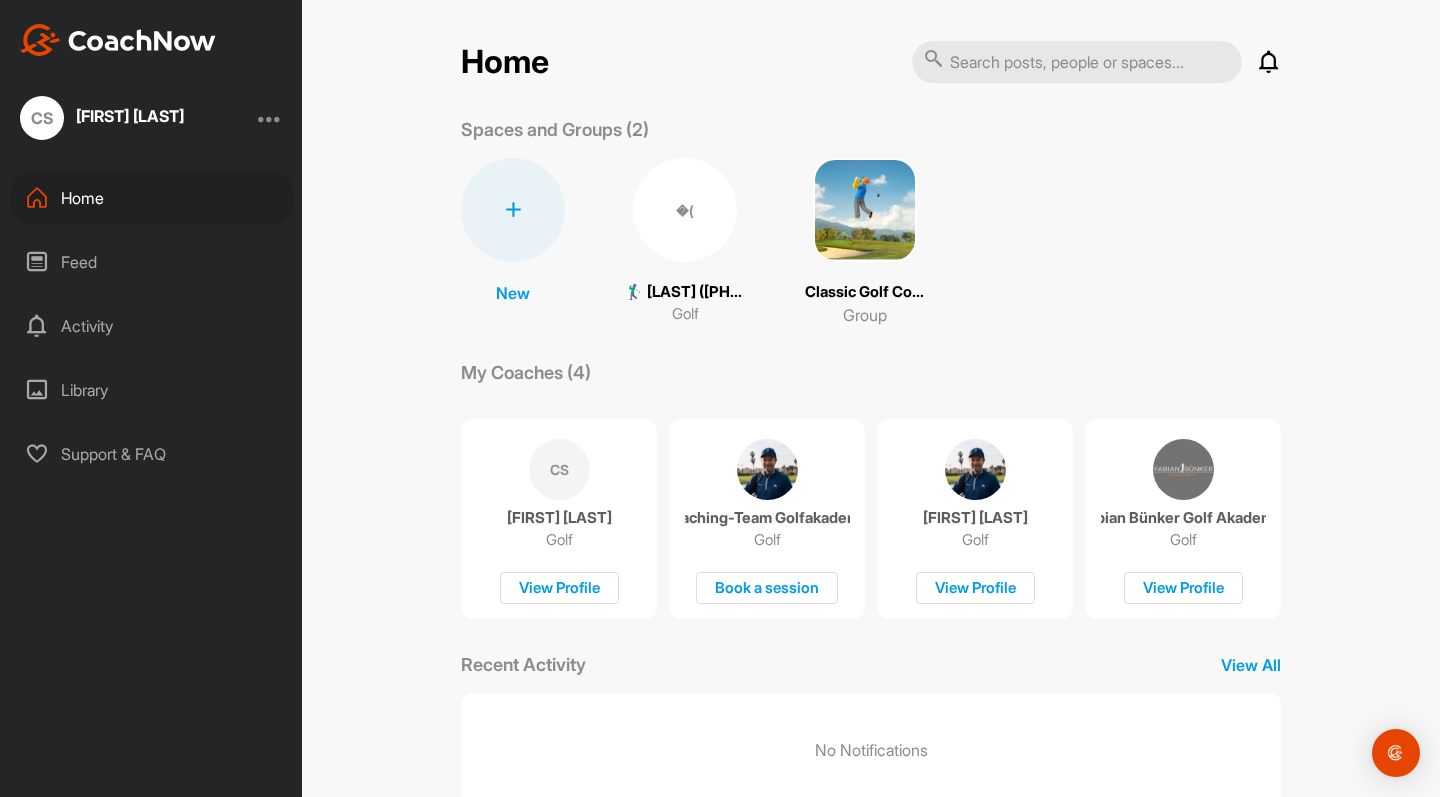click at bounding box center [270, 118] 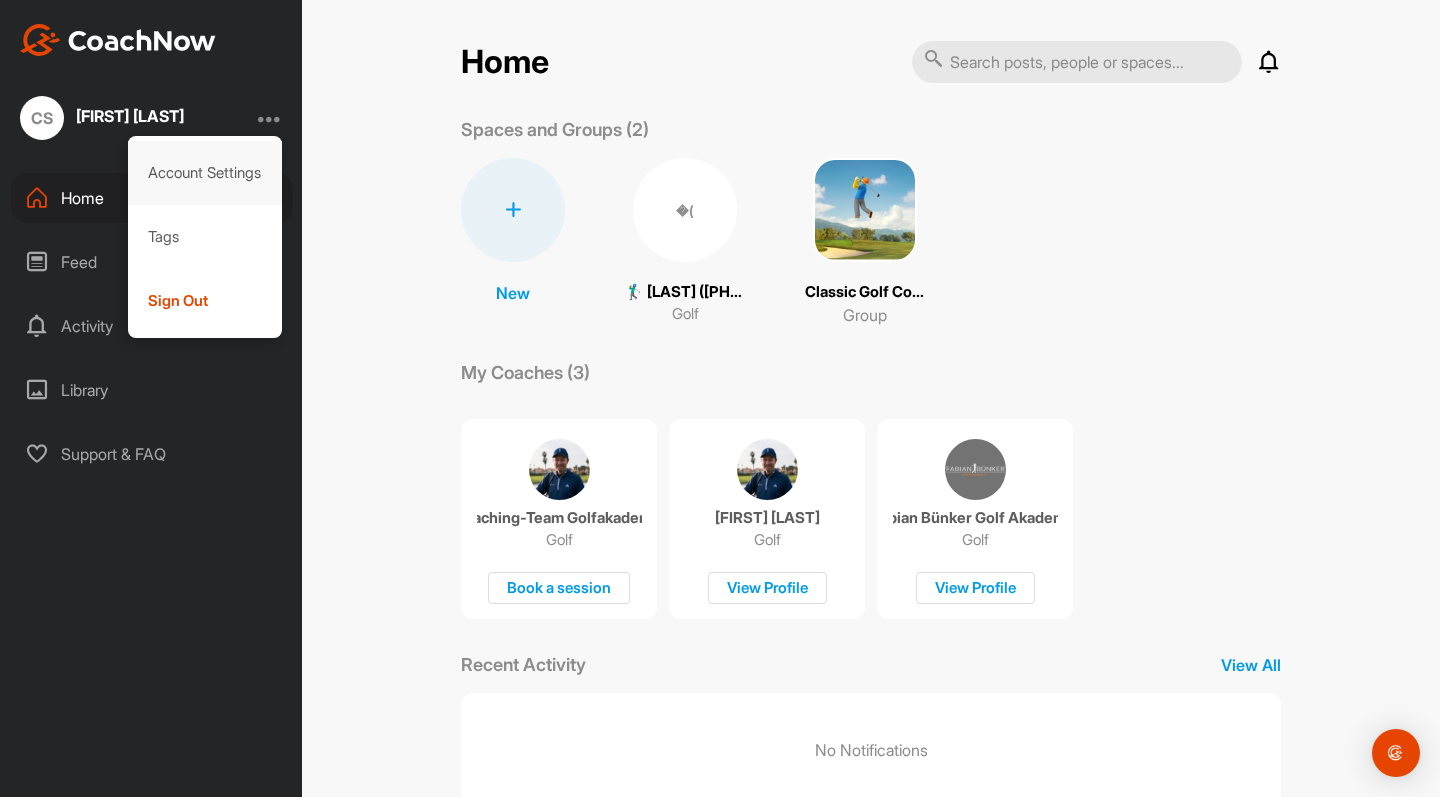 click on "Account Settings" at bounding box center [205, 173] 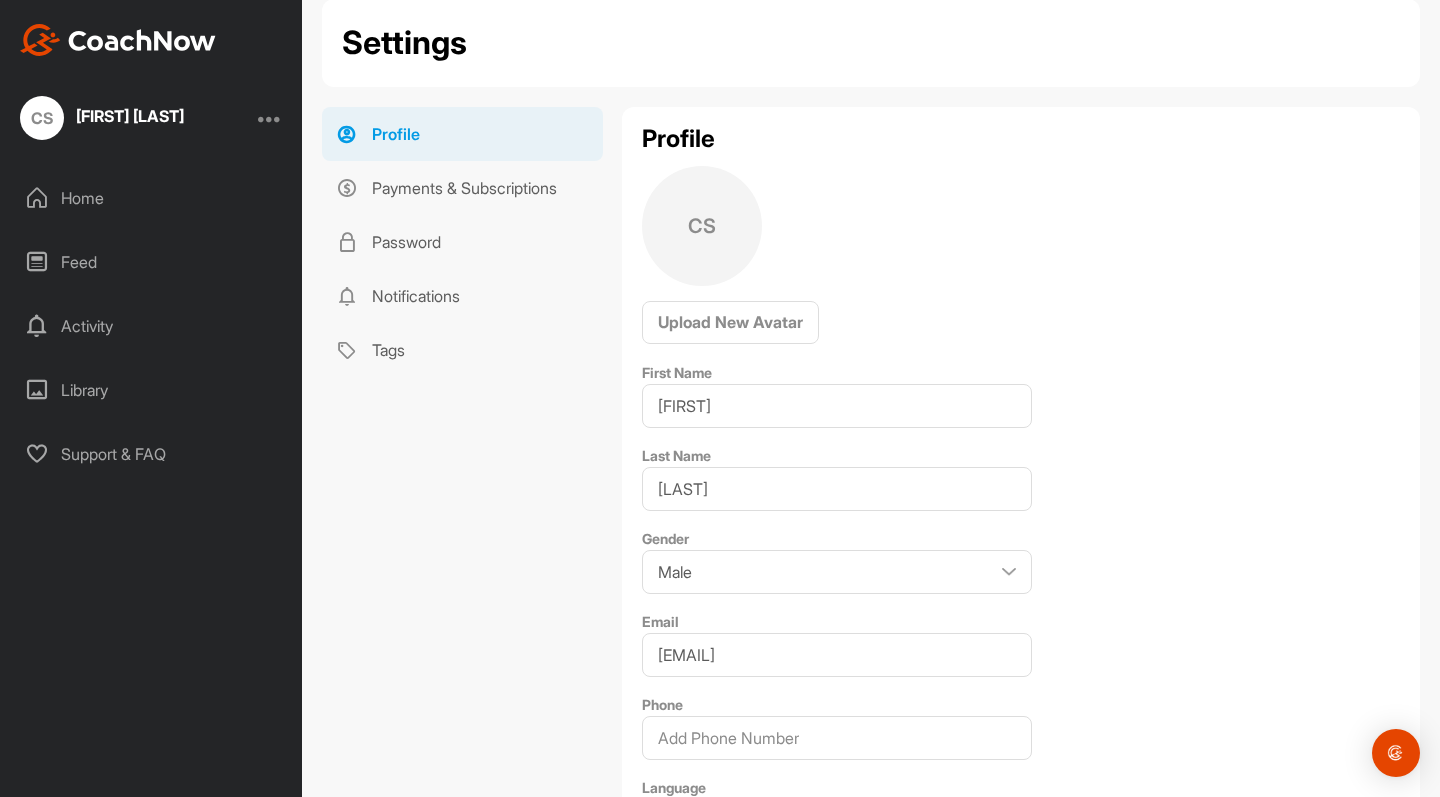 scroll, scrollTop: 111, scrollLeft: 0, axis: vertical 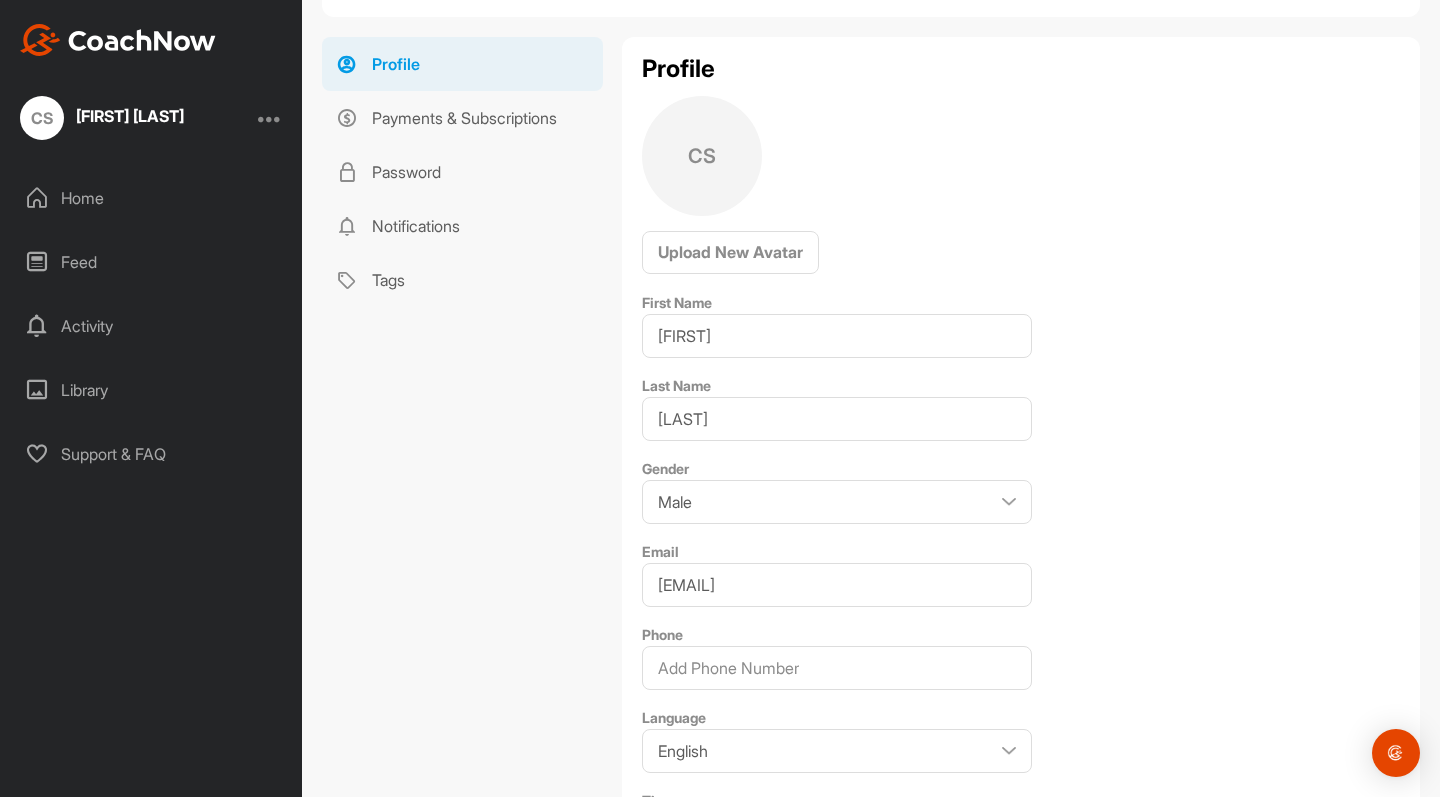 click on "Gender Male Female" at bounding box center (837, 490) 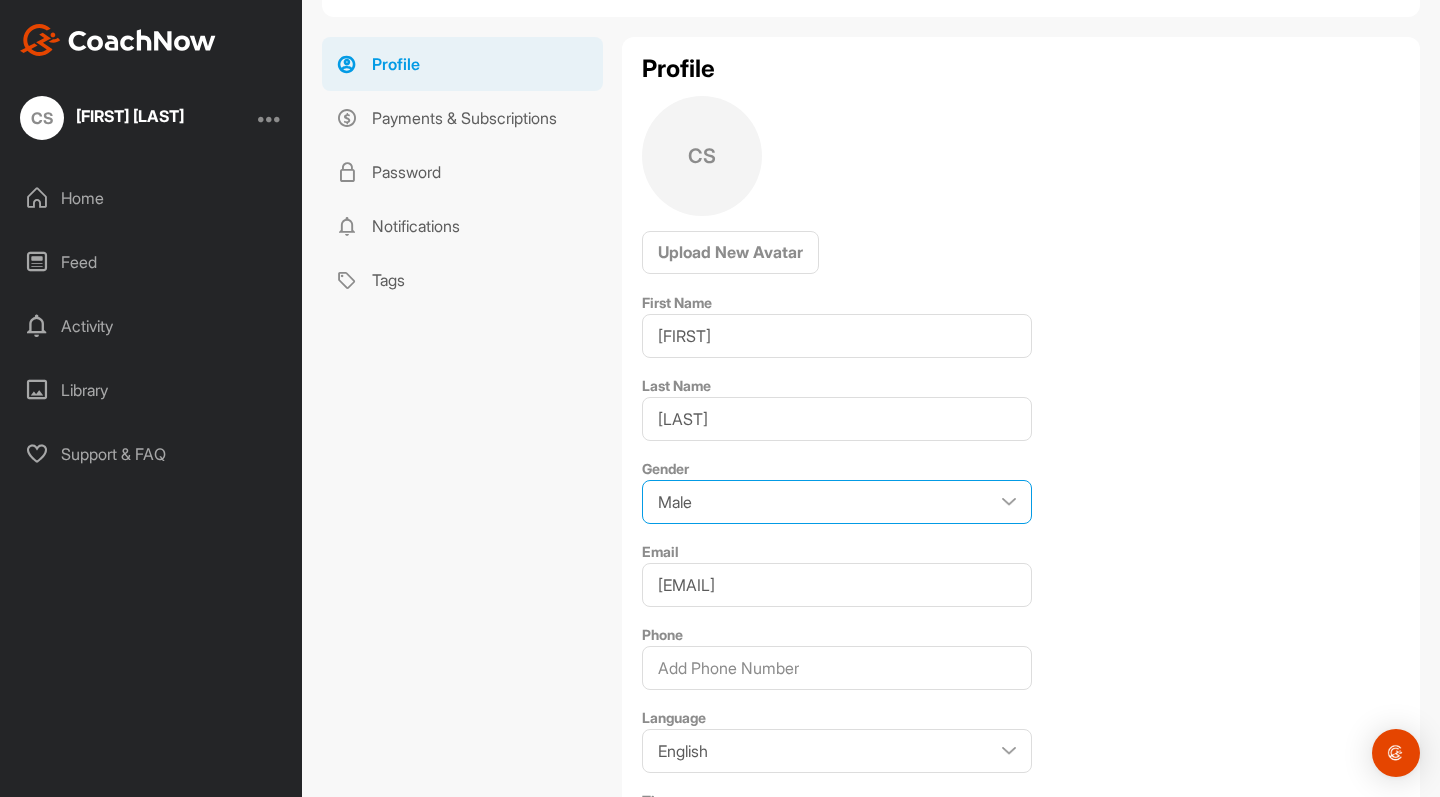 select on "Female" 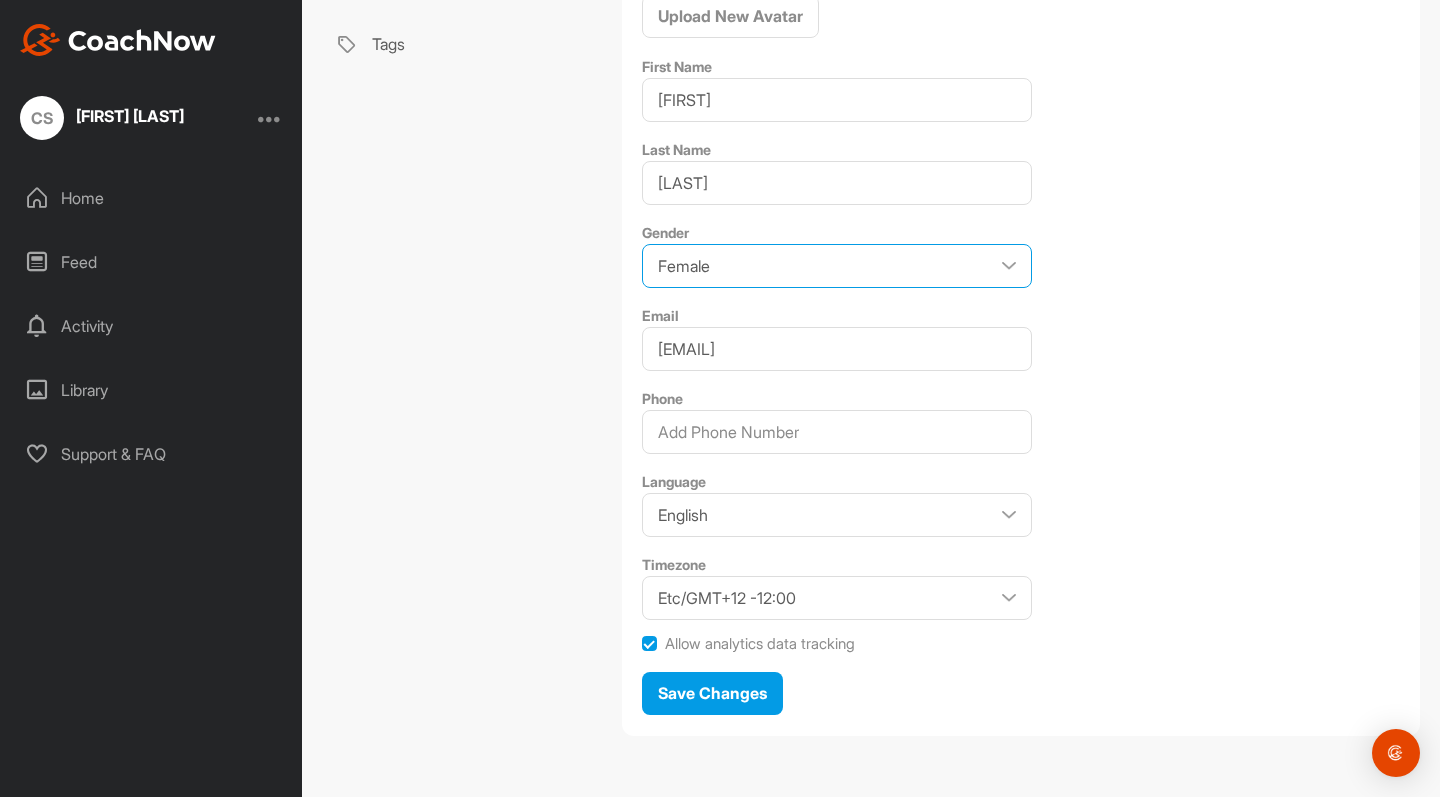 scroll, scrollTop: 347, scrollLeft: 0, axis: vertical 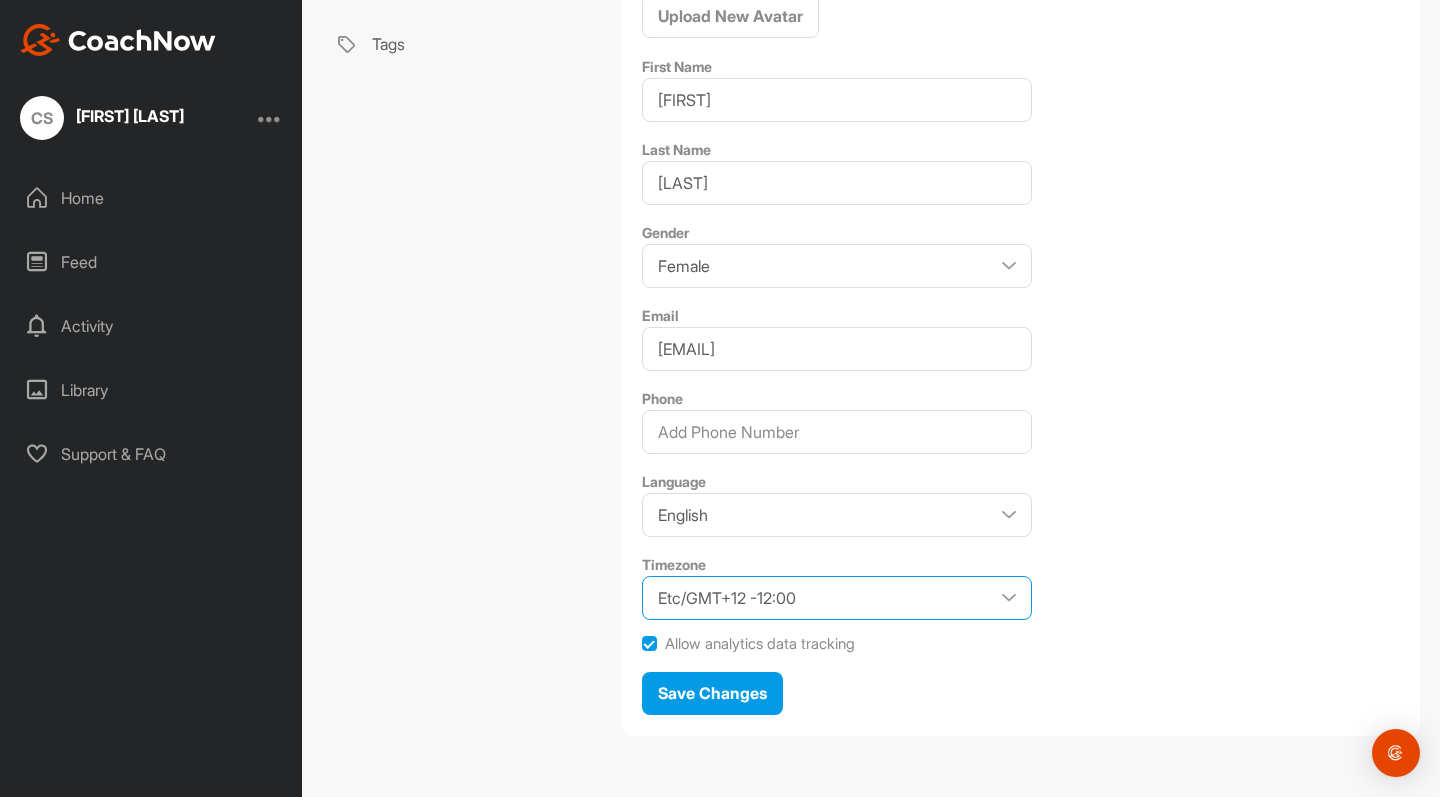 select on "Europe/Berlin +02:00" 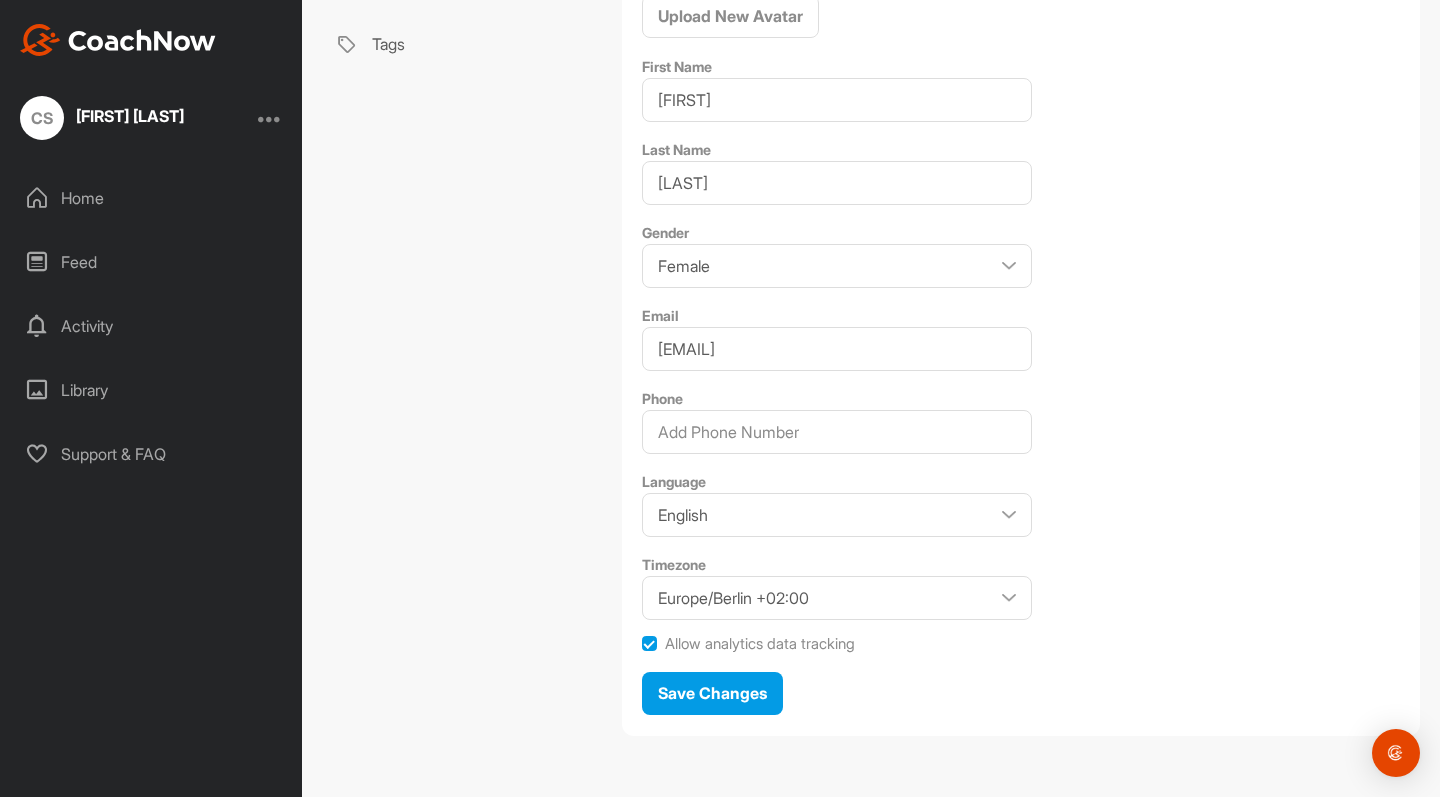 click on "Profile Payments & Subscriptions Password Notifications Tags" at bounding box center (462, 276) 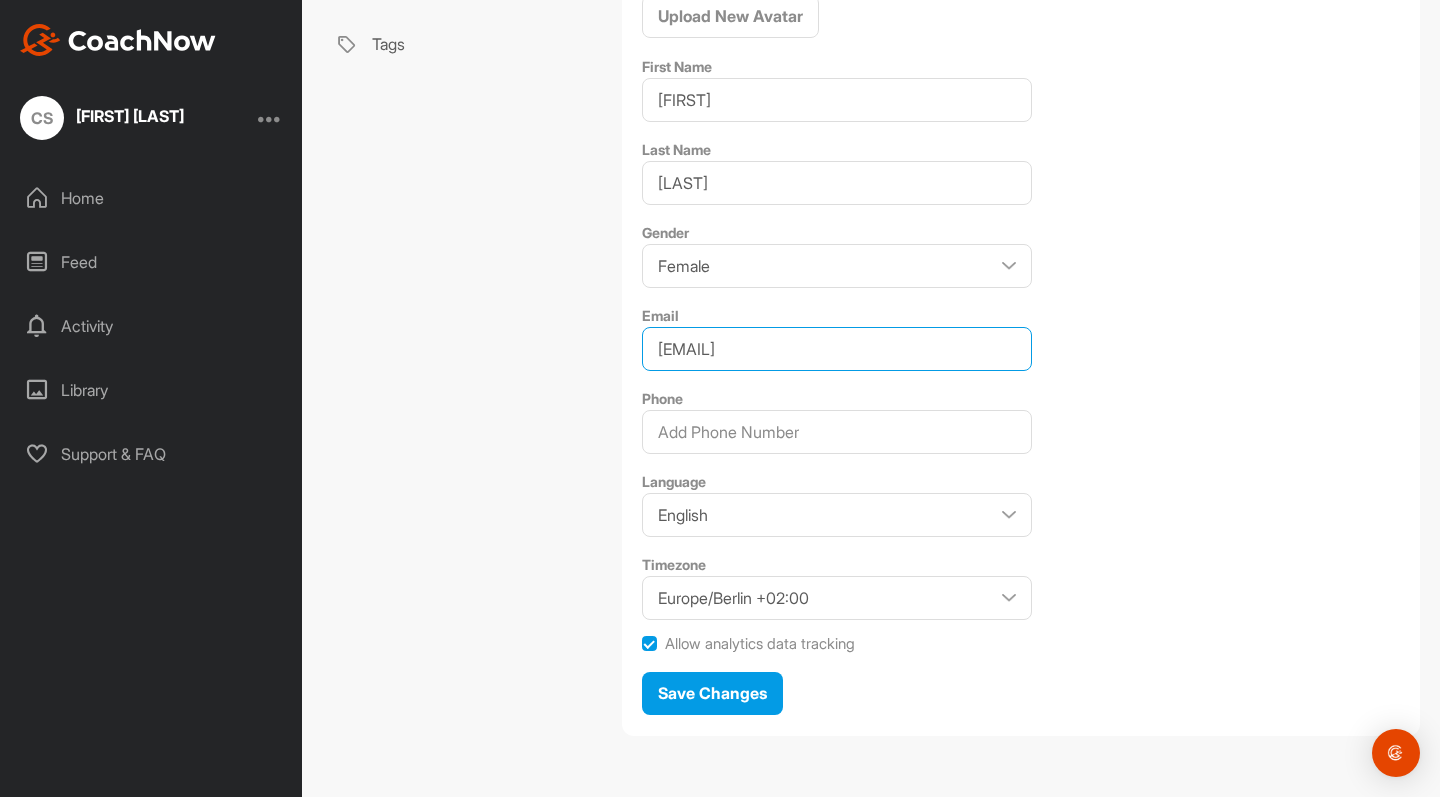 click on "test@fabianbuenker.de" at bounding box center (837, 349) 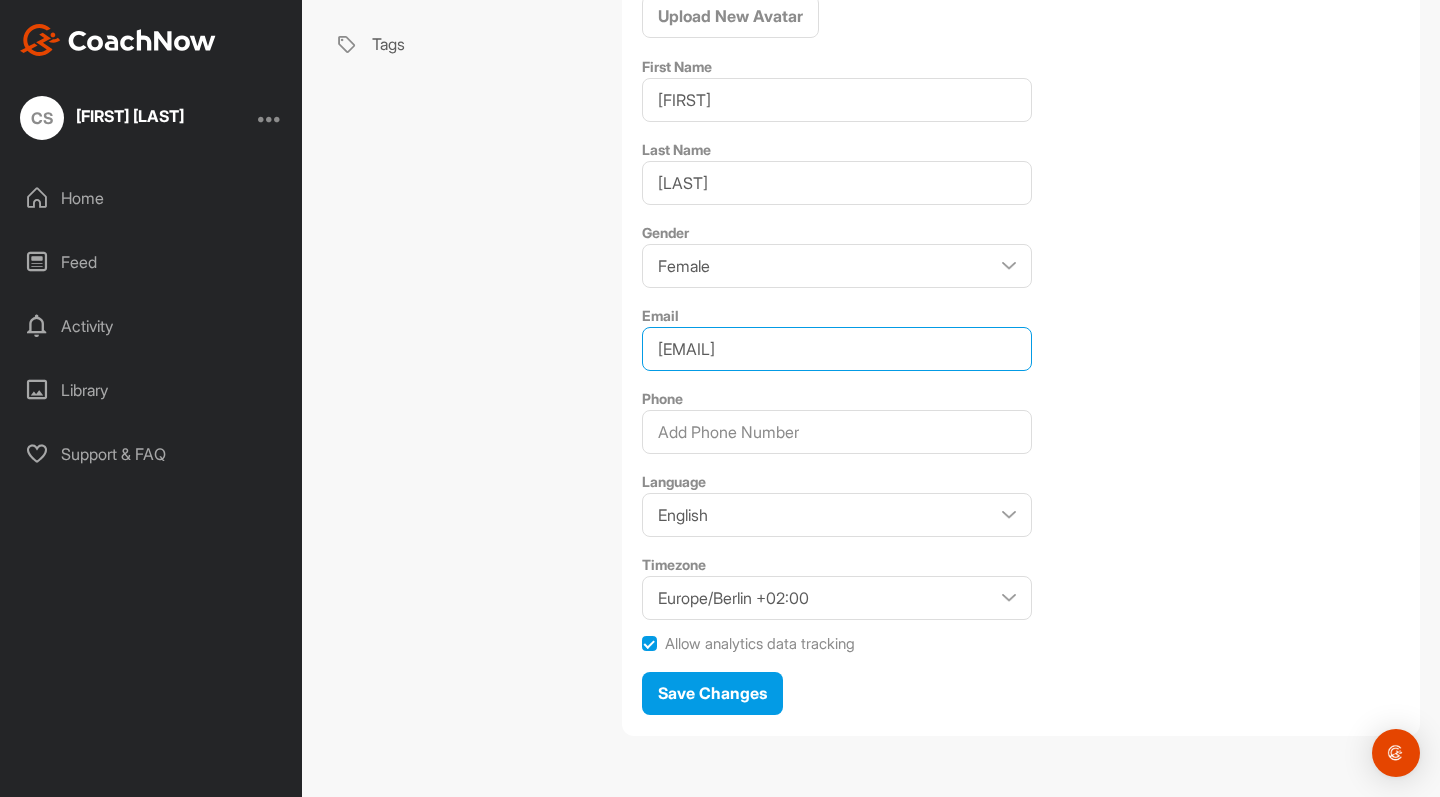 type on "caroladollberg@aol.com" 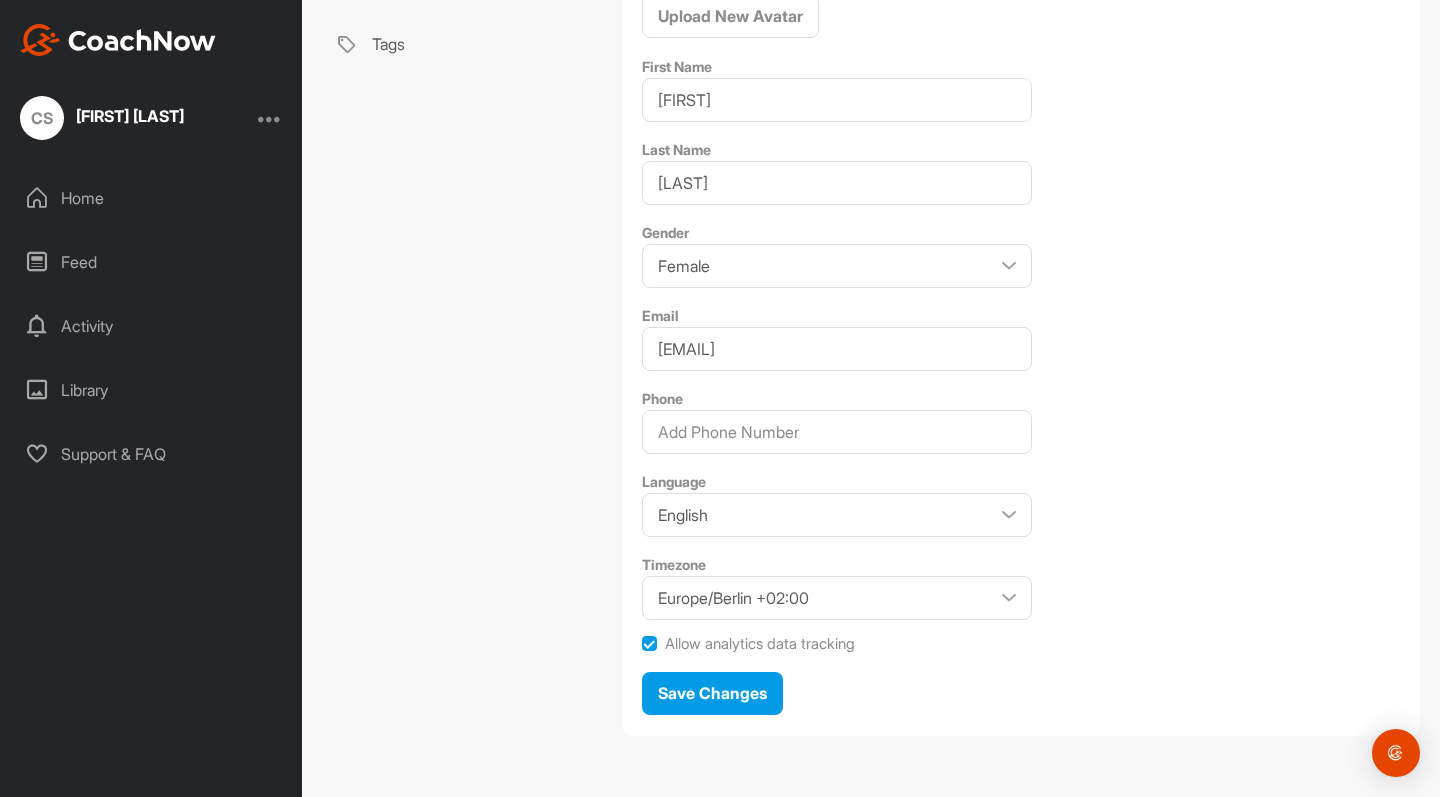 click on "Profile Payments & Subscriptions Password Notifications Tags" at bounding box center (462, 276) 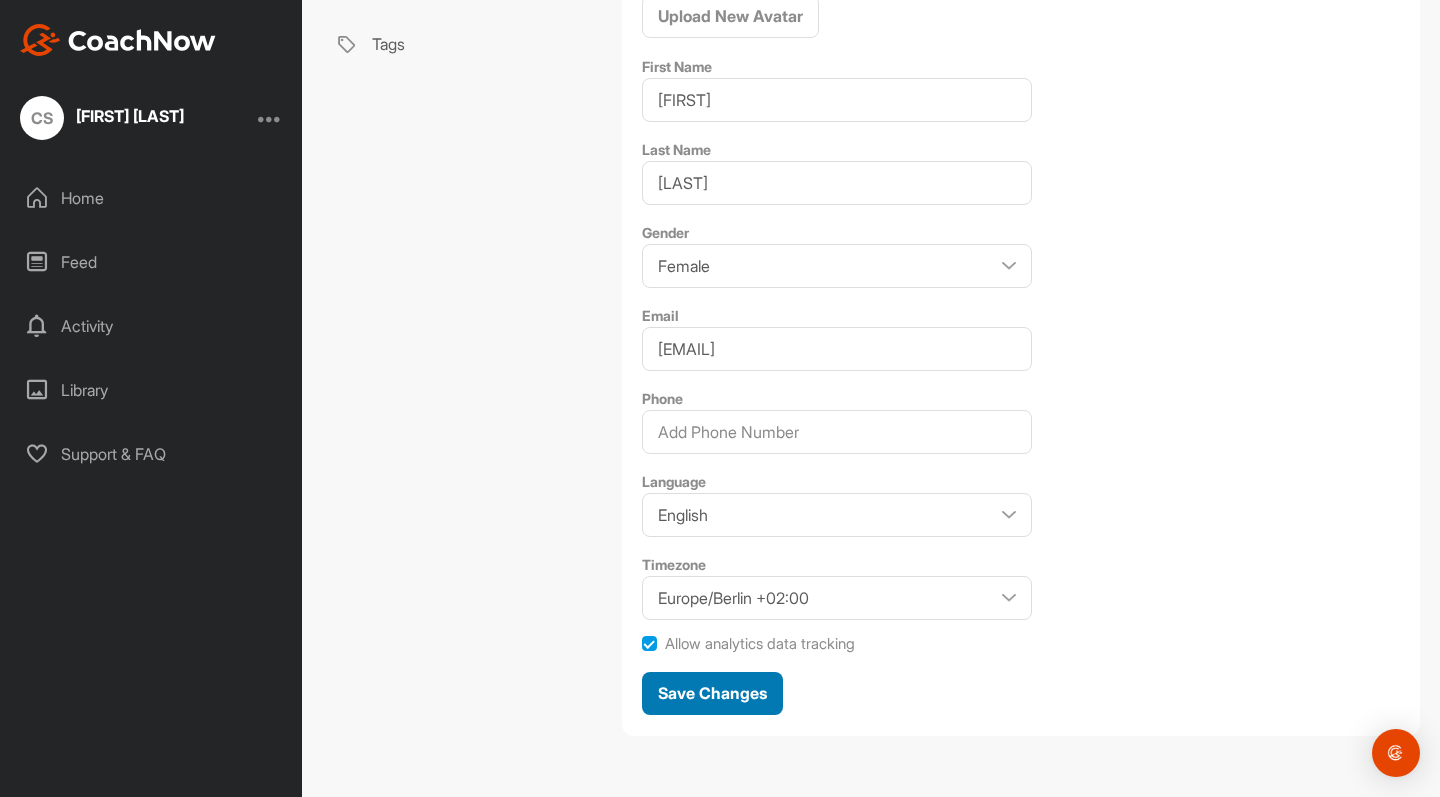 click on "Save Changes" at bounding box center (712, 693) 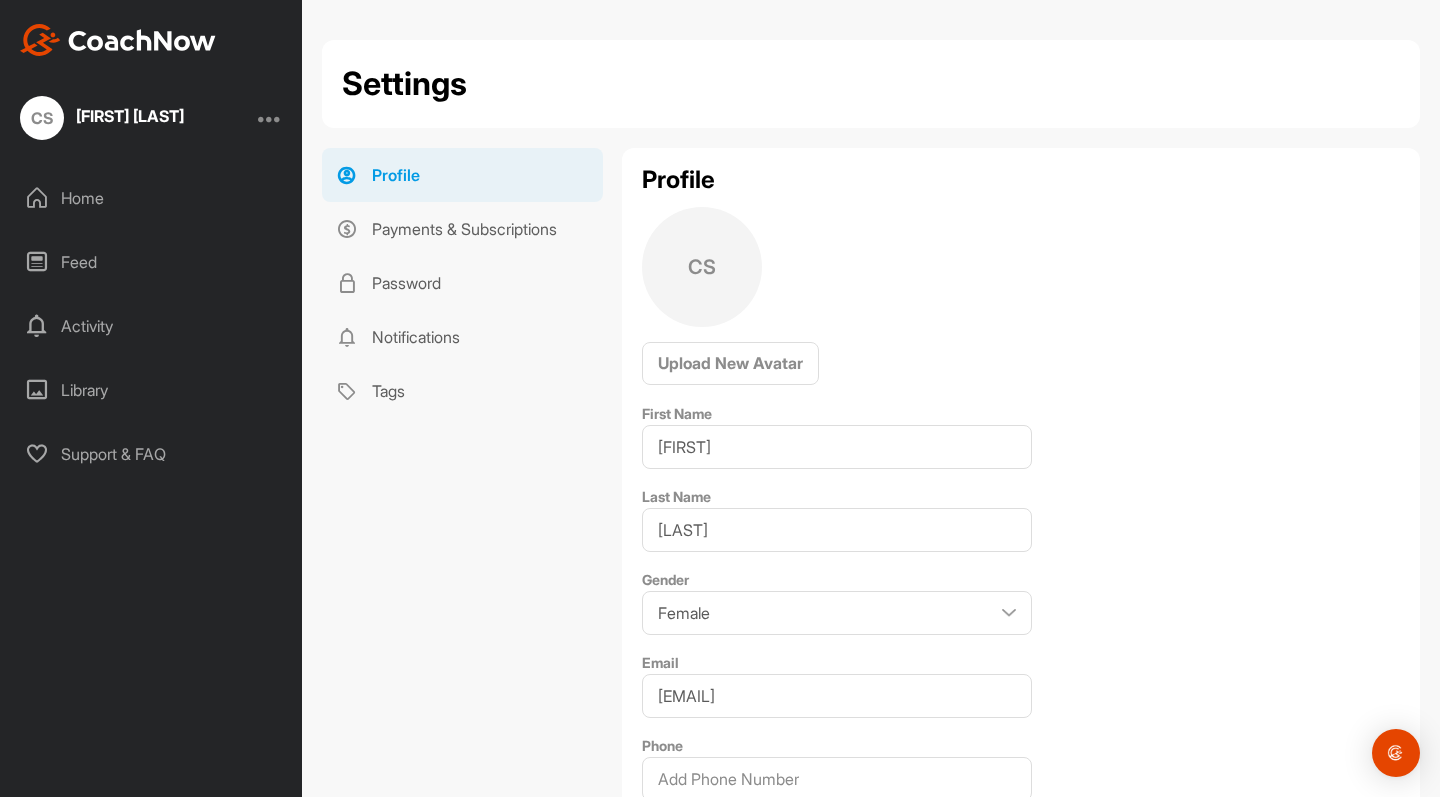 scroll, scrollTop: 0, scrollLeft: 0, axis: both 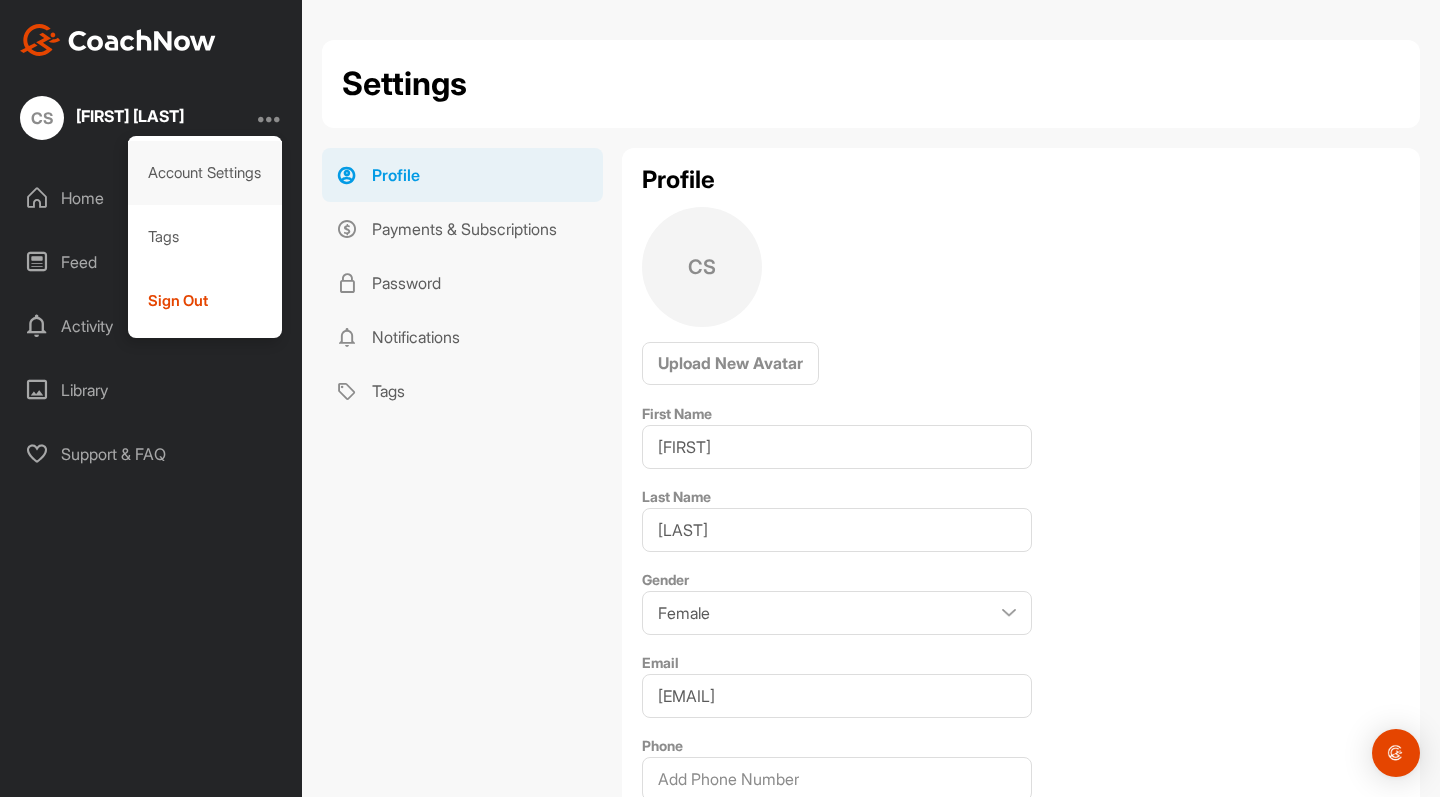 click on "Account Settings" at bounding box center [205, 173] 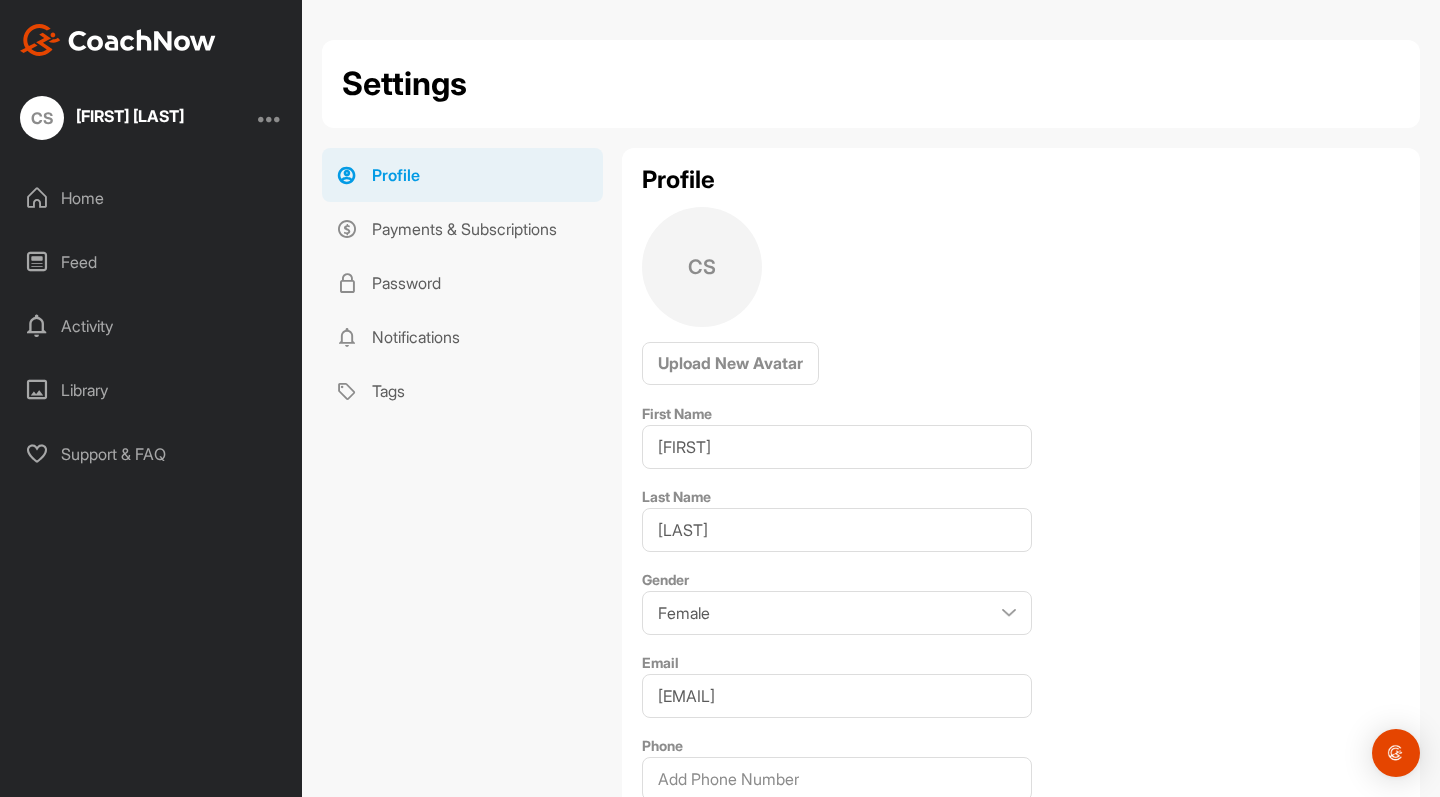 click at bounding box center [270, 118] 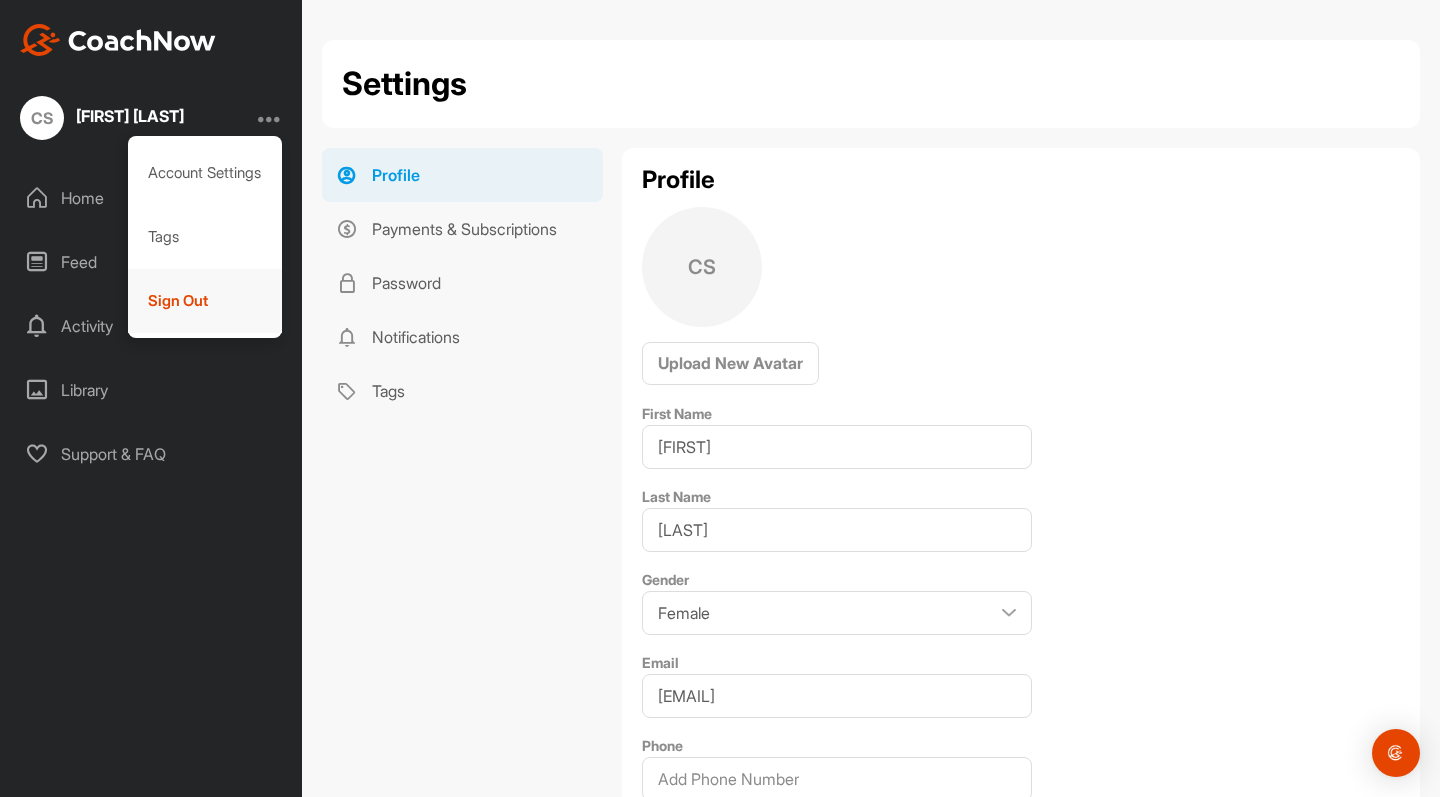 click on "Sign Out" at bounding box center [205, 301] 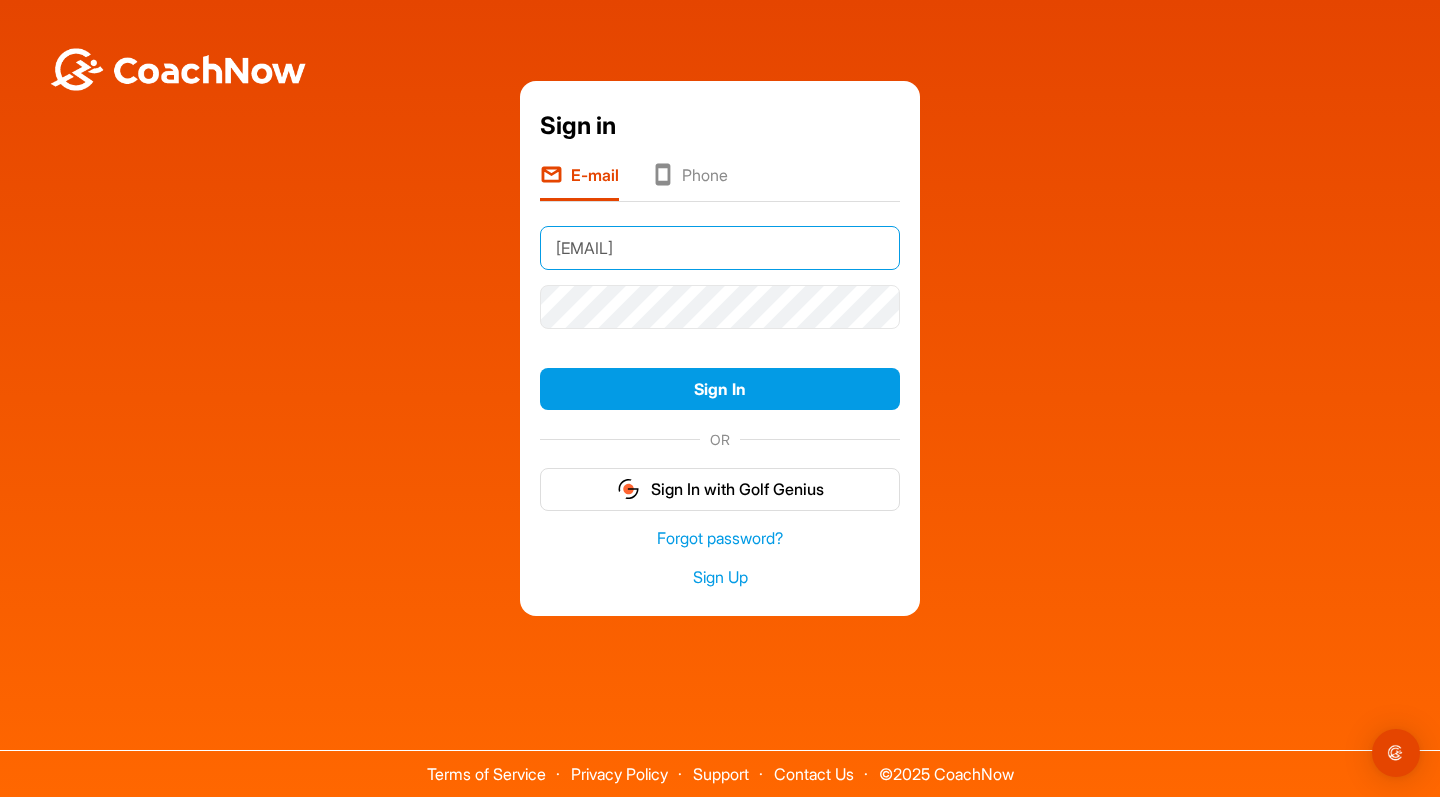 click on "[EMAIL]" at bounding box center [720, 248] 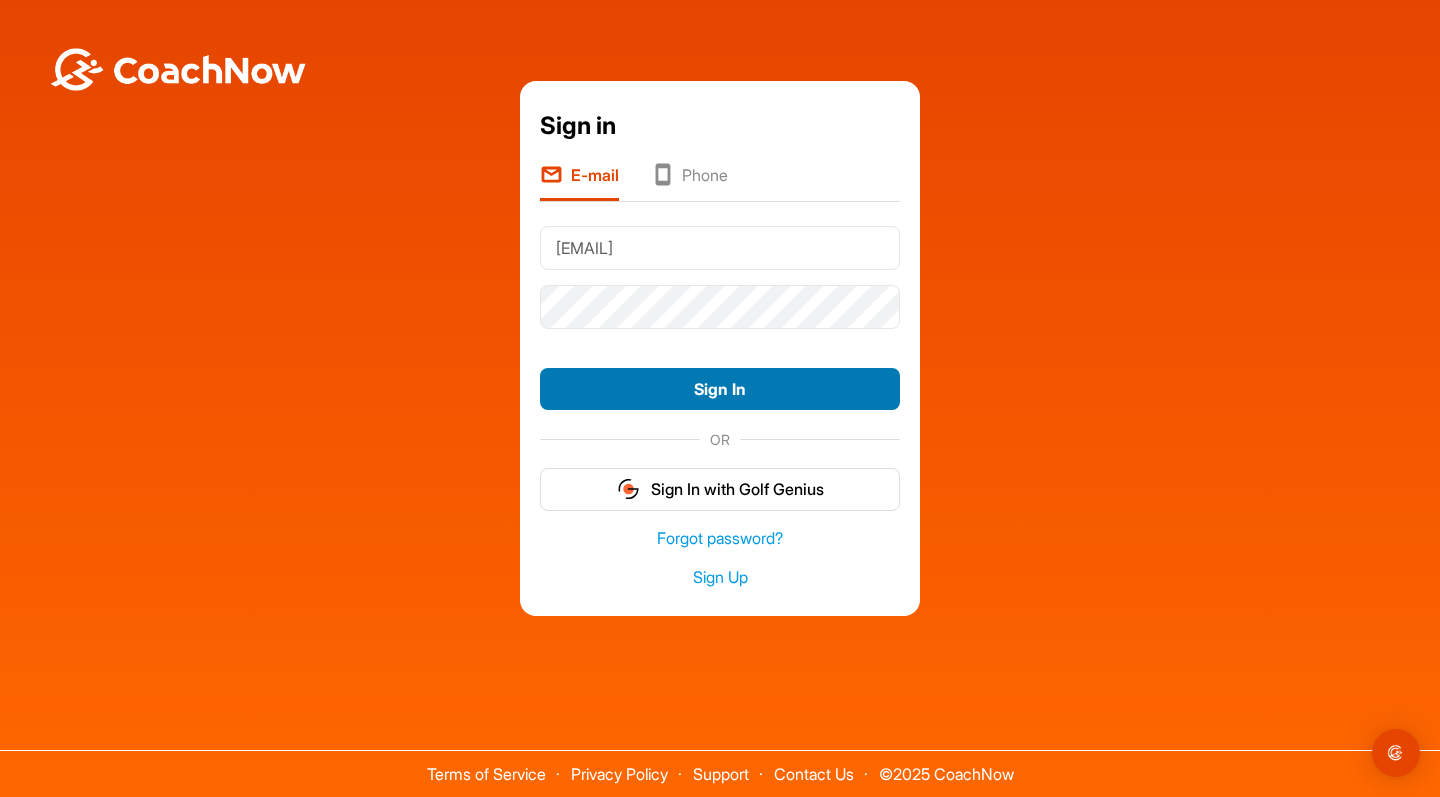 click on "Sign In" at bounding box center [720, 389] 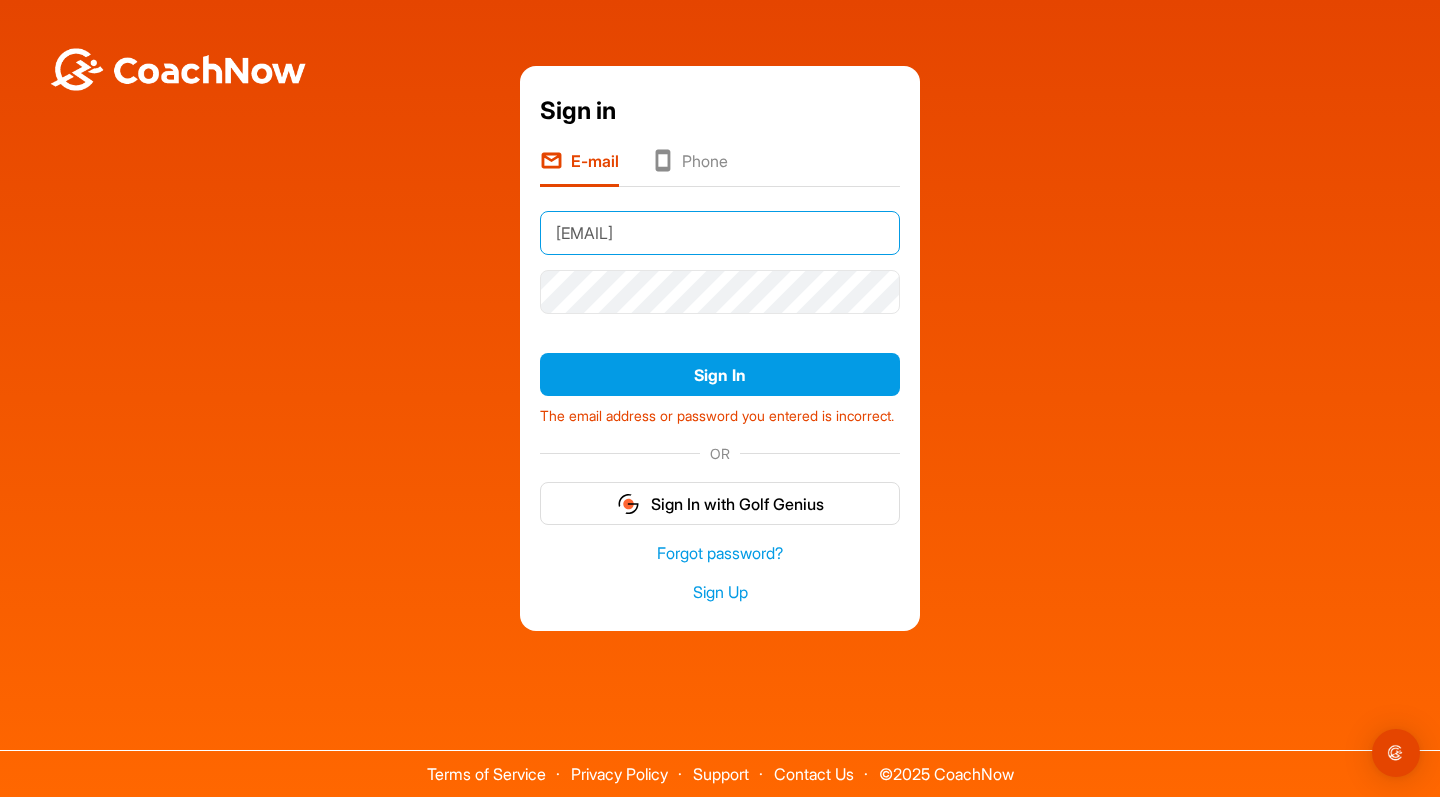 drag, startPoint x: 758, startPoint y: 231, endPoint x: 525, endPoint y: 231, distance: 233 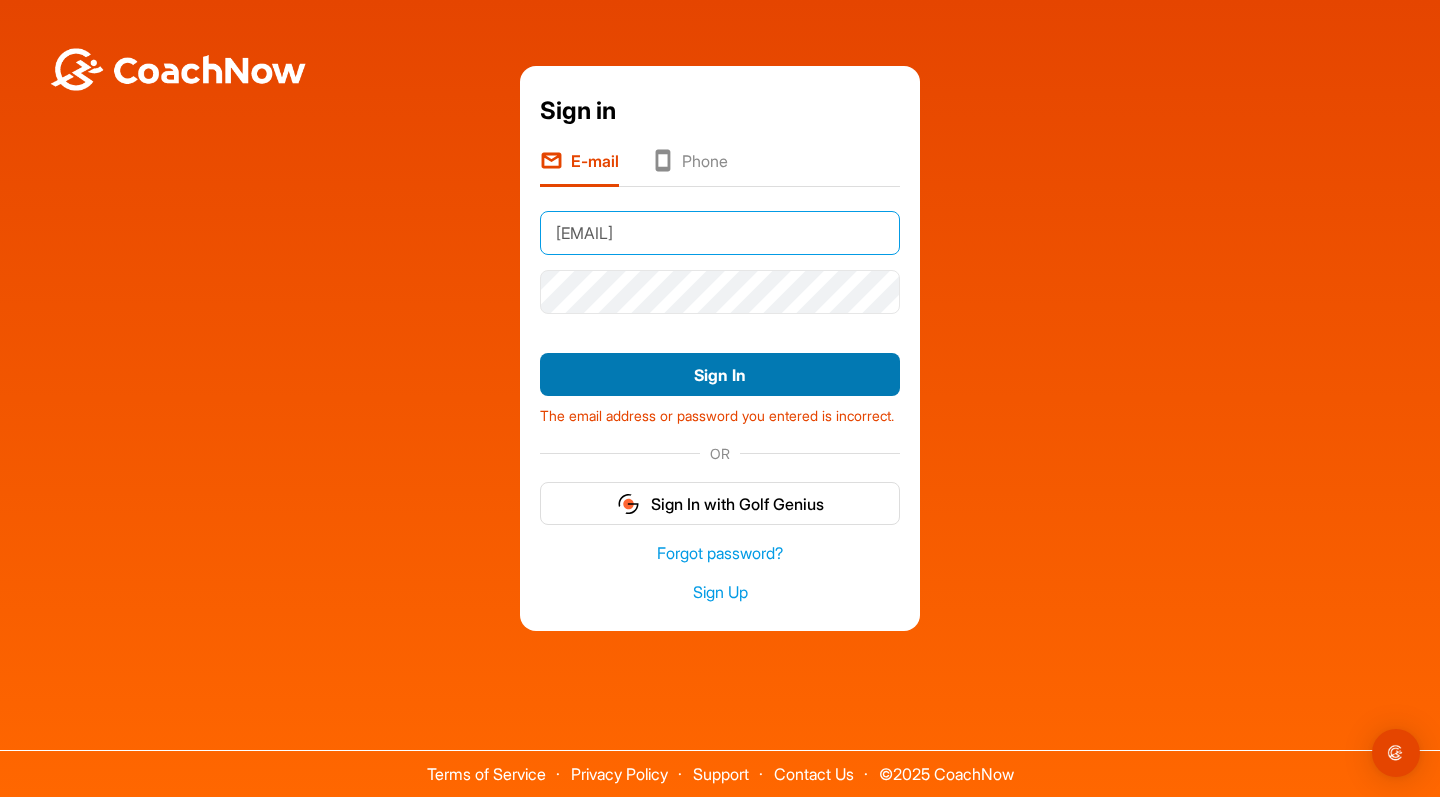 type on "test@fabianbuenker.de" 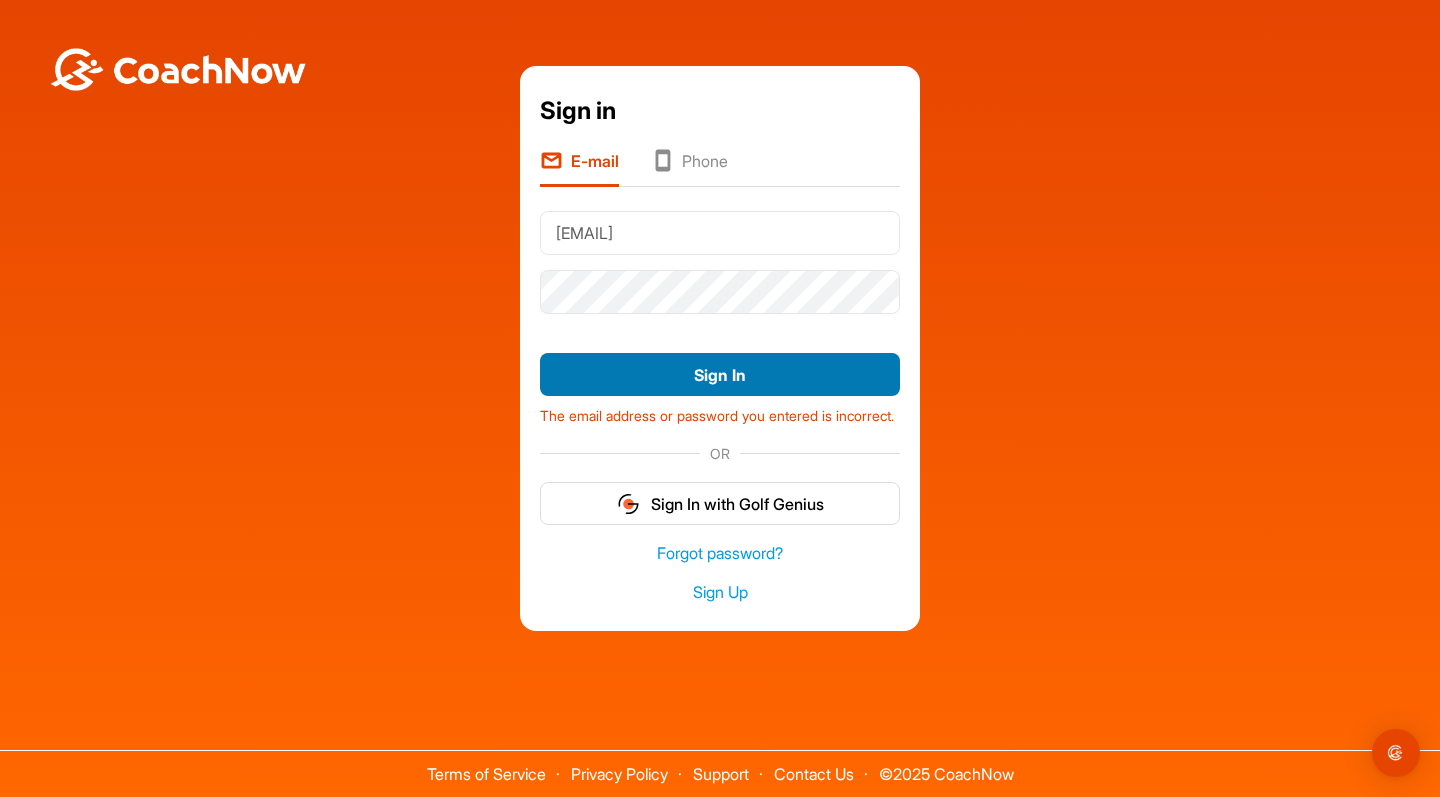 click on "Sign In" at bounding box center [720, 374] 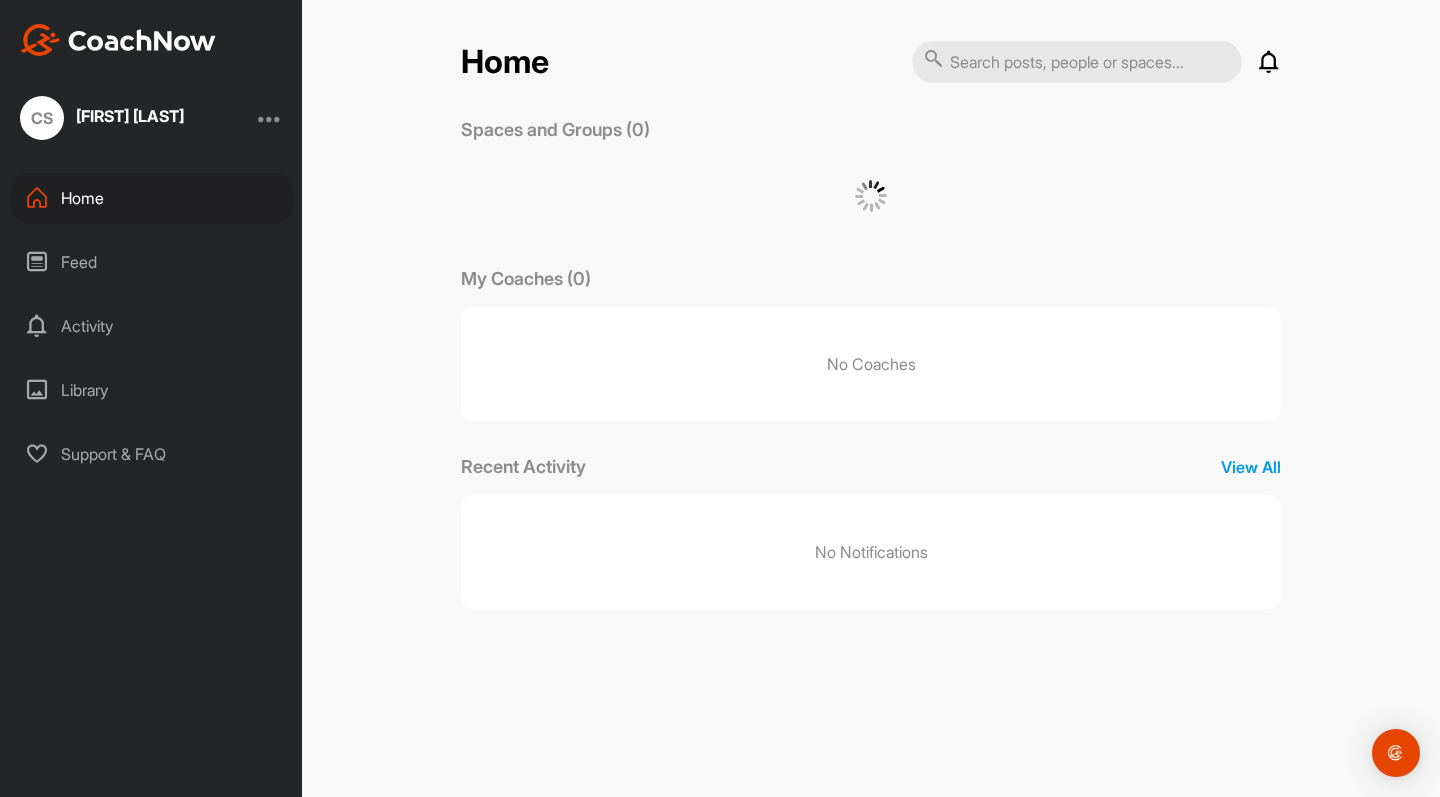scroll, scrollTop: 0, scrollLeft: 0, axis: both 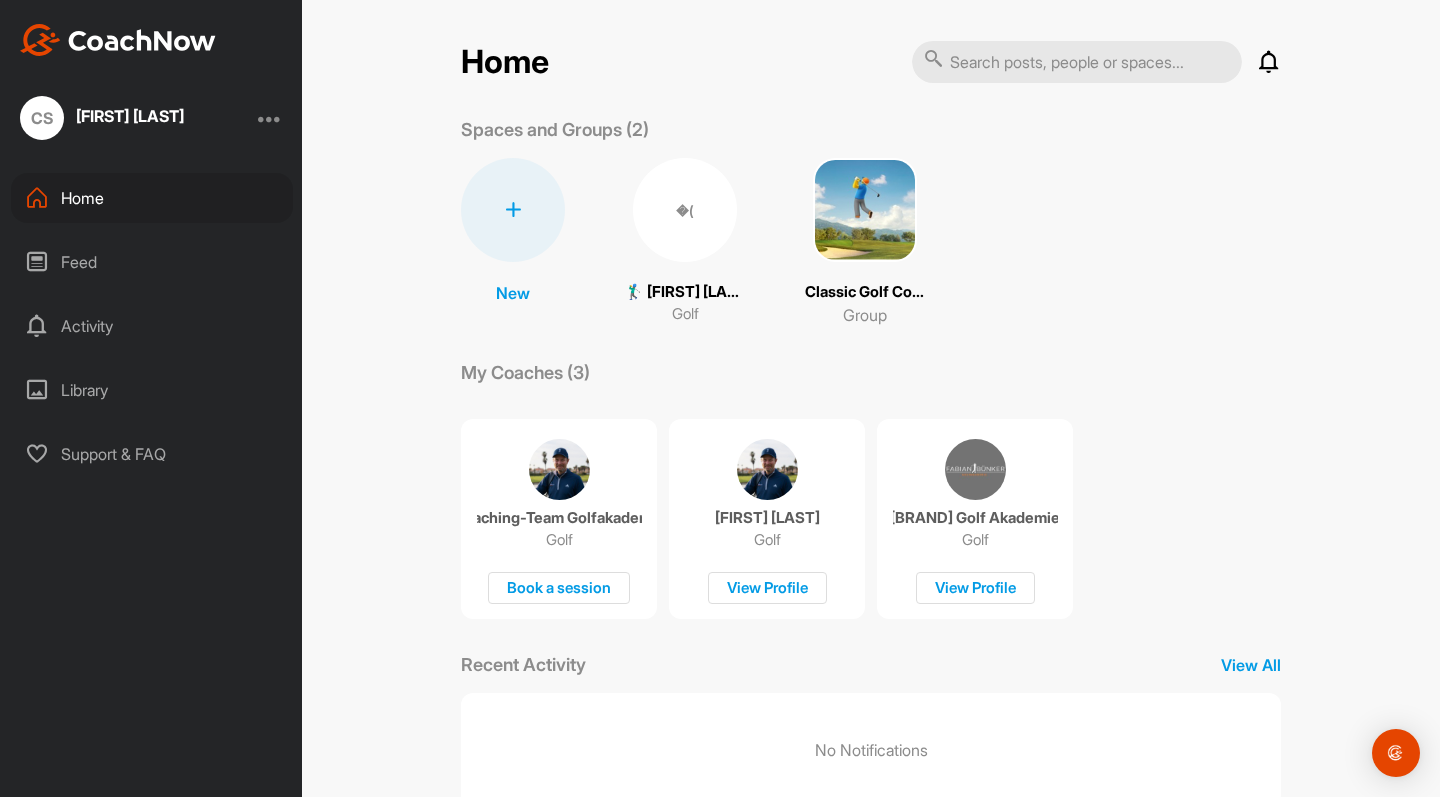 click at bounding box center [270, 118] 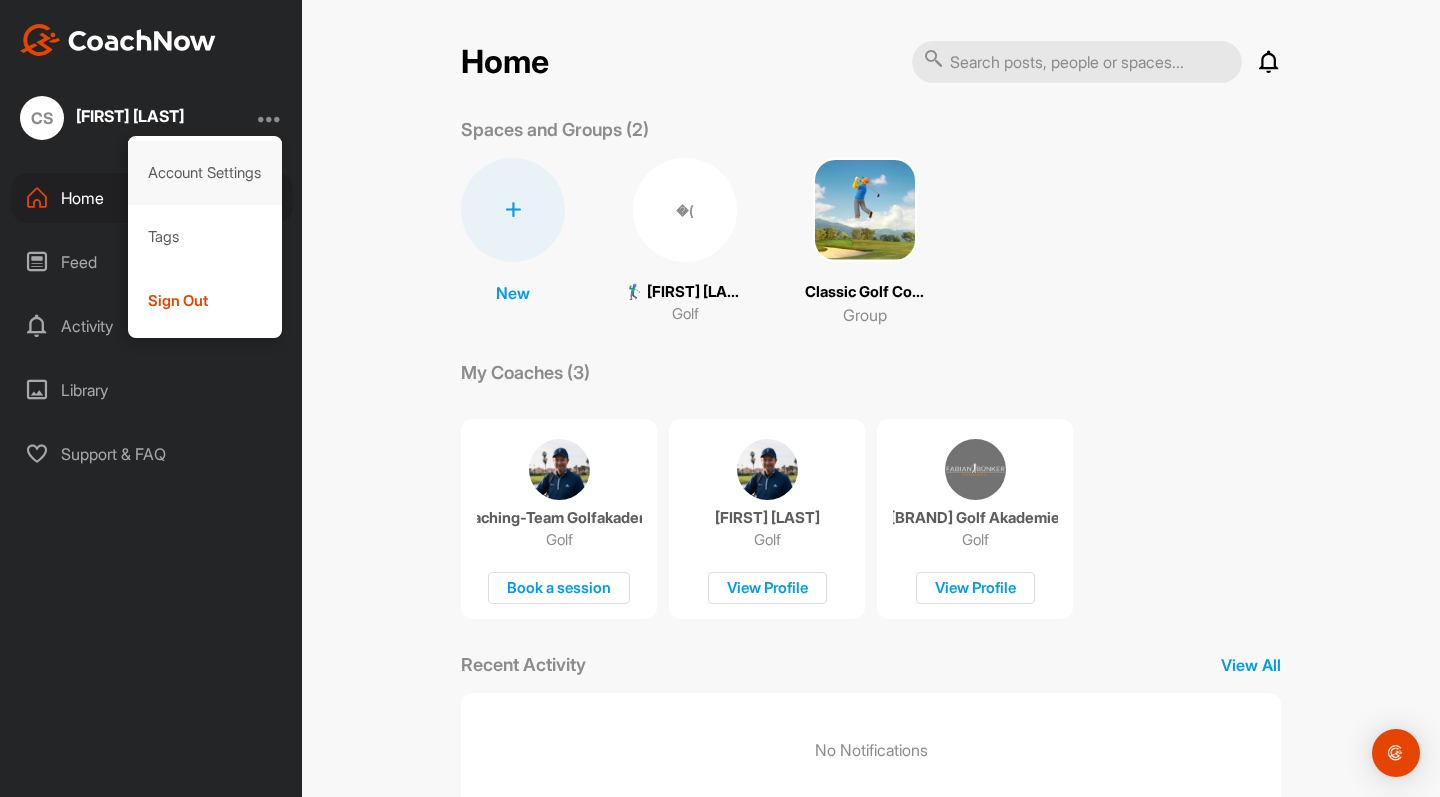 click on "Account Settings" at bounding box center (205, 173) 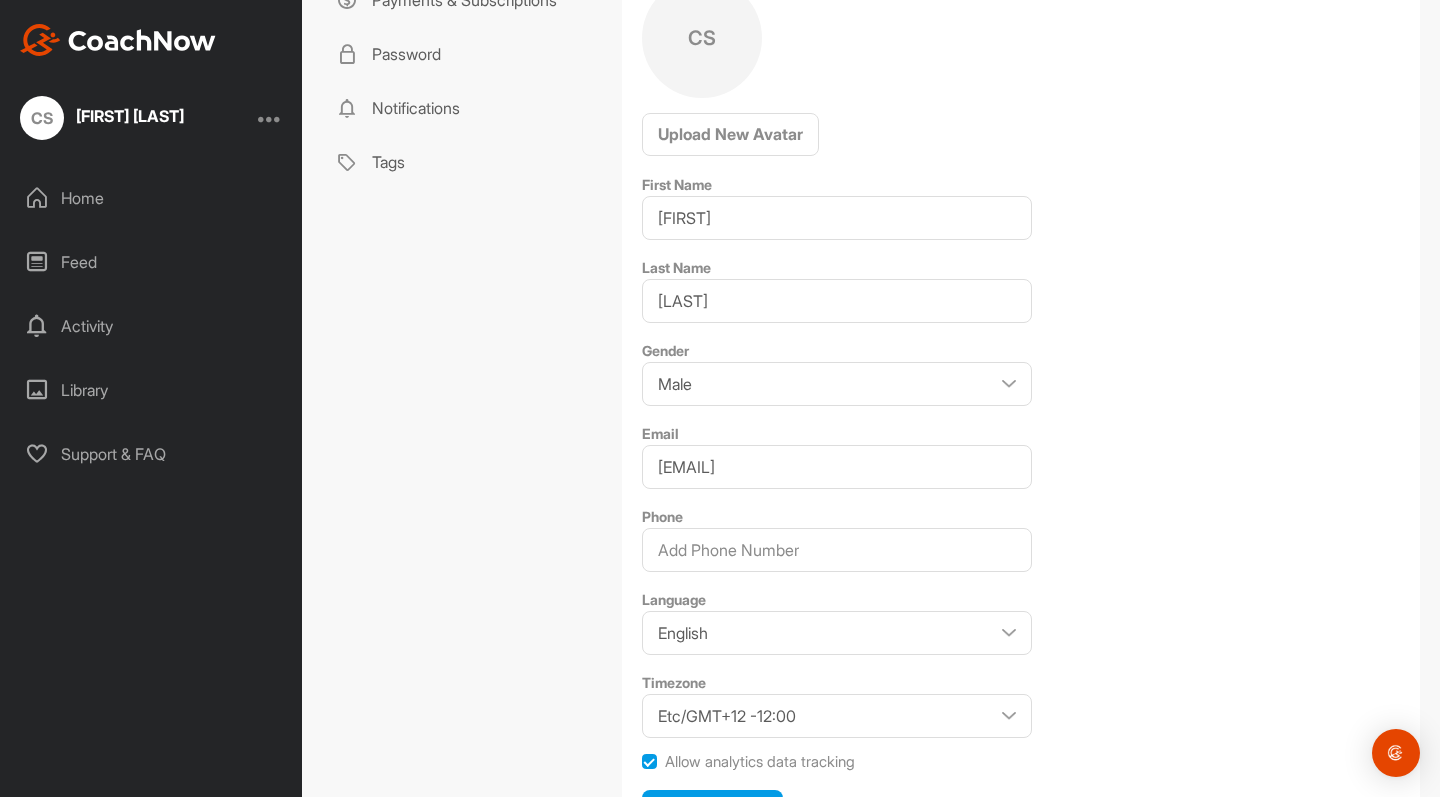 scroll, scrollTop: 304, scrollLeft: 0, axis: vertical 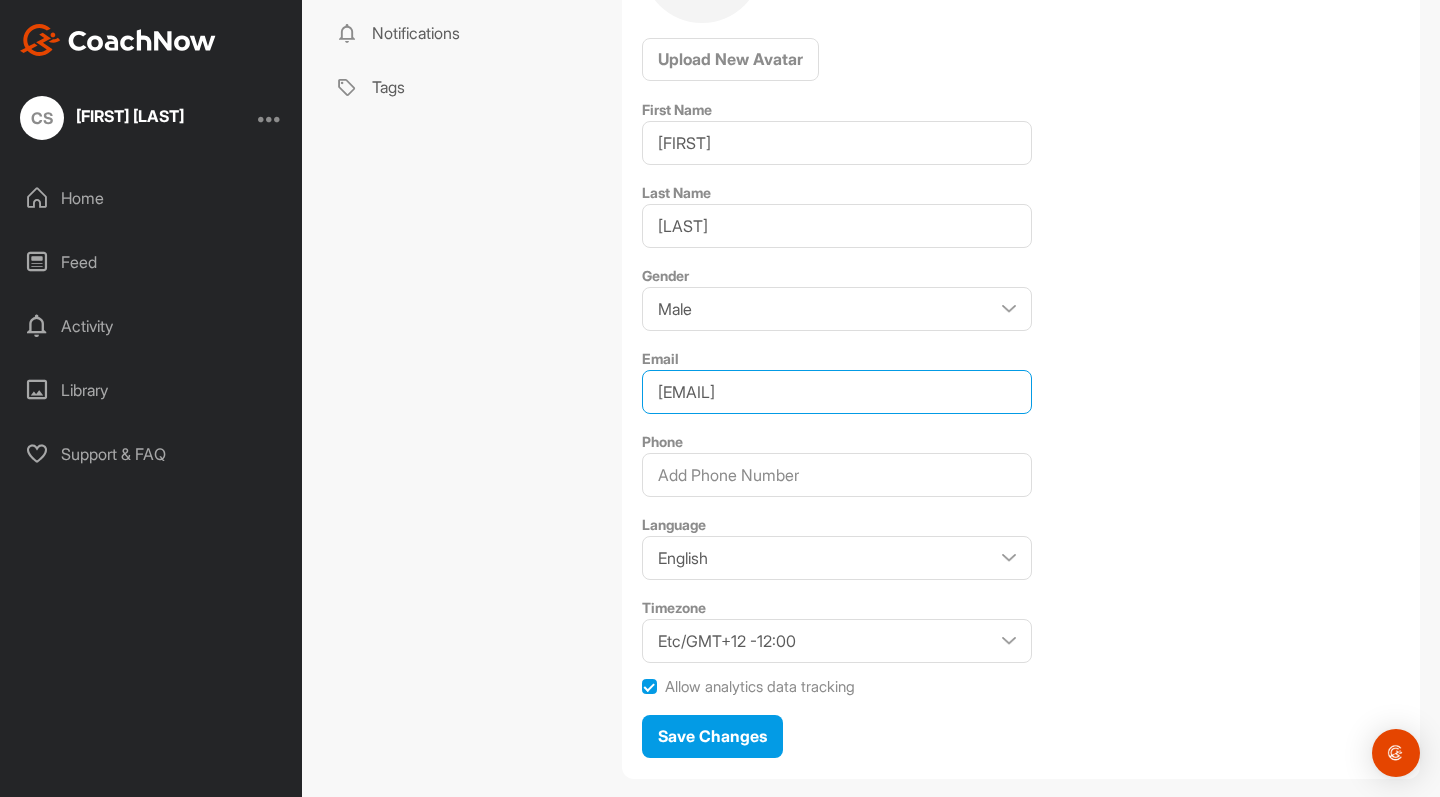 click on "test@fabianbuenker.de" at bounding box center [837, 392] 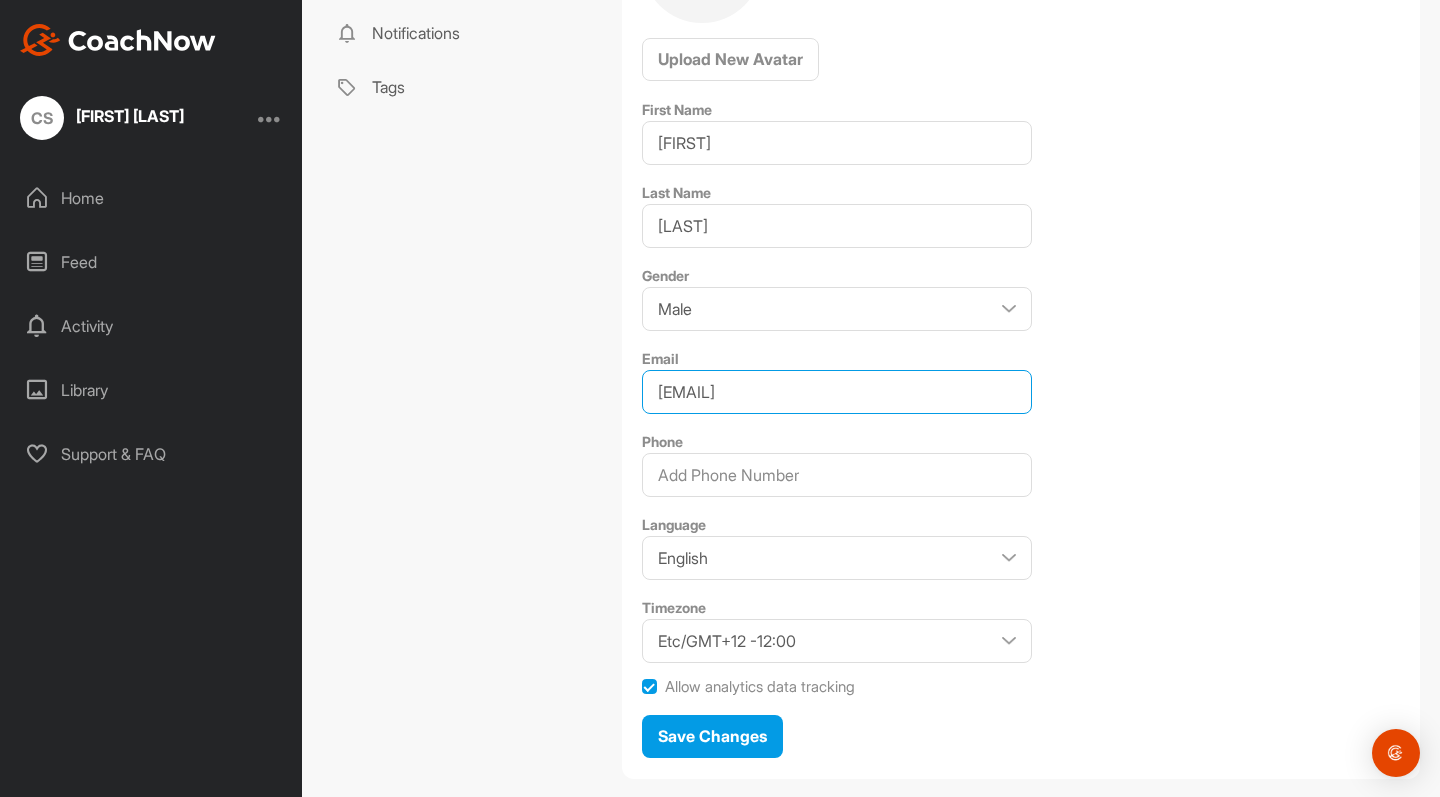 type on "caroladollberg@aol.com" 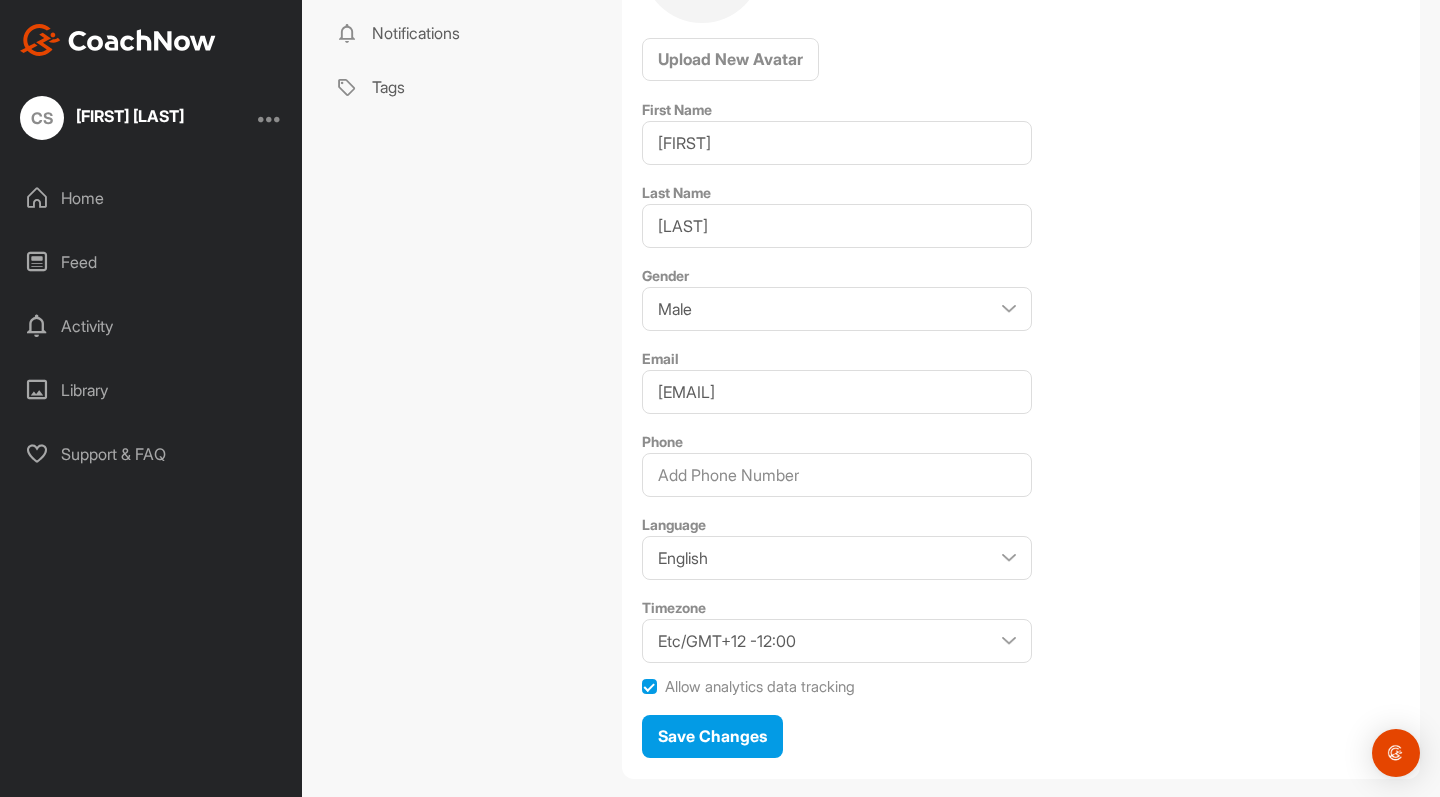 click on "Profile Payments & Subscriptions Password Notifications Tags" at bounding box center [462, 319] 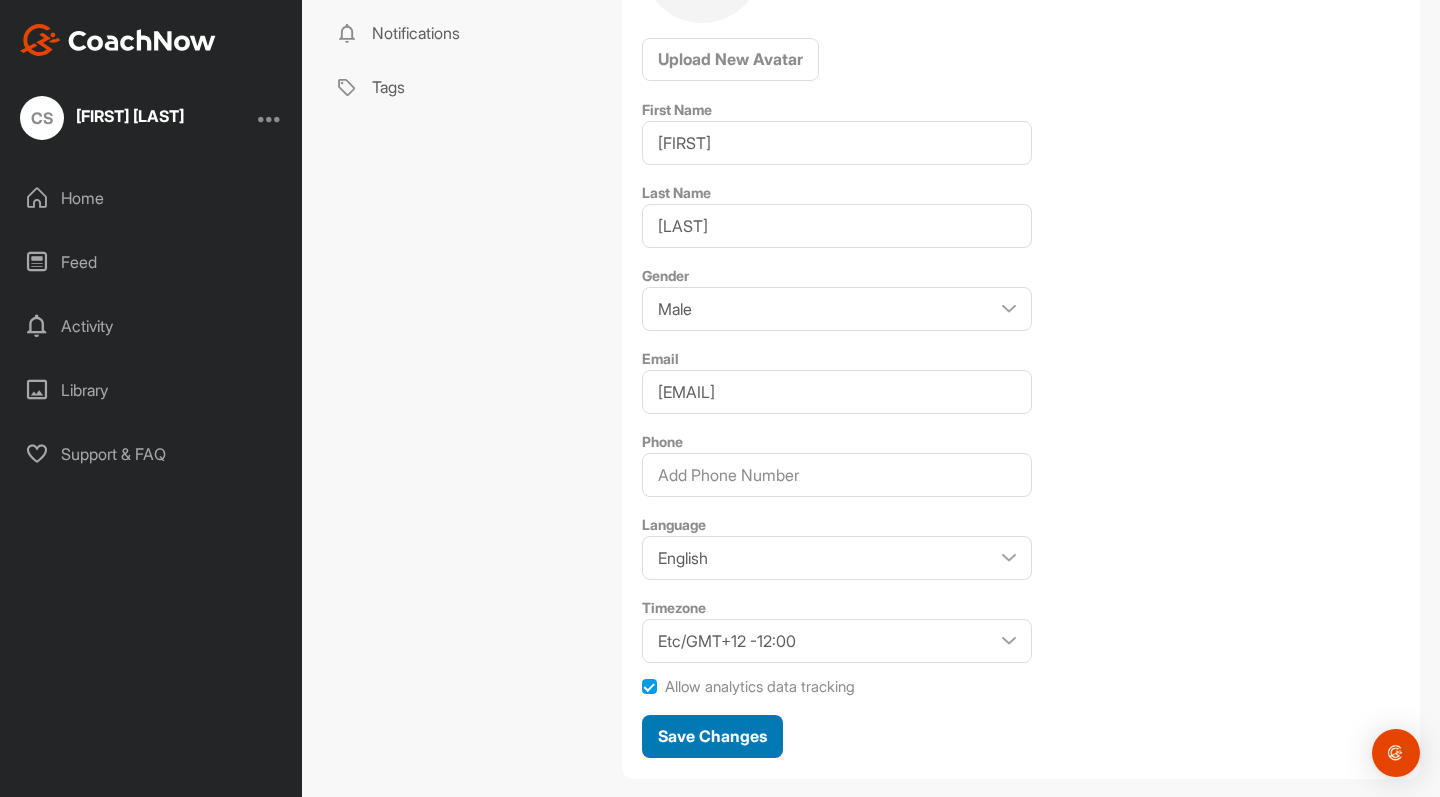 click on "Save Changes" at bounding box center (712, 736) 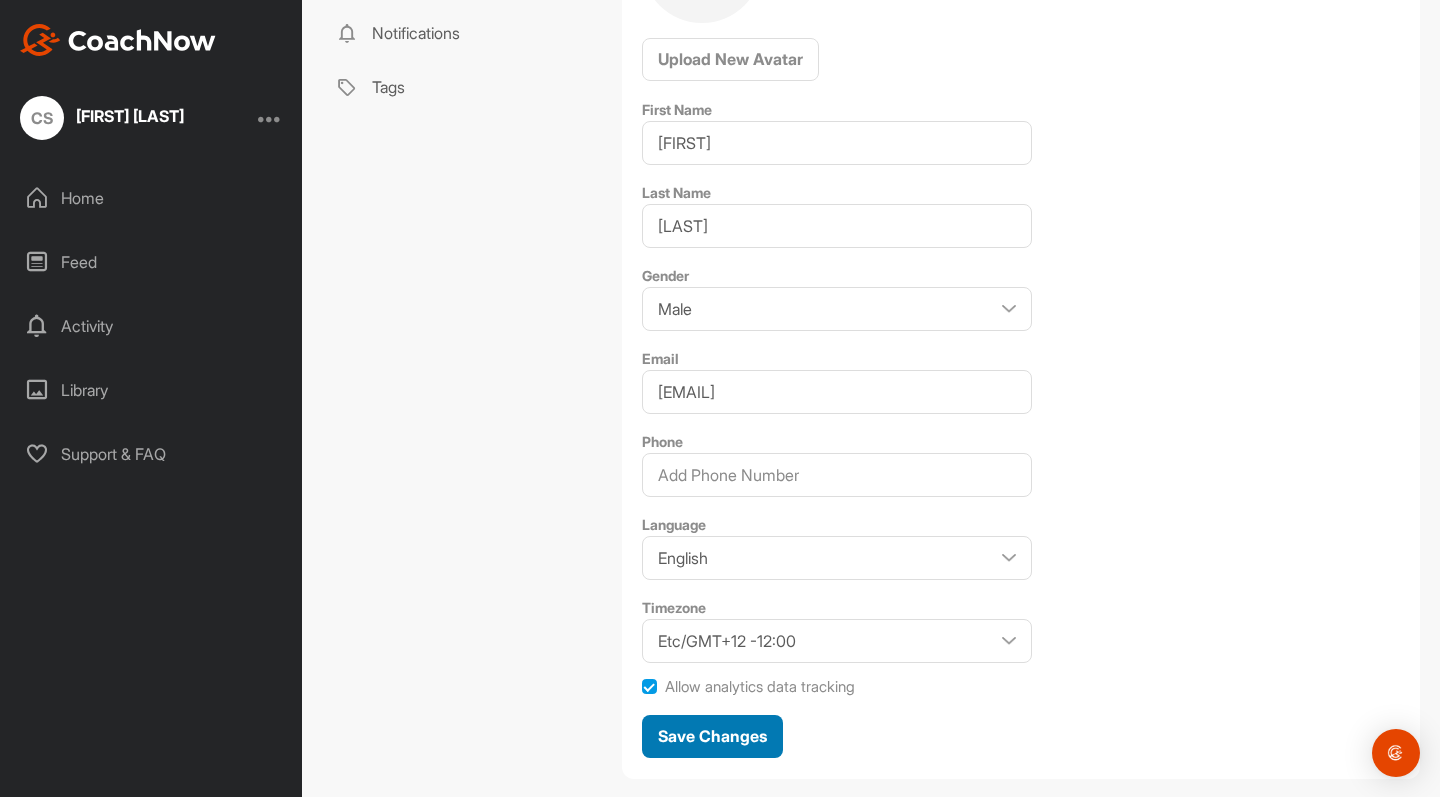 click on "Save Changes" at bounding box center [712, 736] 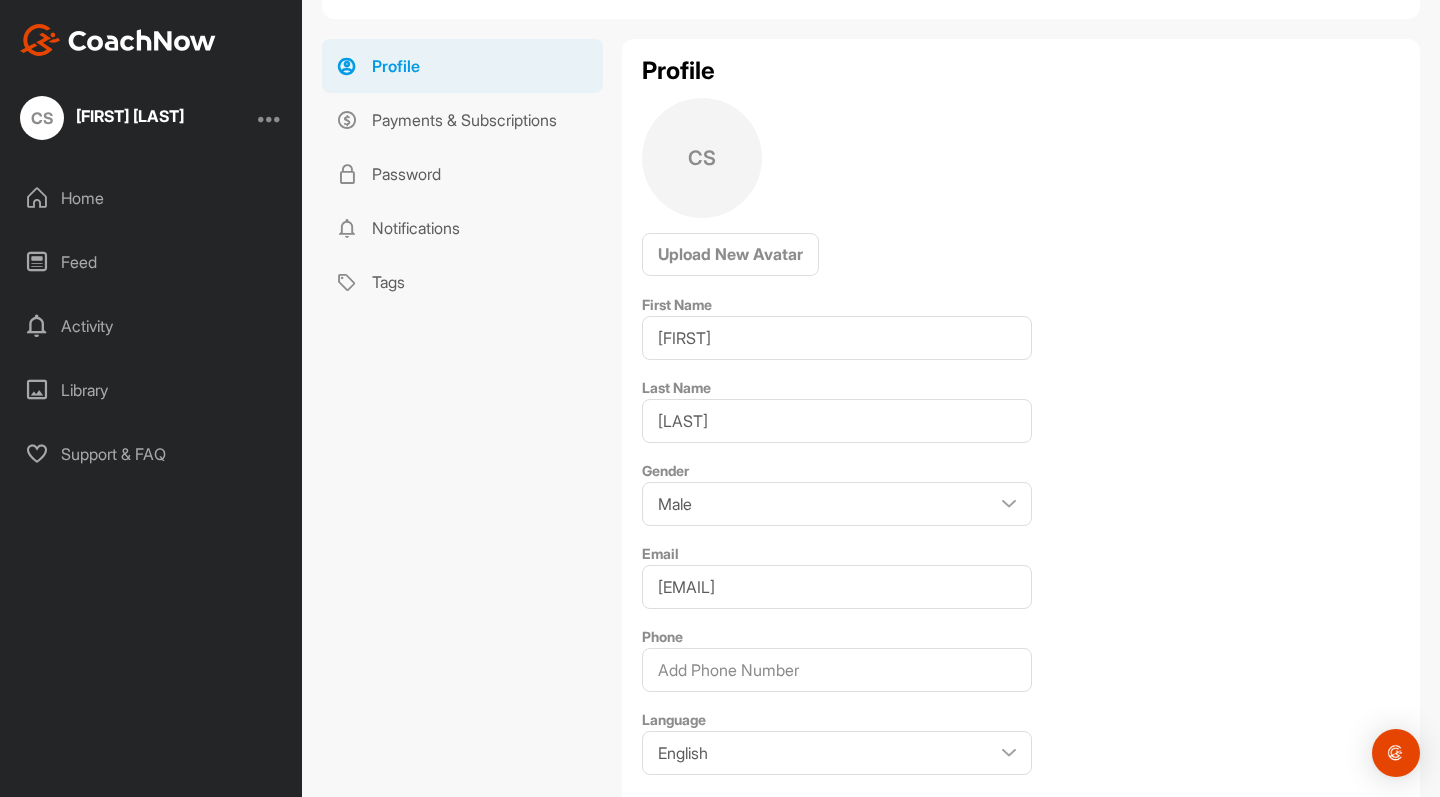 scroll, scrollTop: 0, scrollLeft: 0, axis: both 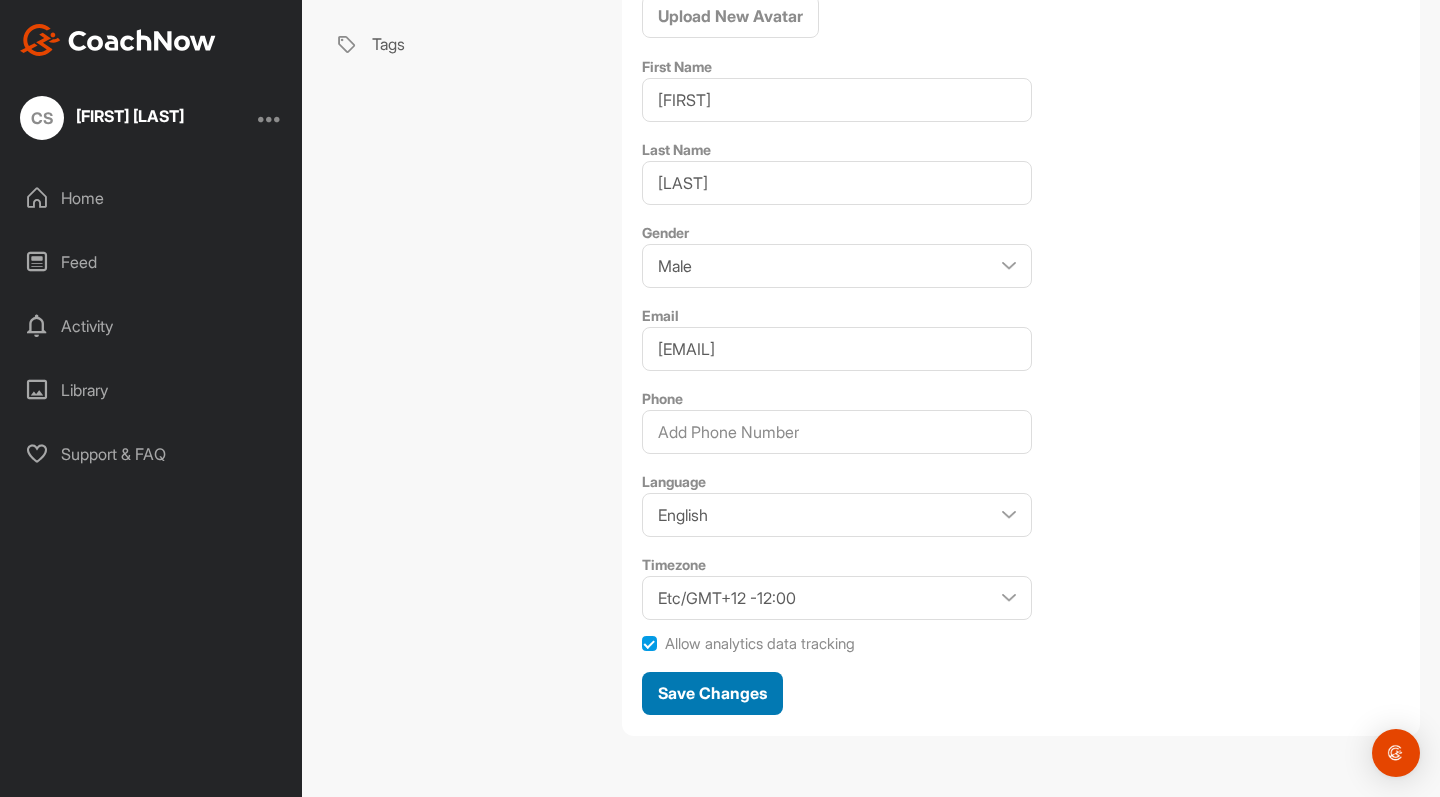 click on "Save Changes" at bounding box center (712, 693) 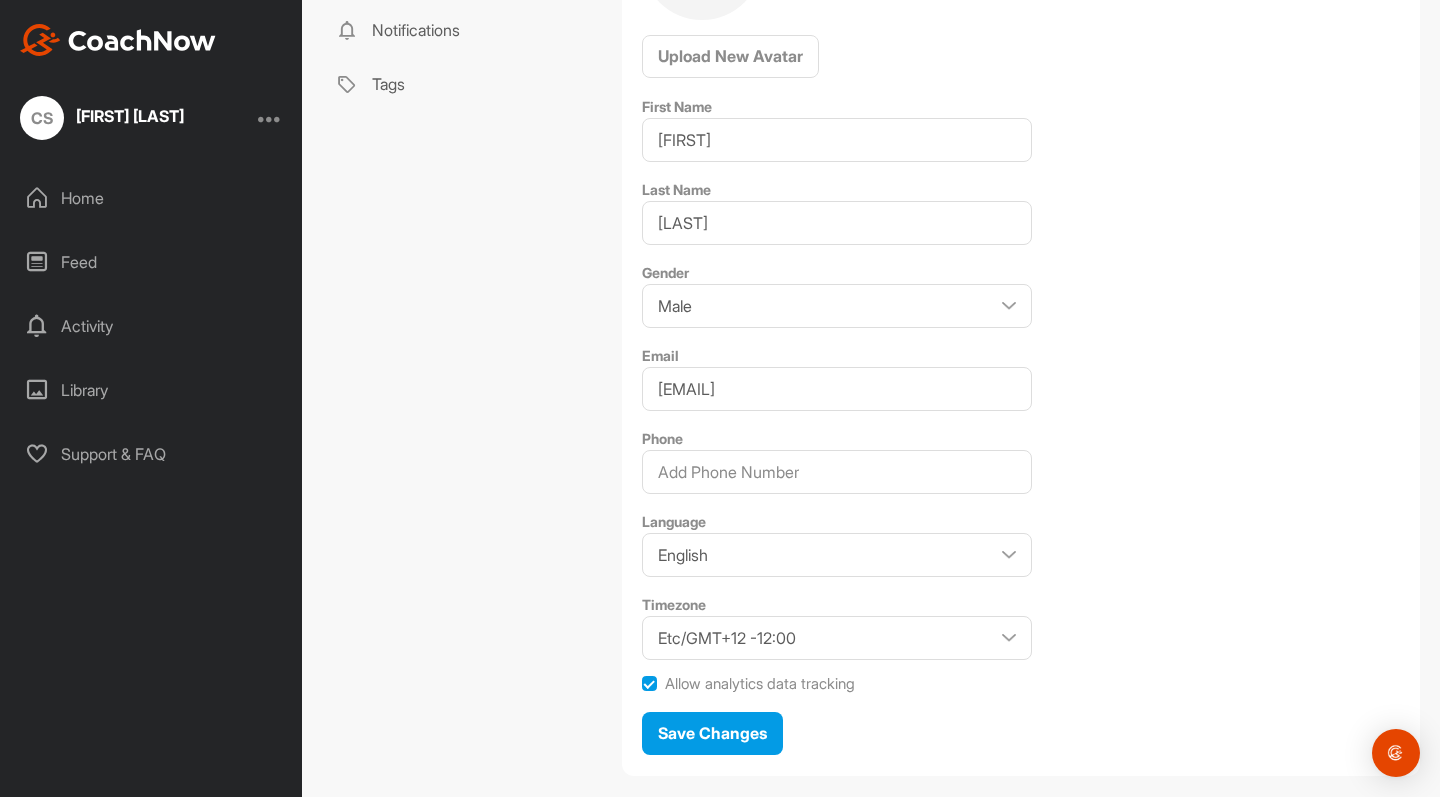 scroll, scrollTop: 275, scrollLeft: 0, axis: vertical 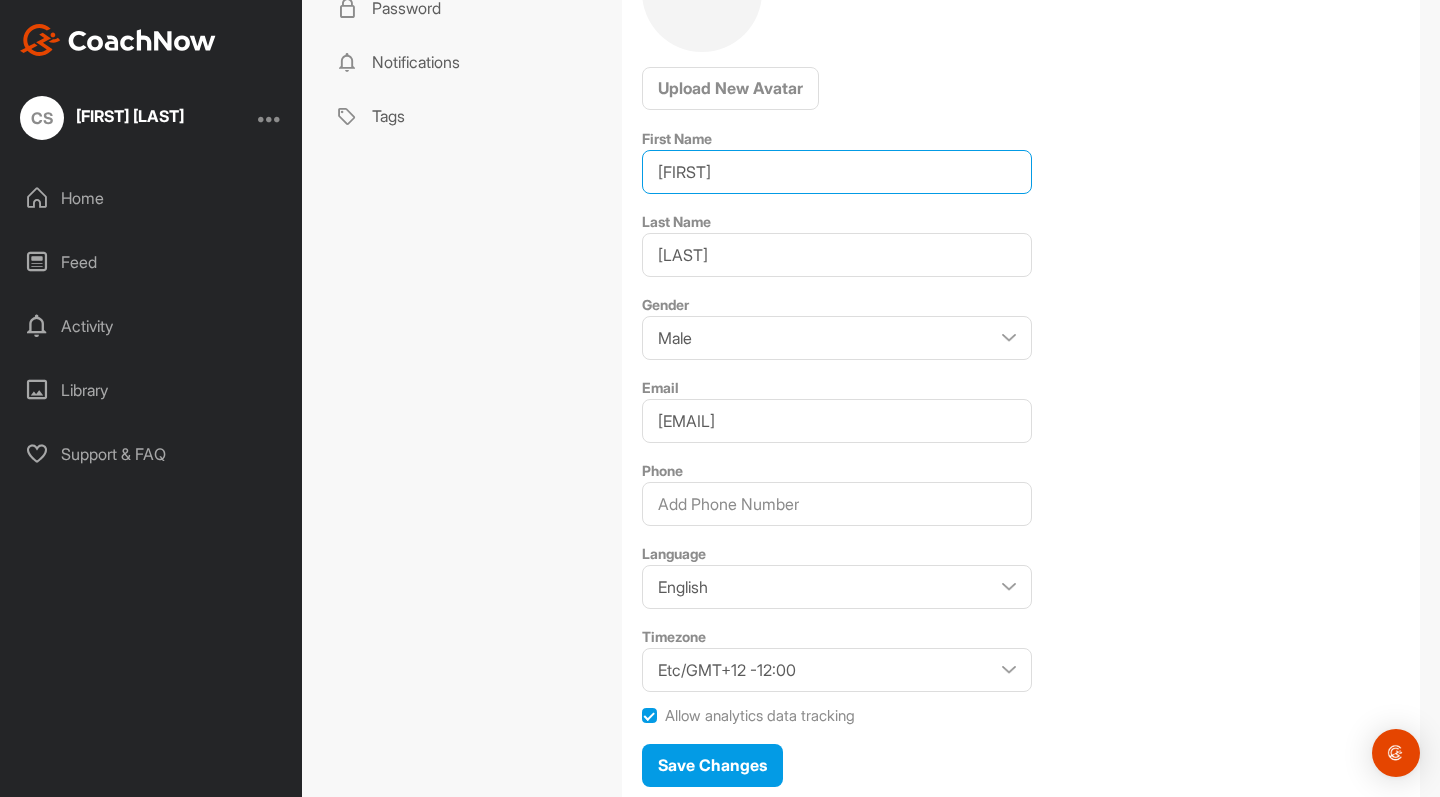 click on "[FIRST]" at bounding box center [837, 172] 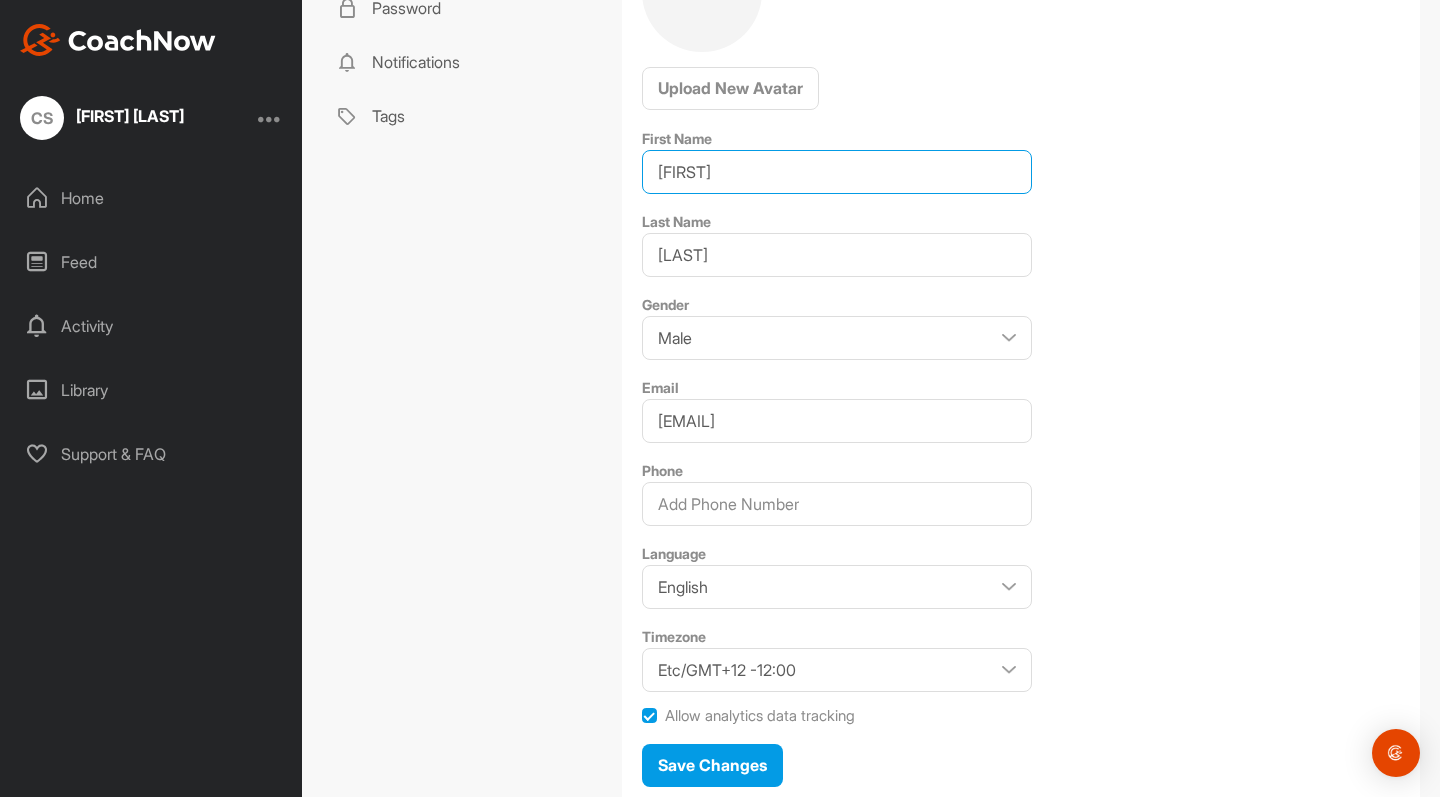 type on "Cord" 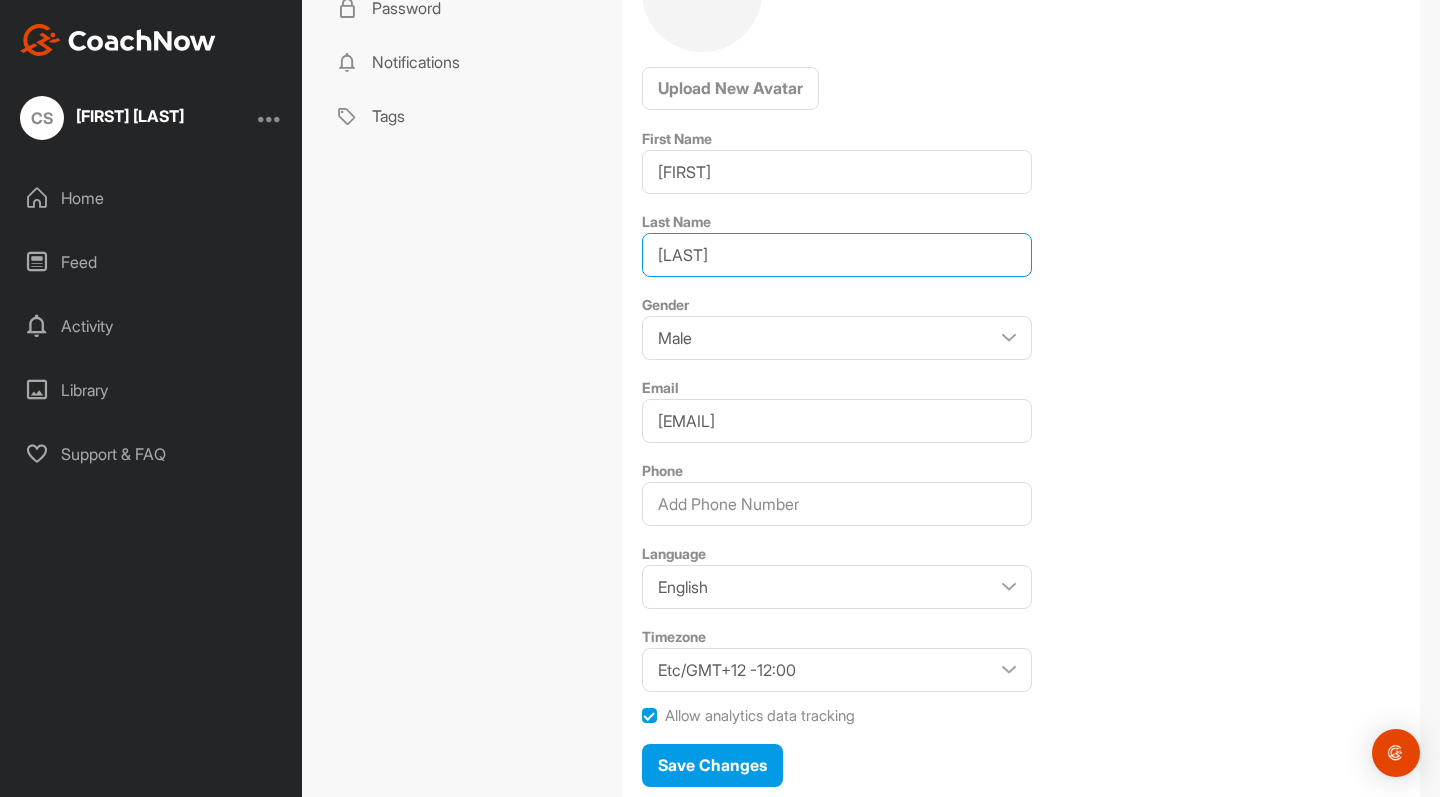 click on "[LAST]" at bounding box center (837, 255) 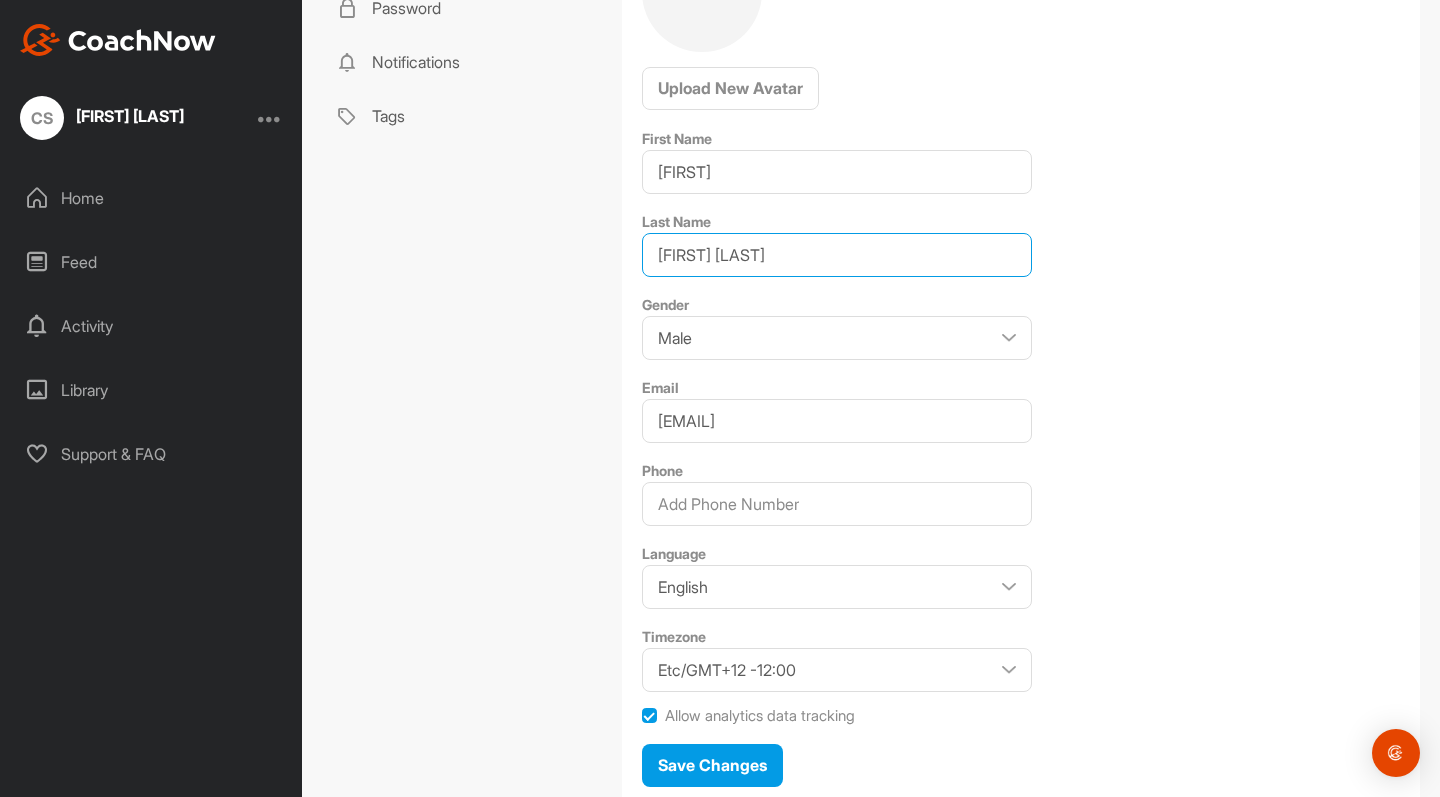 drag, startPoint x: 698, startPoint y: 257, endPoint x: 533, endPoint y: 255, distance: 165.01212 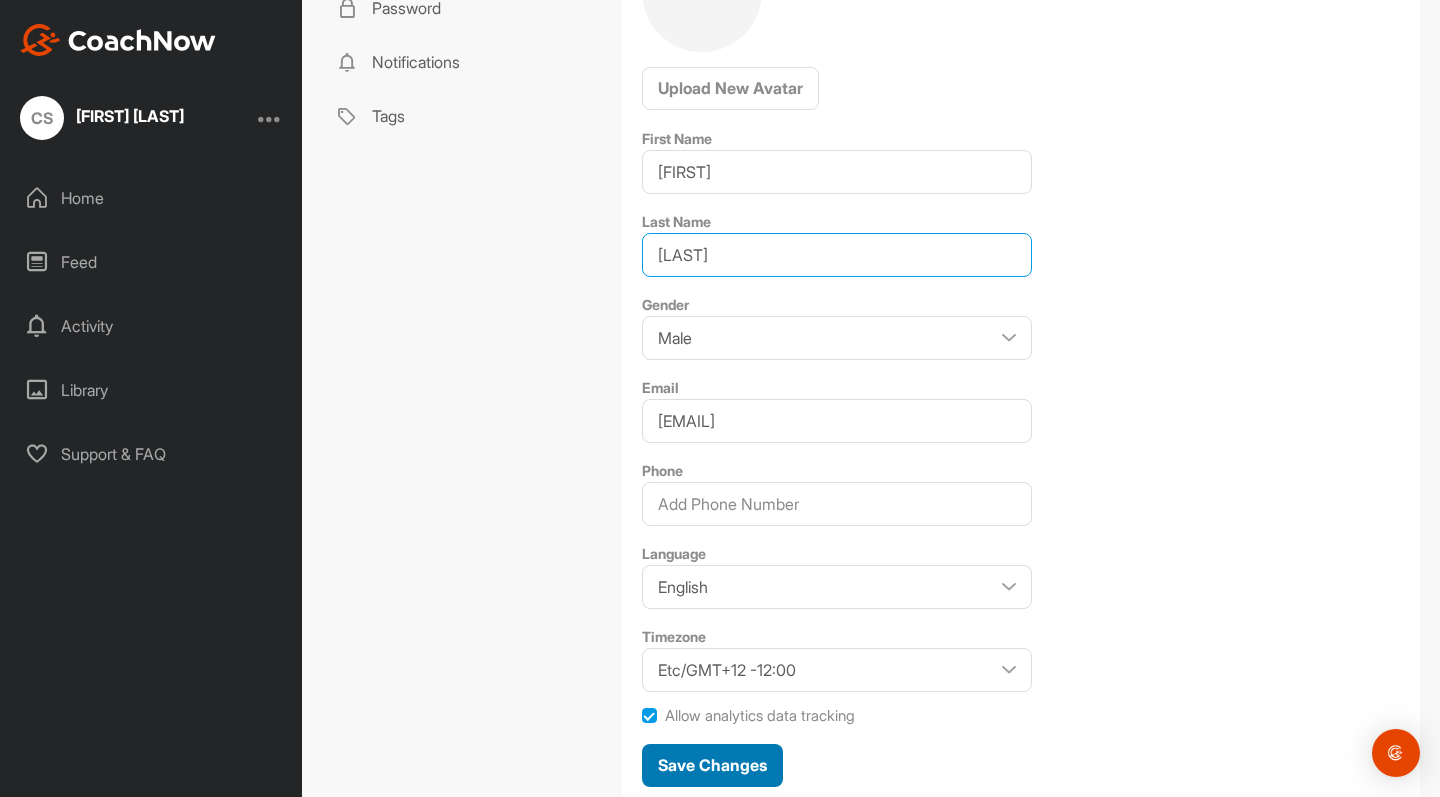 type on "Strohmeier" 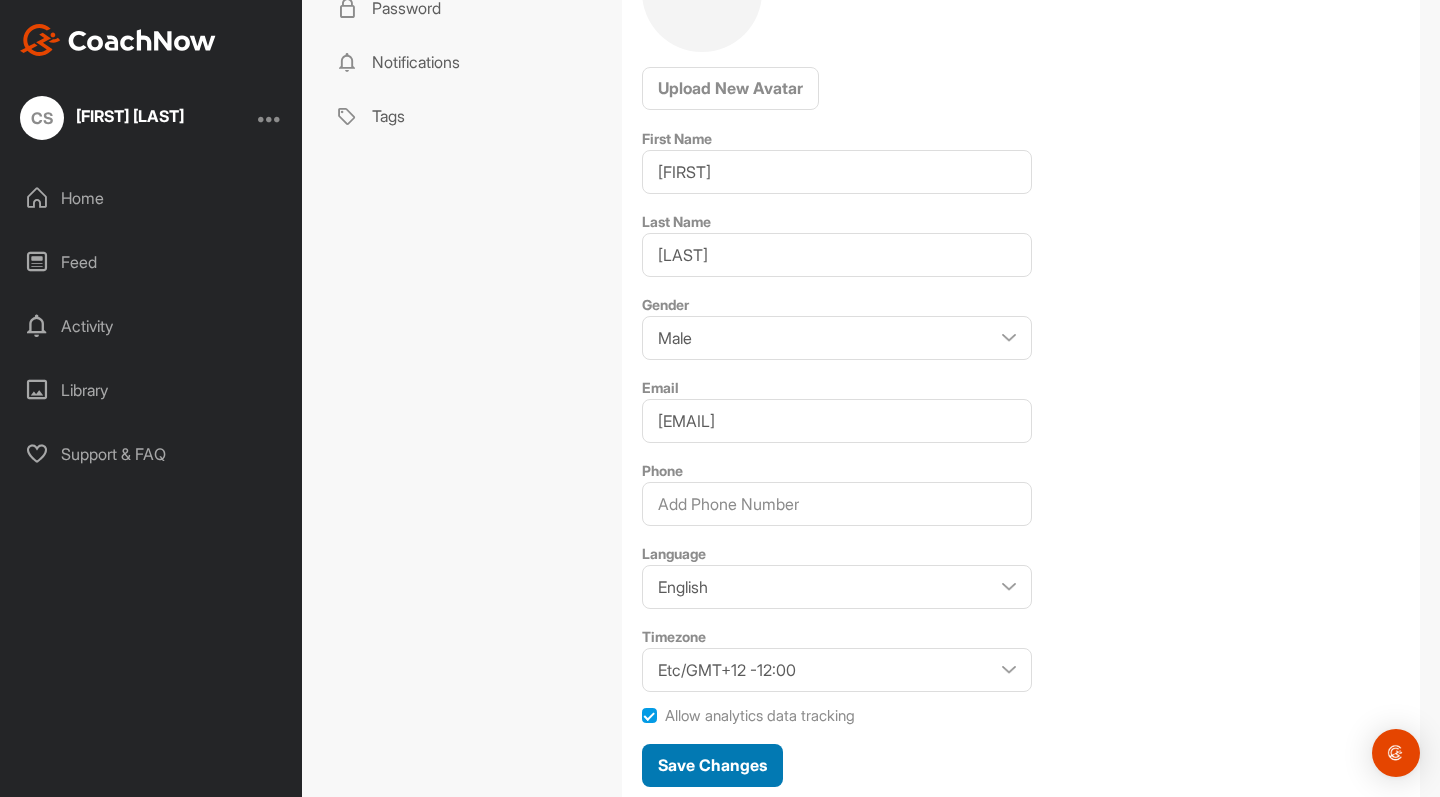 click on "Save Changes" at bounding box center [712, 765] 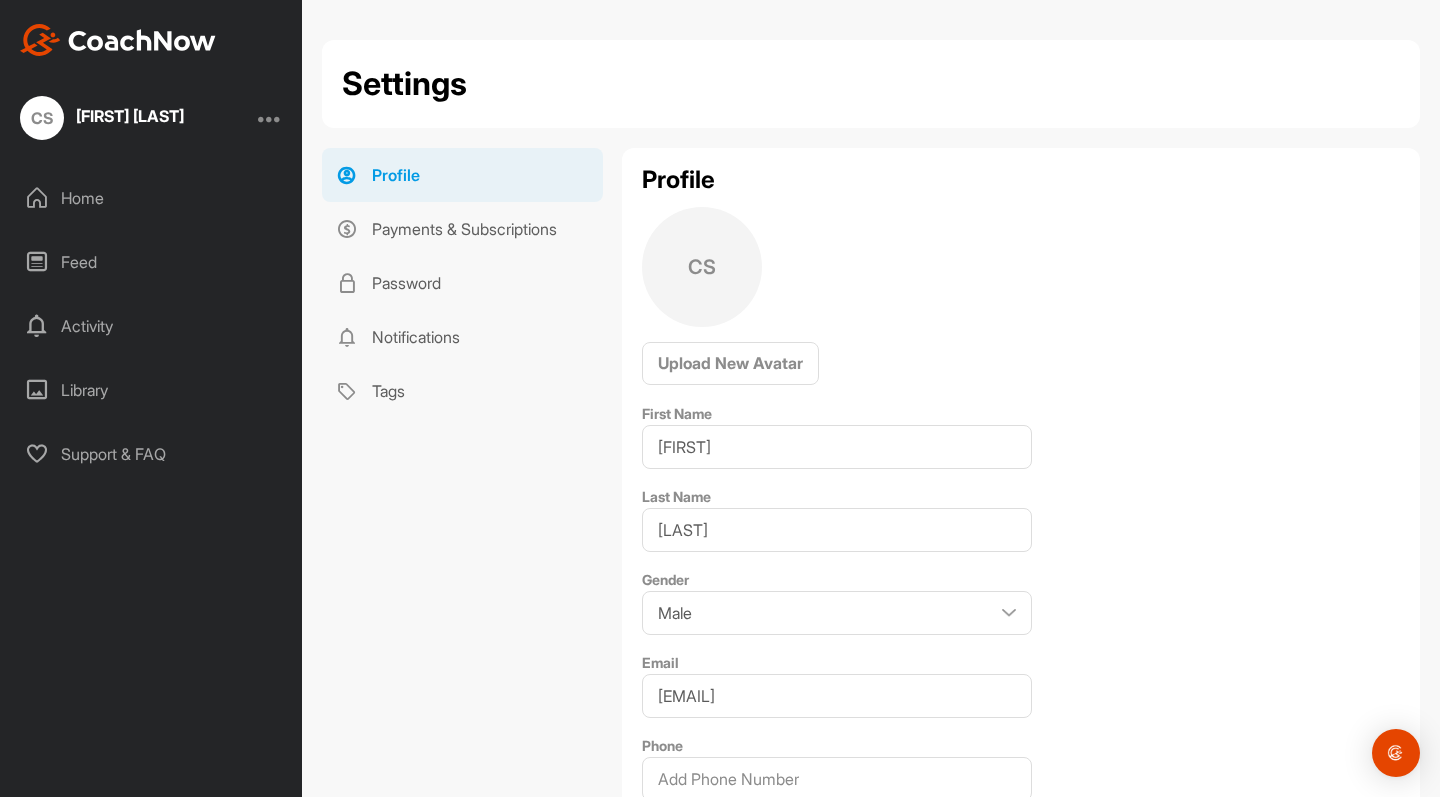 scroll, scrollTop: 0, scrollLeft: 0, axis: both 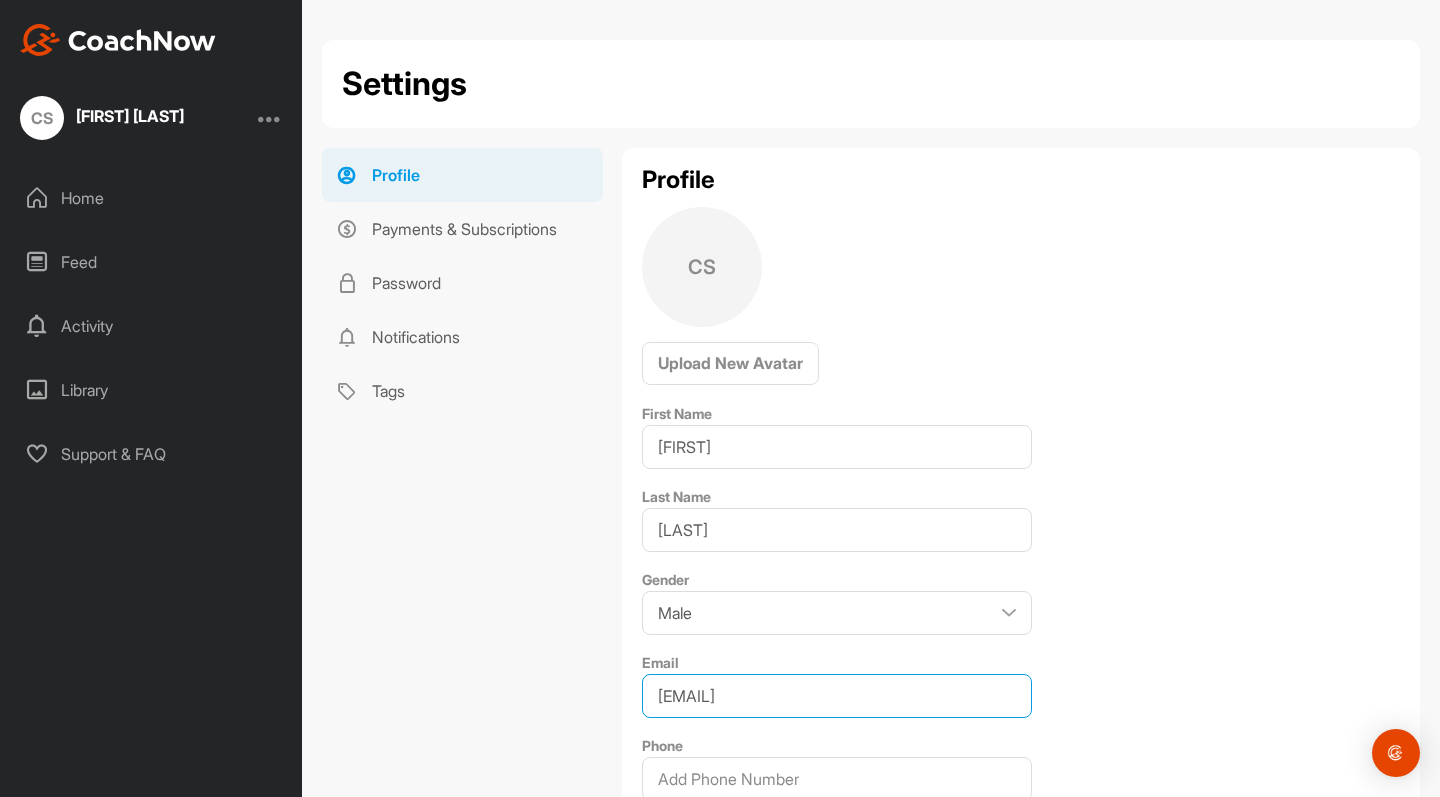 click on "[EMAIL]" at bounding box center (837, 696) 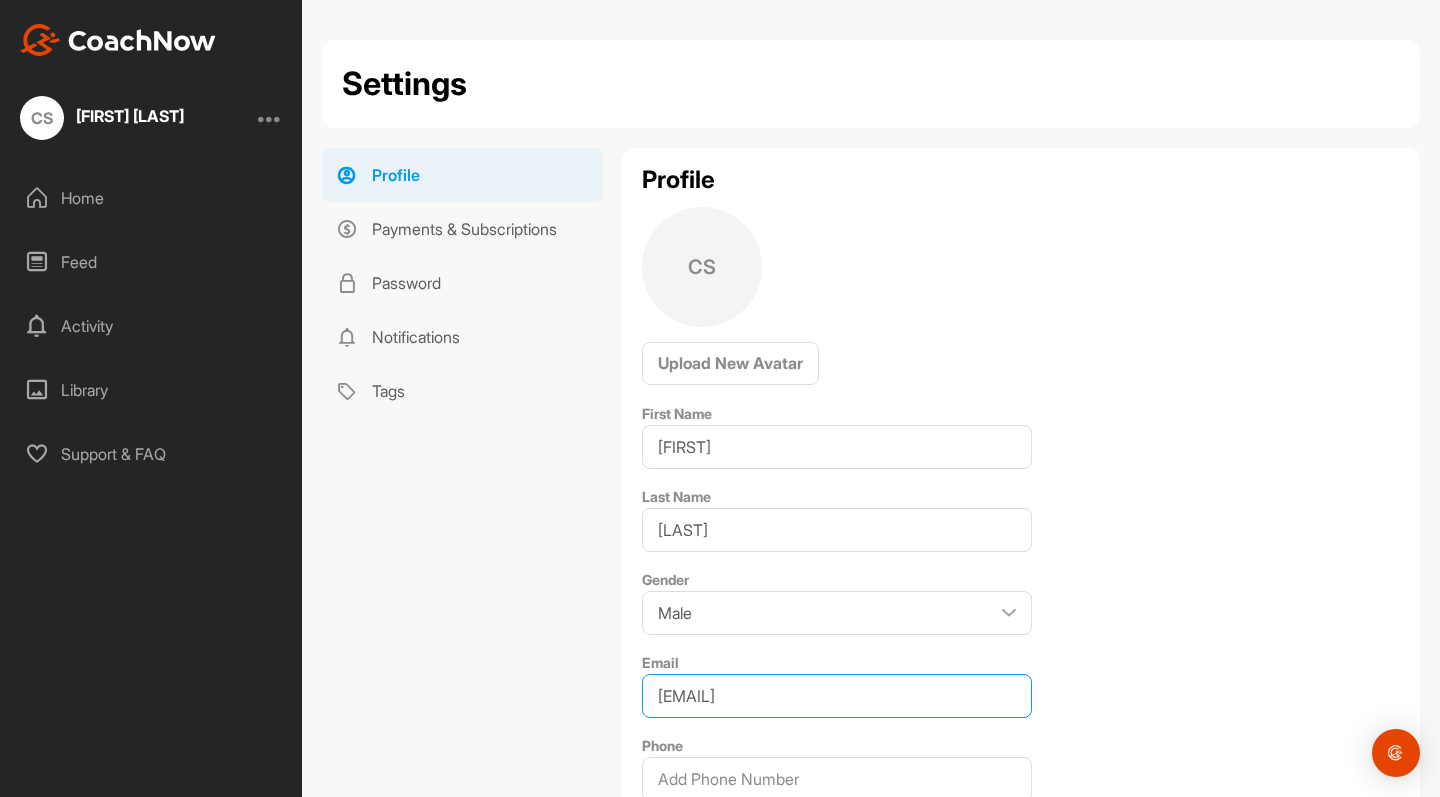 type on "[EMAIL]" 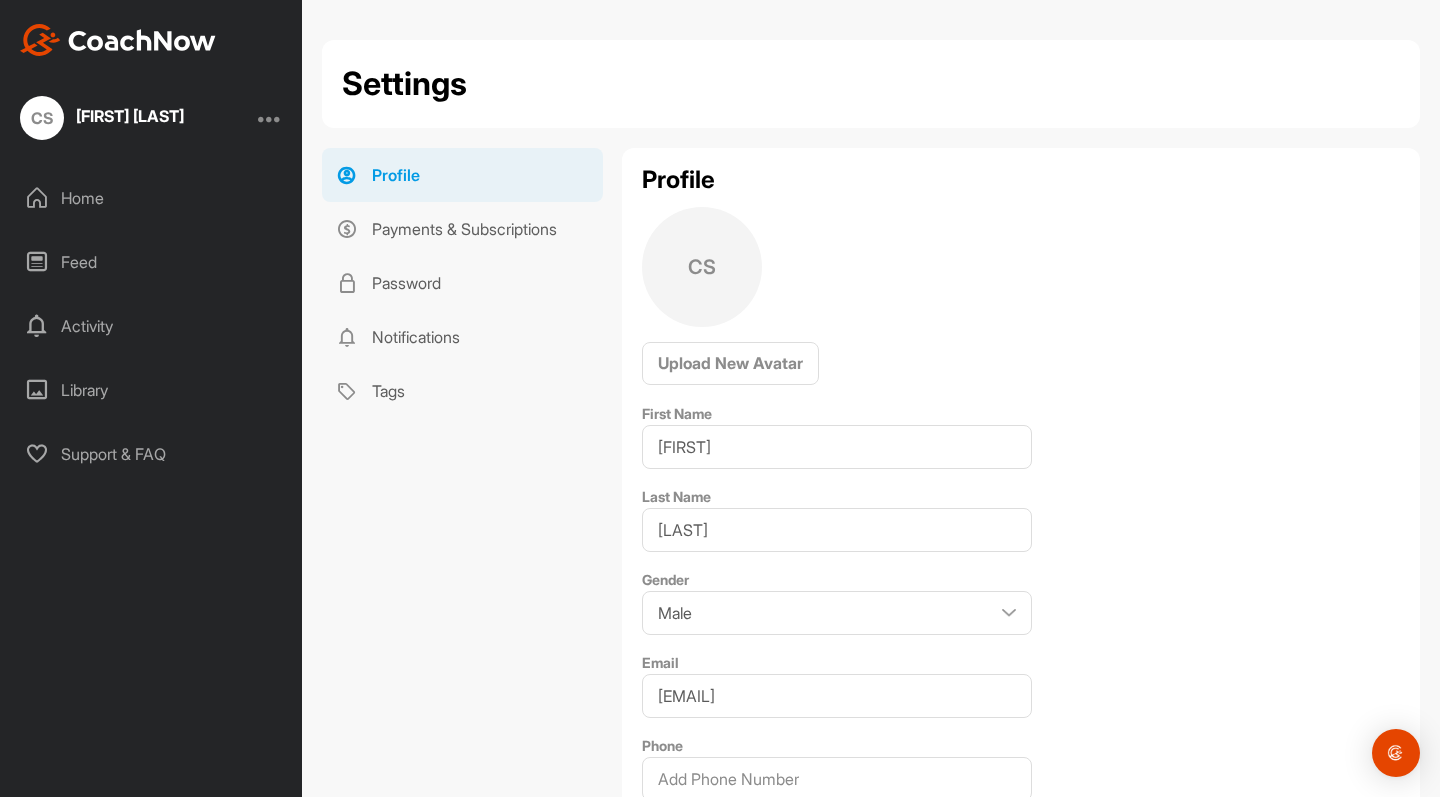 click on "Profile Payments & Subscriptions Password Notifications Tags" at bounding box center (462, 623) 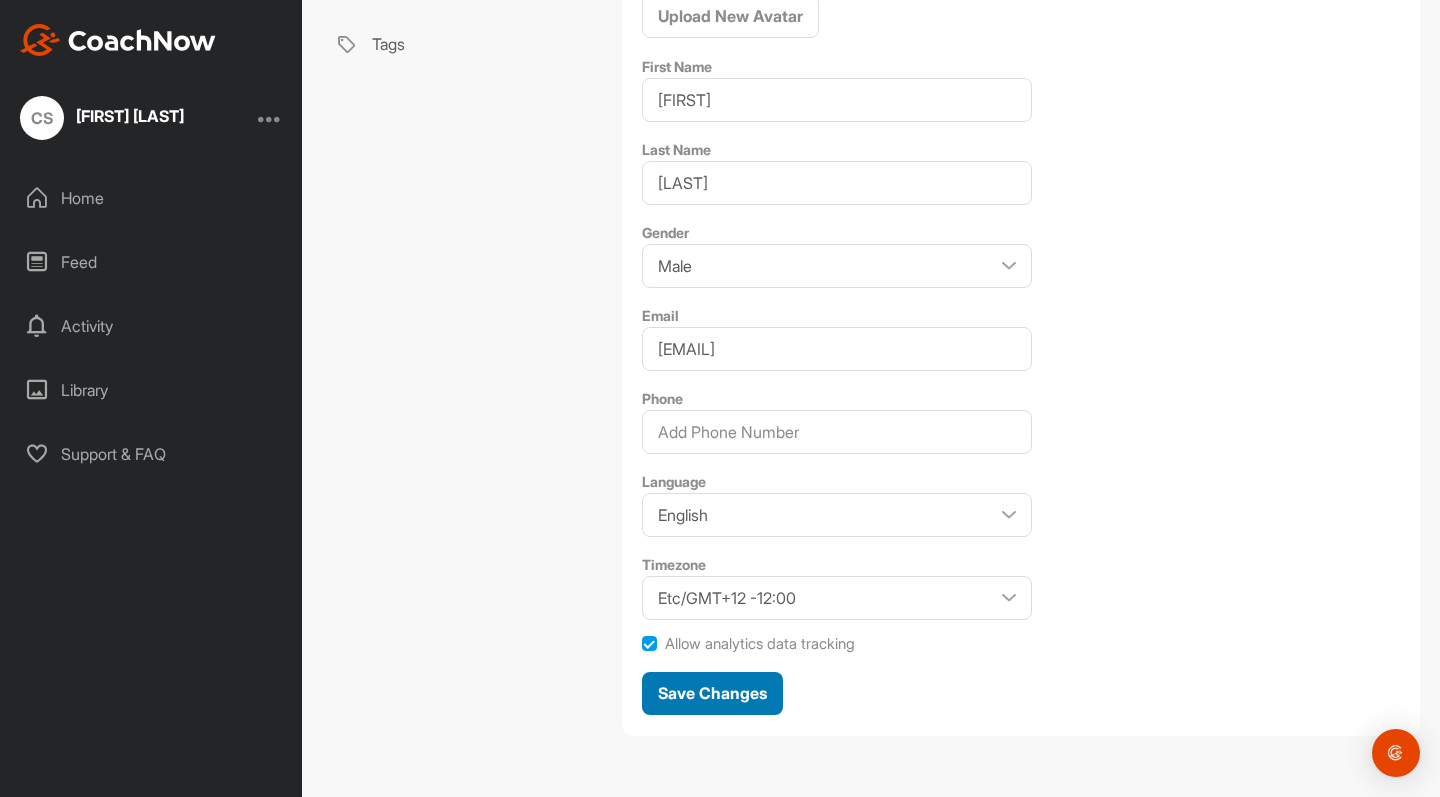 click on "Save Changes" at bounding box center (712, 693) 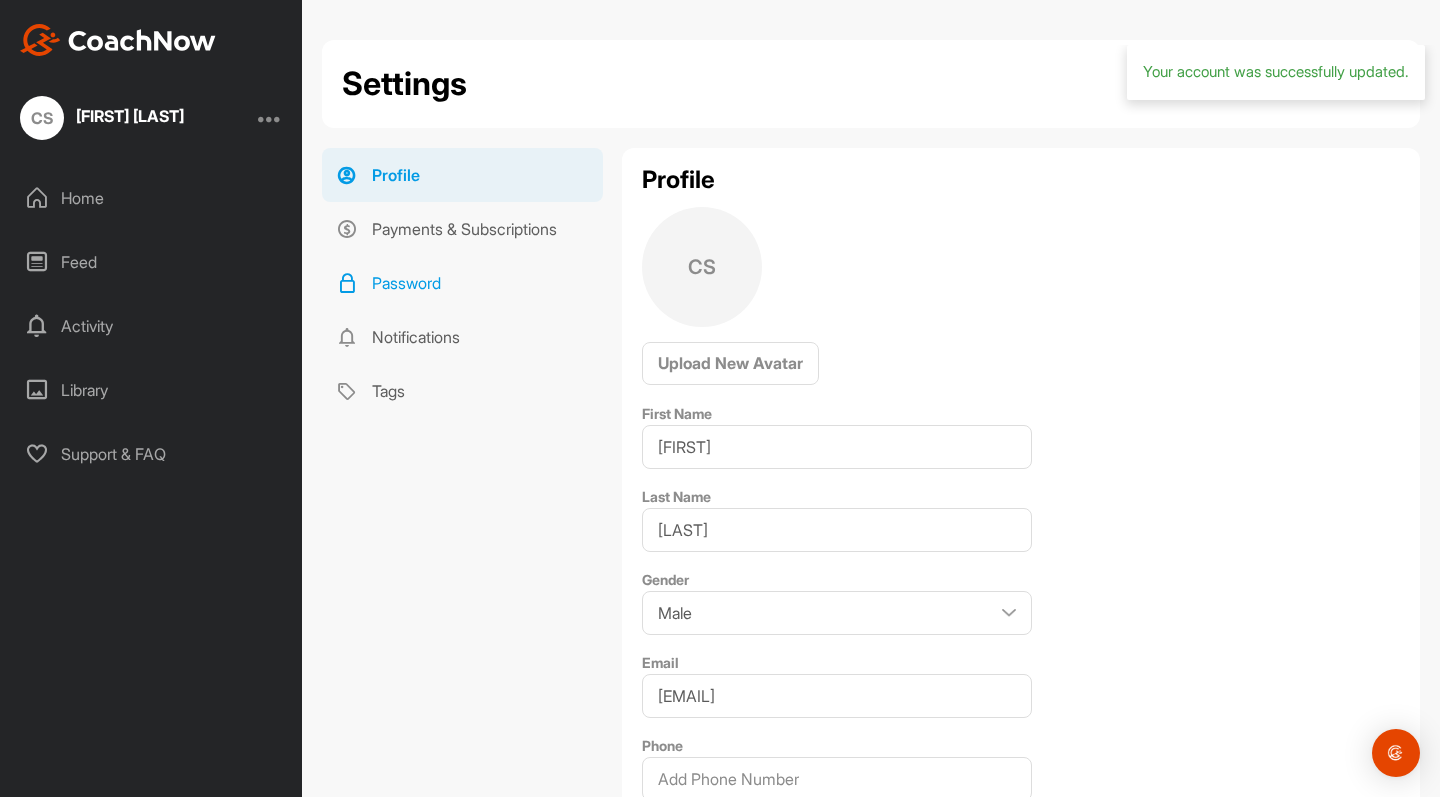scroll, scrollTop: 0, scrollLeft: 0, axis: both 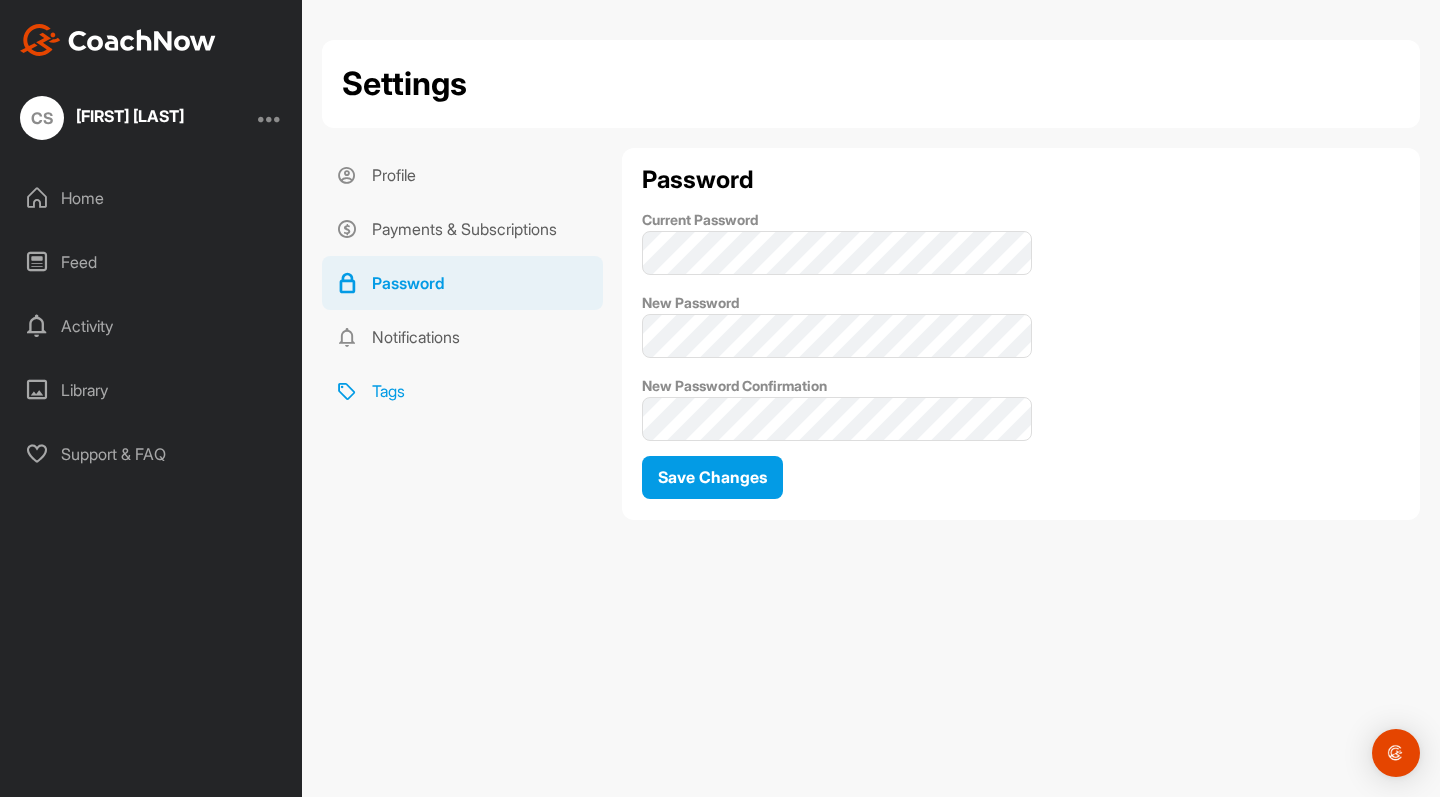click on "Tags" at bounding box center [462, 391] 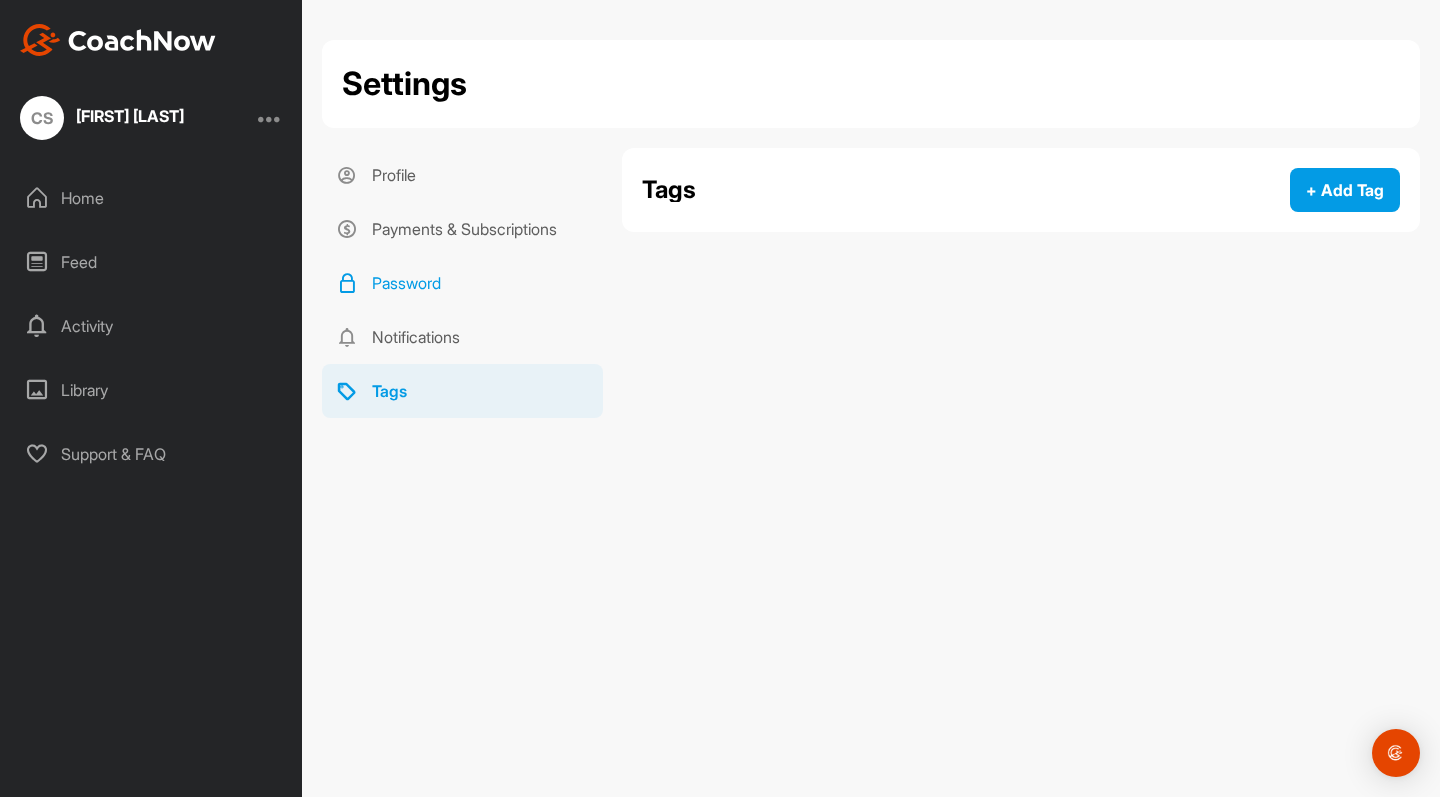click on "Password" at bounding box center [462, 283] 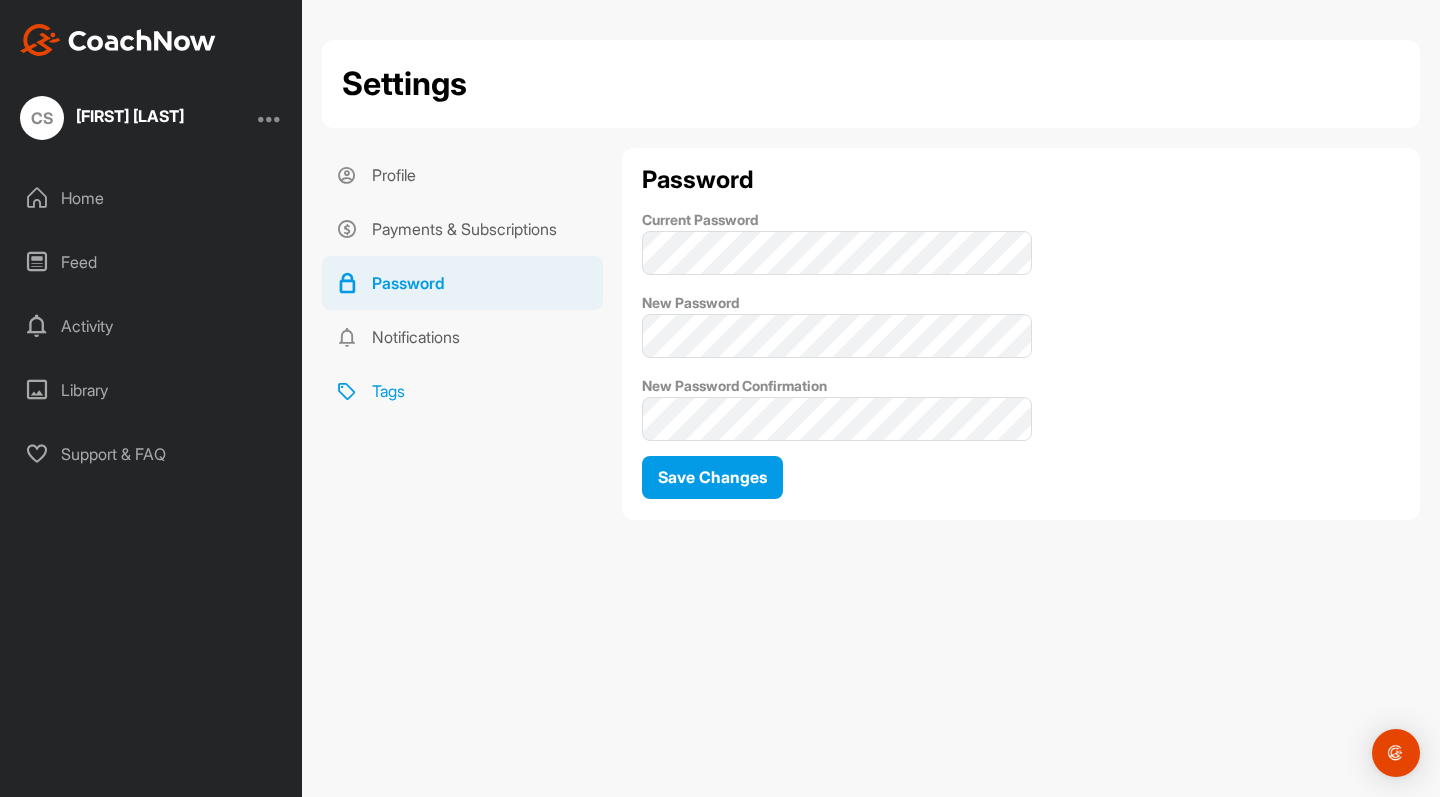 click on "Tags" at bounding box center (462, 391) 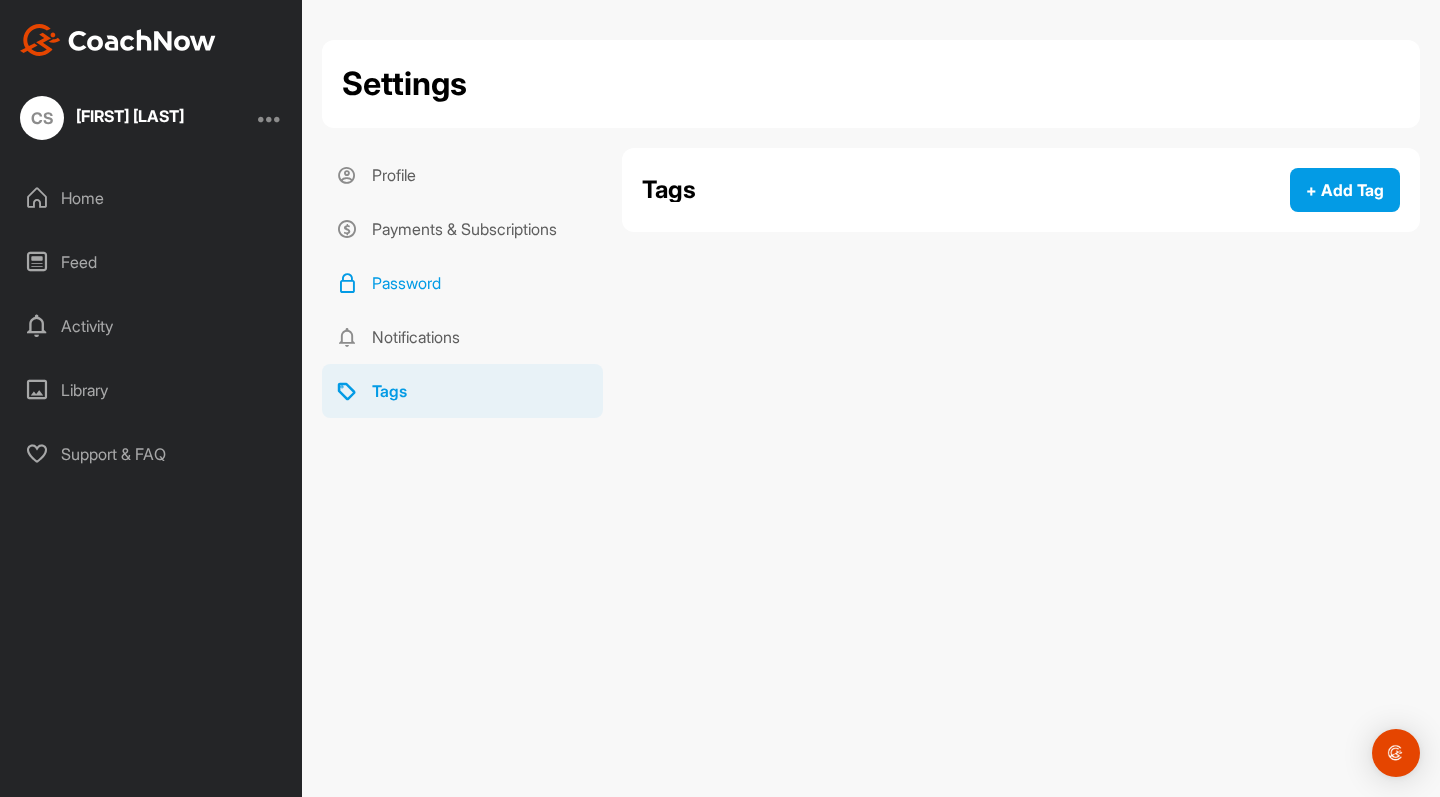 click on "Password" at bounding box center (462, 283) 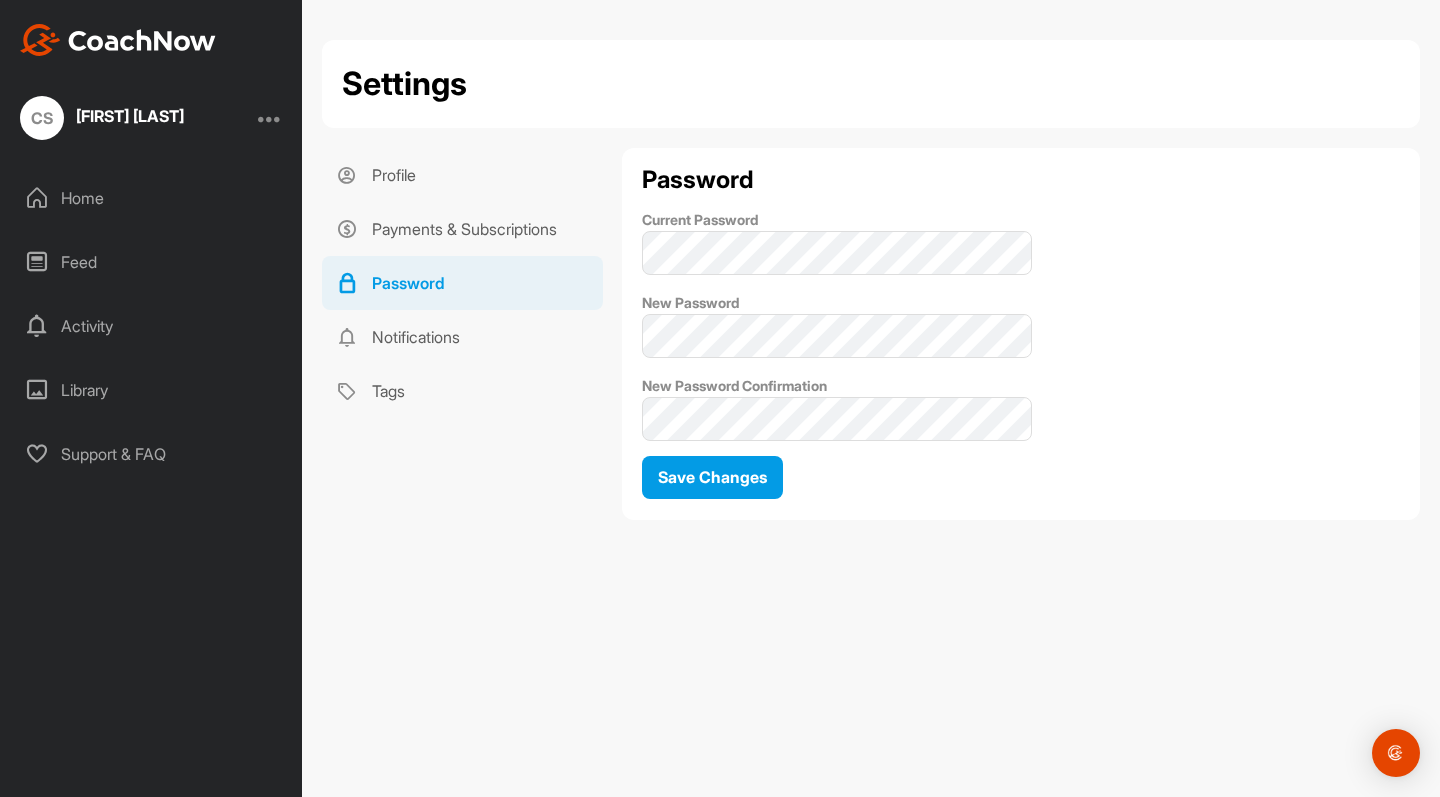 click on "Settings Profile Payments & Subscriptions Password Notifications Tags Profile Payments & Subscriptions Password Notifications Tags Password Current Password New Password New Password Confirmation   Save Changes" at bounding box center (871, 398) 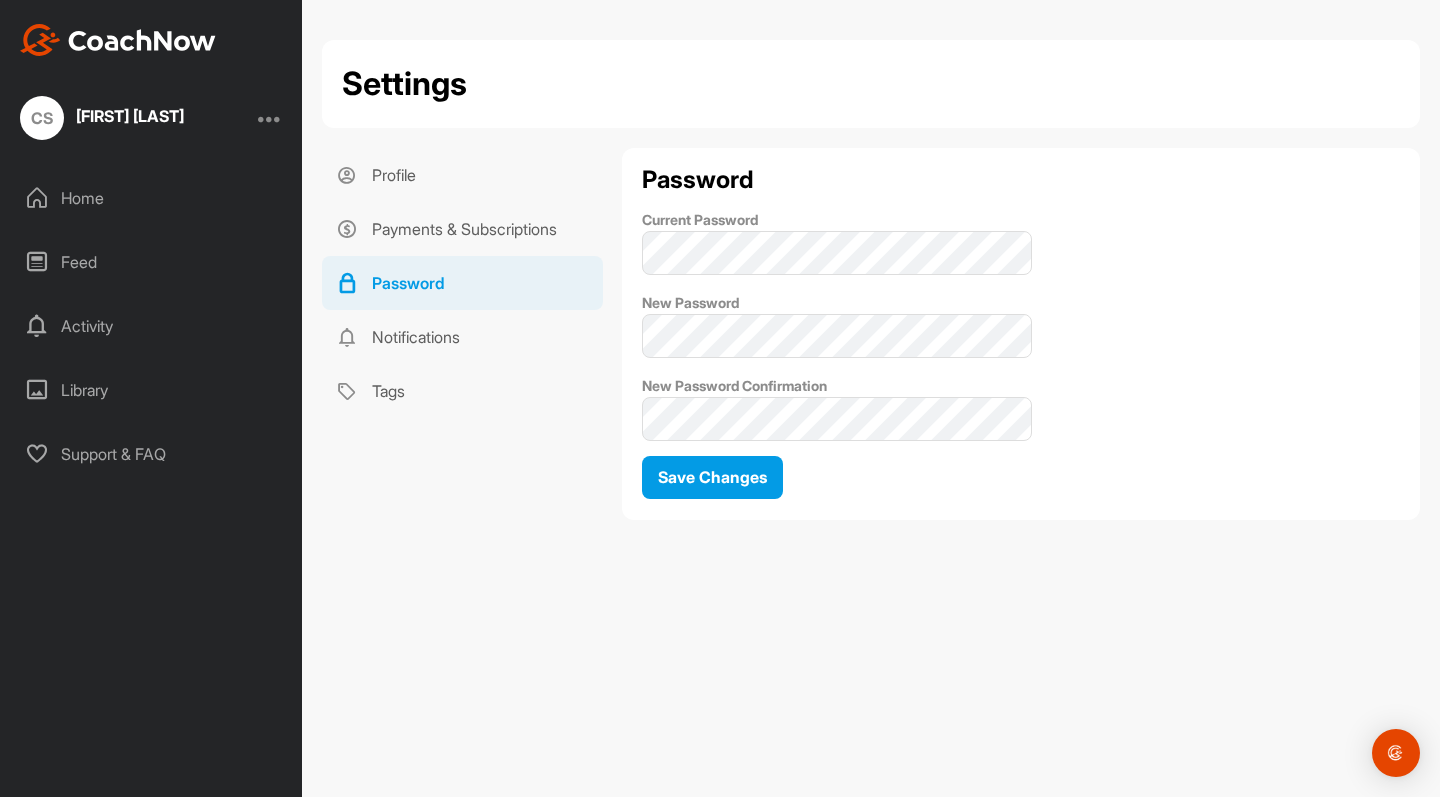 click on "Settings Profile Payments & Subscriptions Password Notifications Tags Profile Payments & Subscriptions Password Notifications Tags Password Current Password New Password New Password Confirmation   Save Changes" at bounding box center (871, 398) 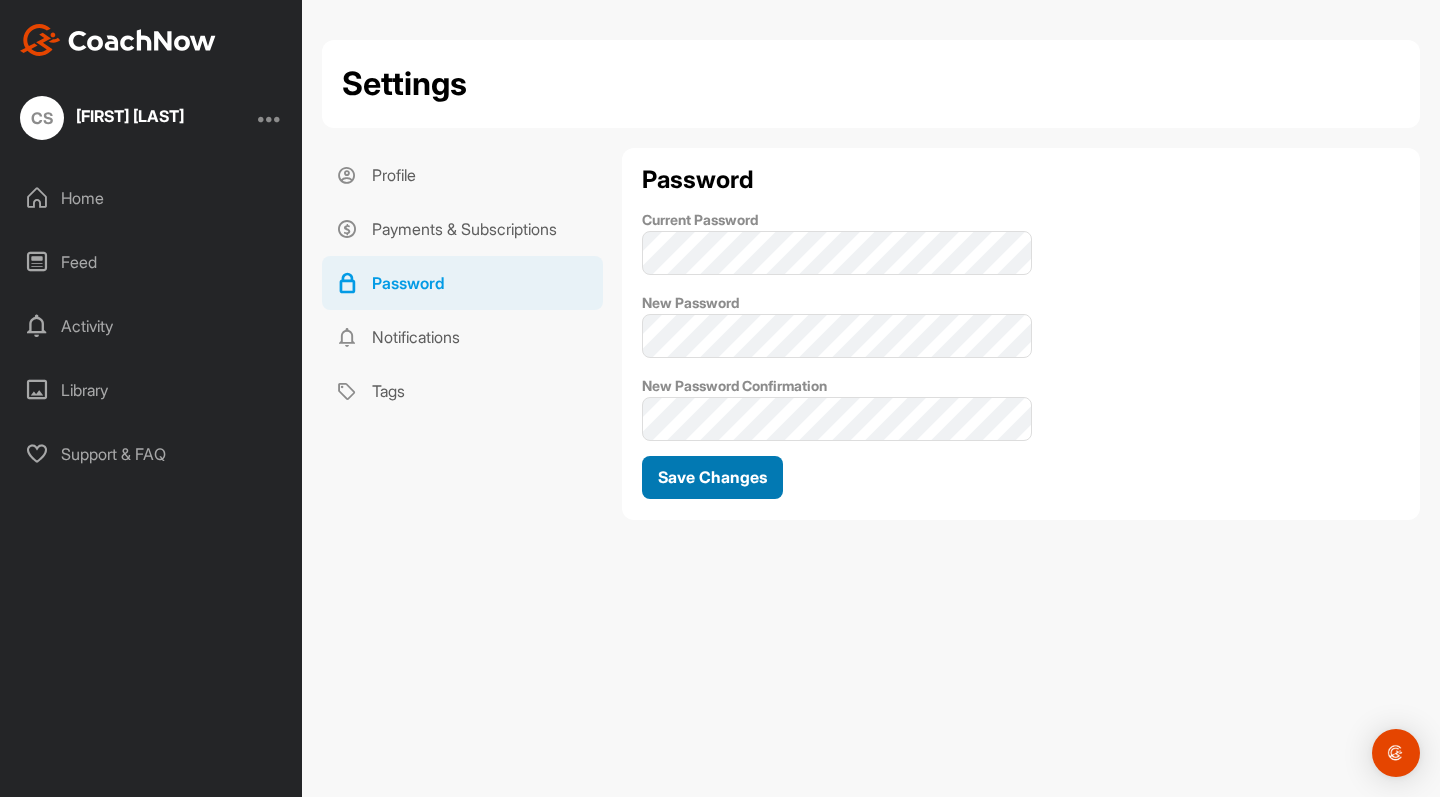 click on "Save Changes" at bounding box center [712, 477] 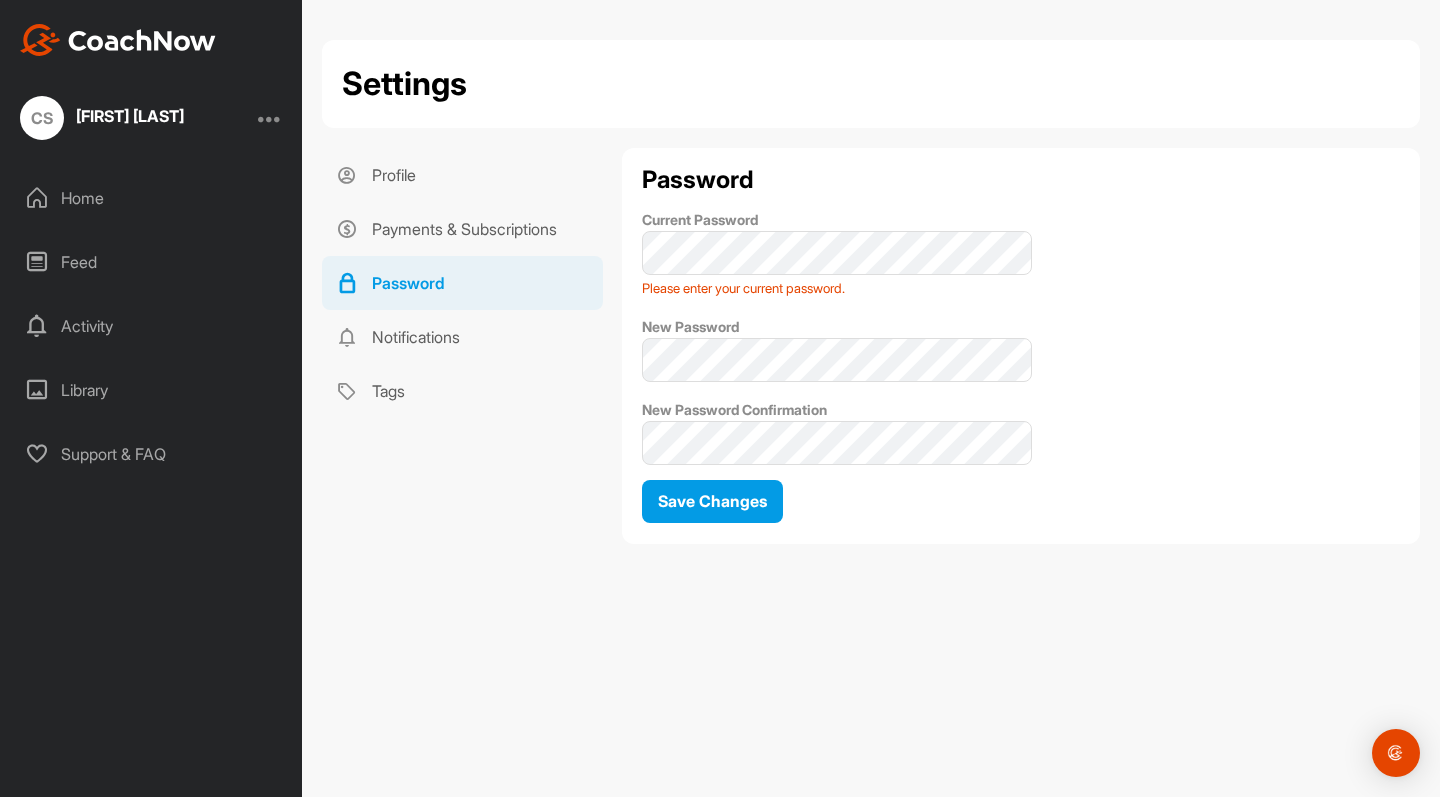 click on "Password" at bounding box center (1021, 180) 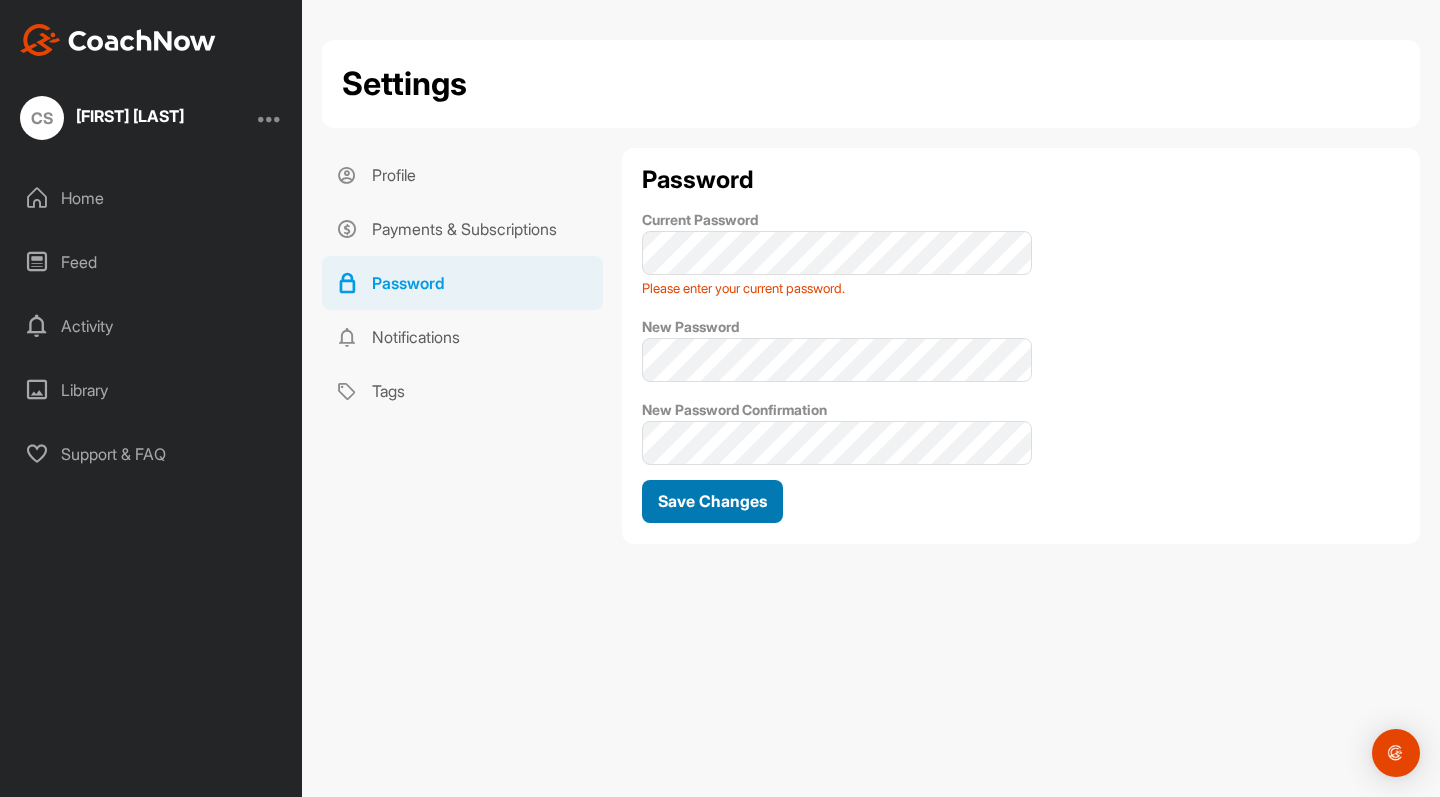 click on "Save Changes" at bounding box center (712, 501) 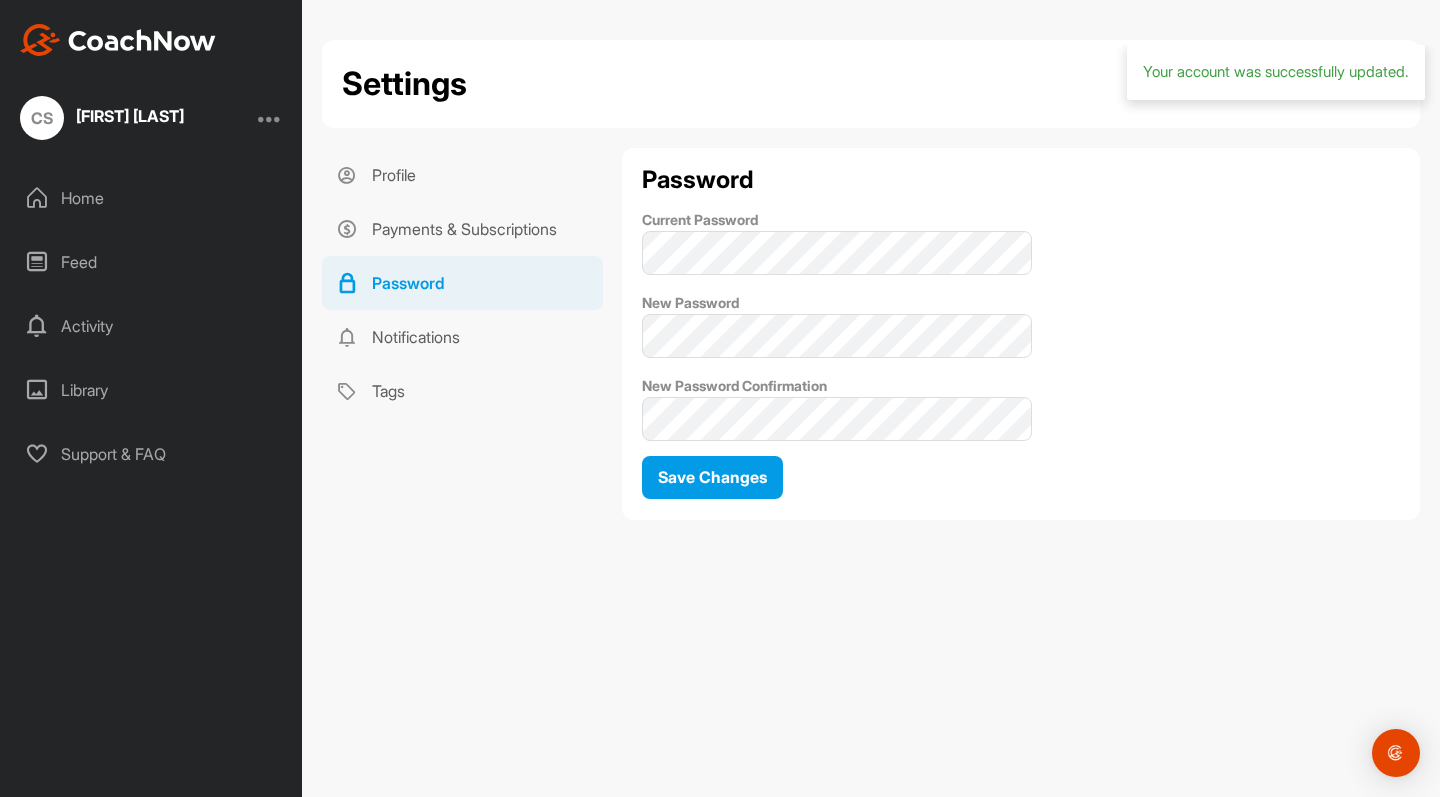 click at bounding box center (270, 118) 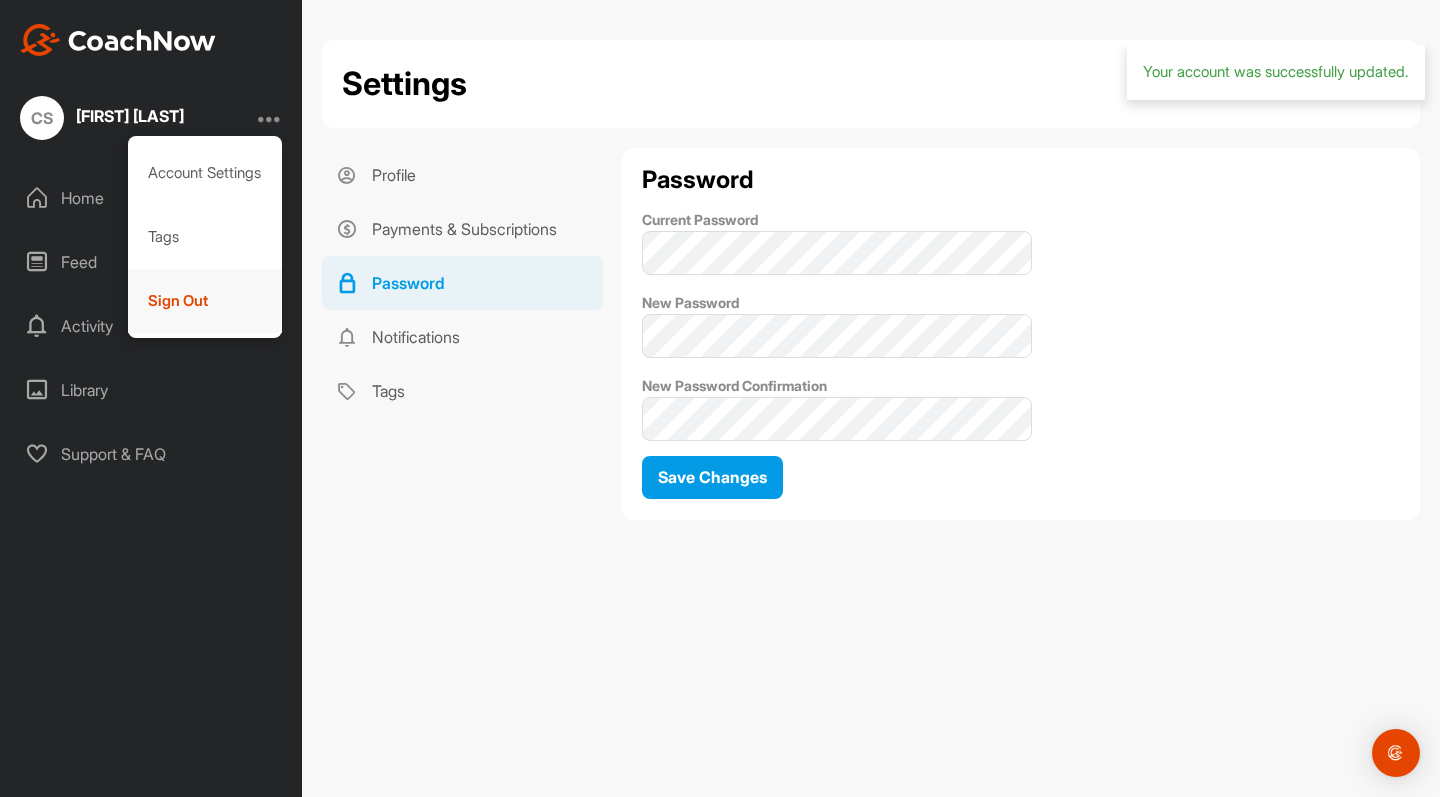 click on "Sign Out" at bounding box center (205, 301) 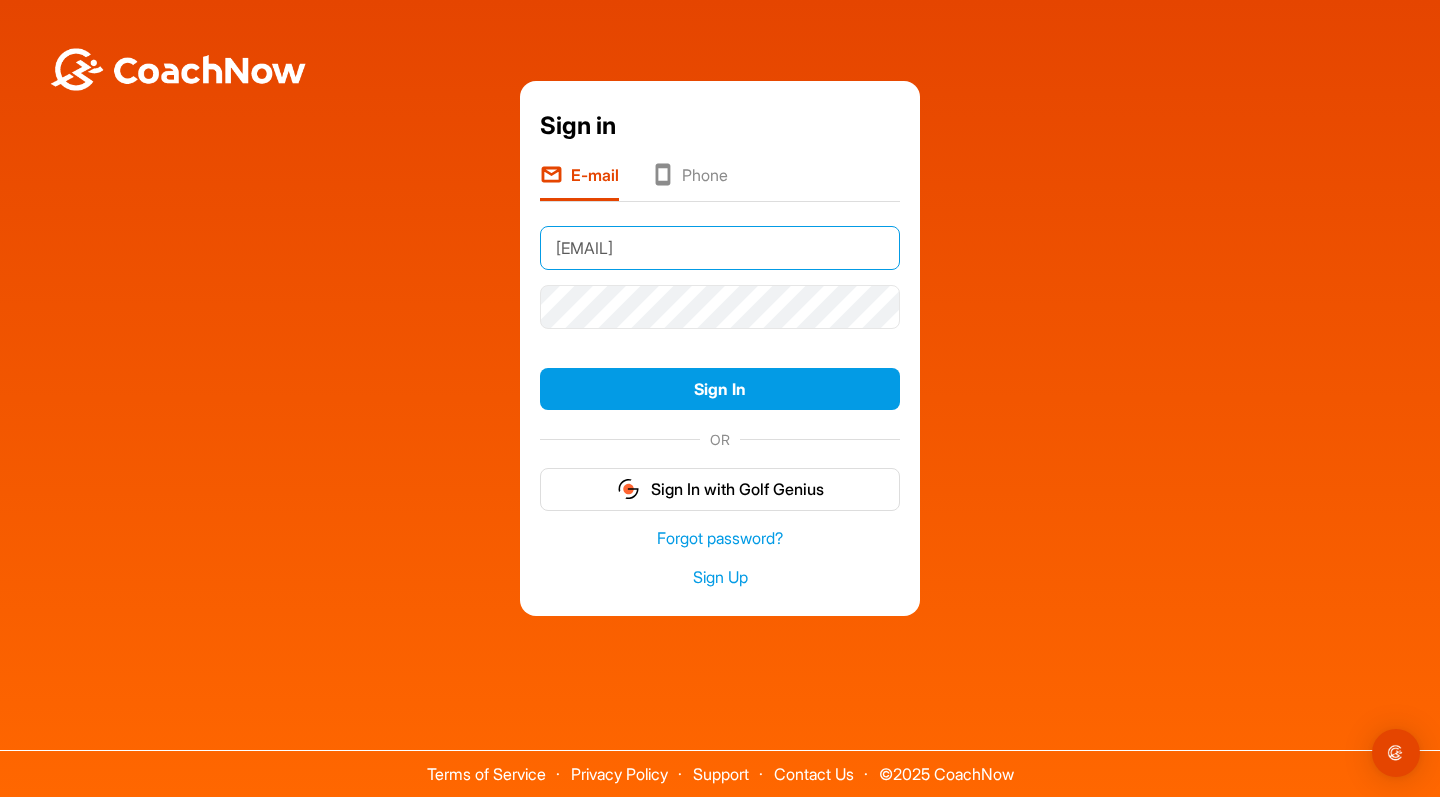 drag, startPoint x: 606, startPoint y: 250, endPoint x: 502, endPoint y: 257, distance: 104.23531 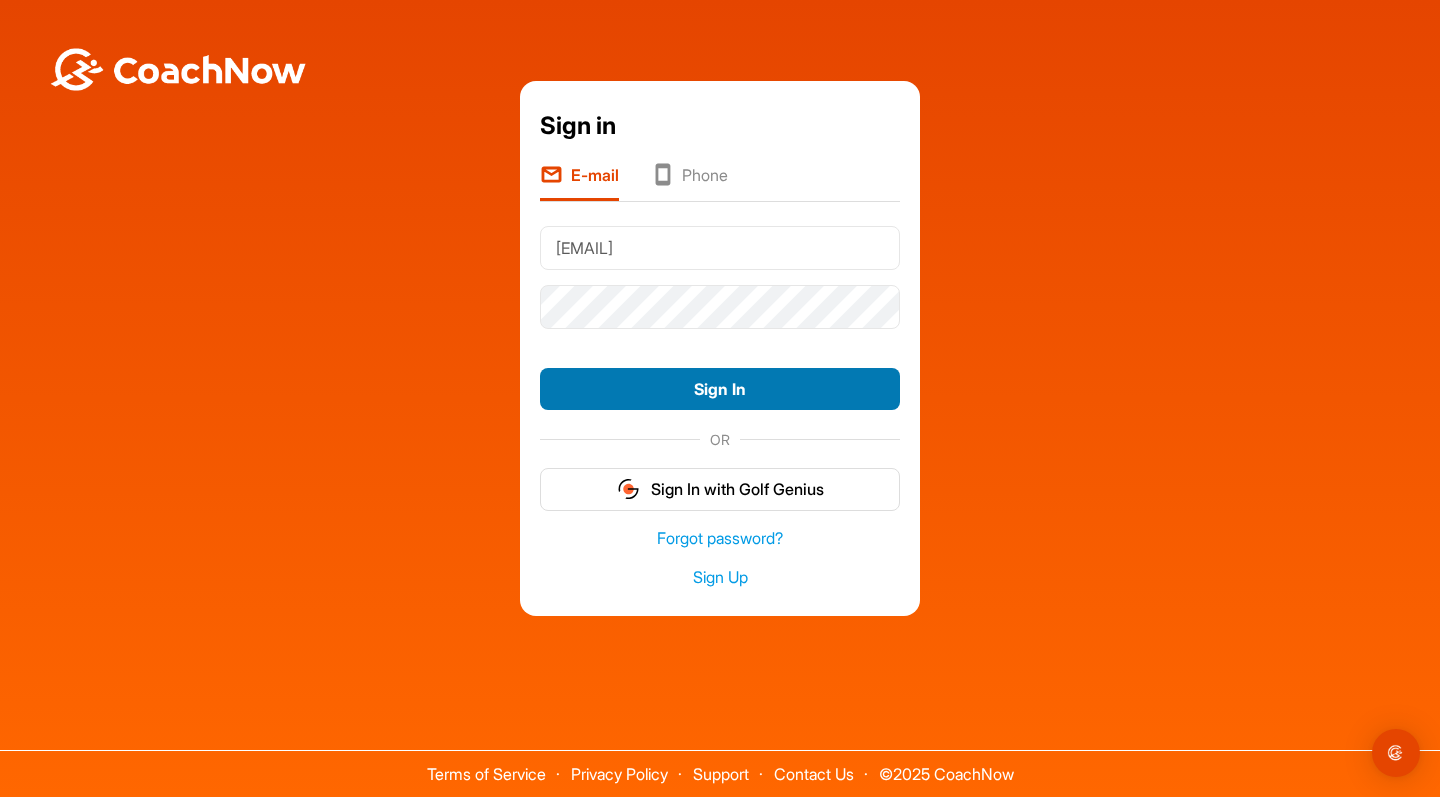 click on "Sign In" at bounding box center [720, 389] 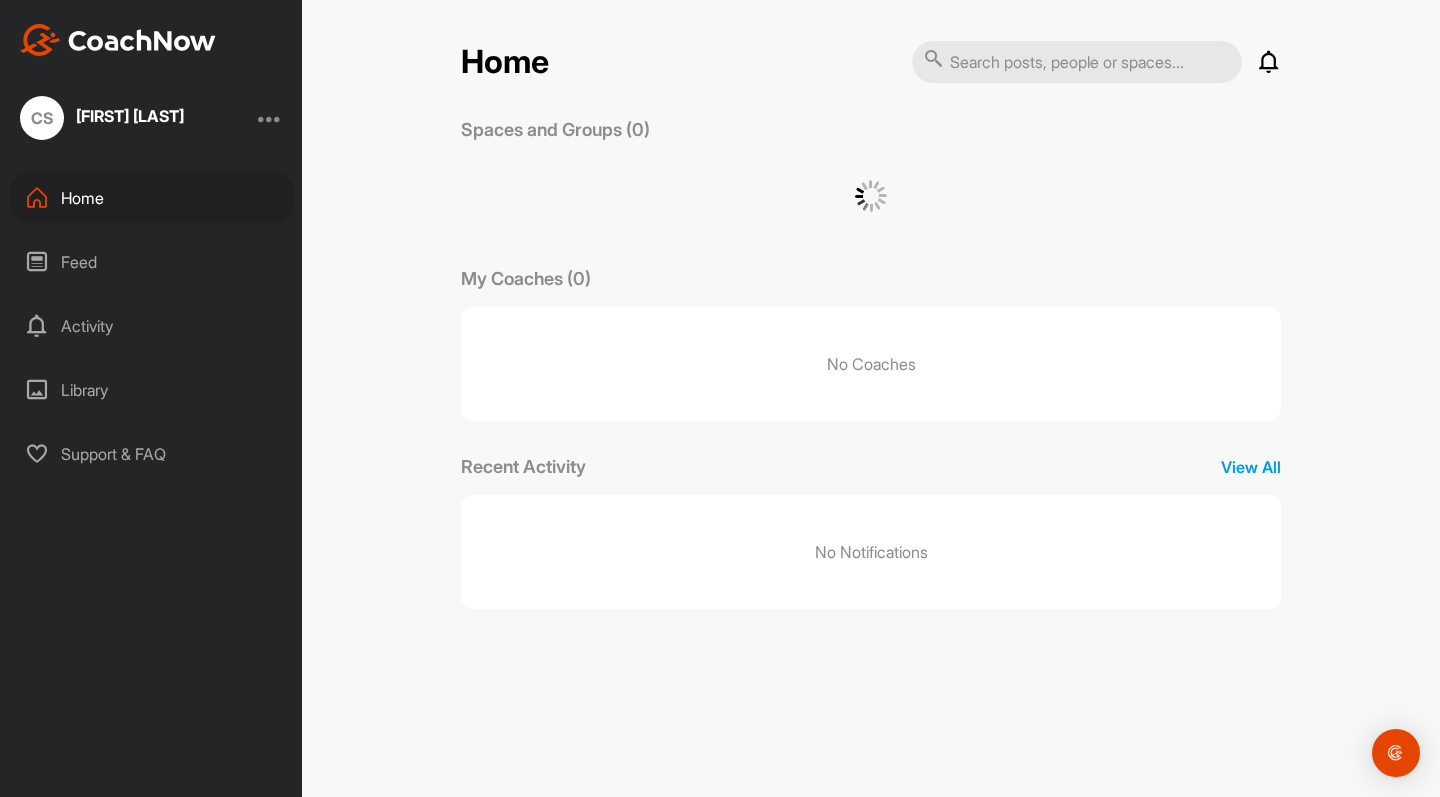scroll, scrollTop: 0, scrollLeft: 0, axis: both 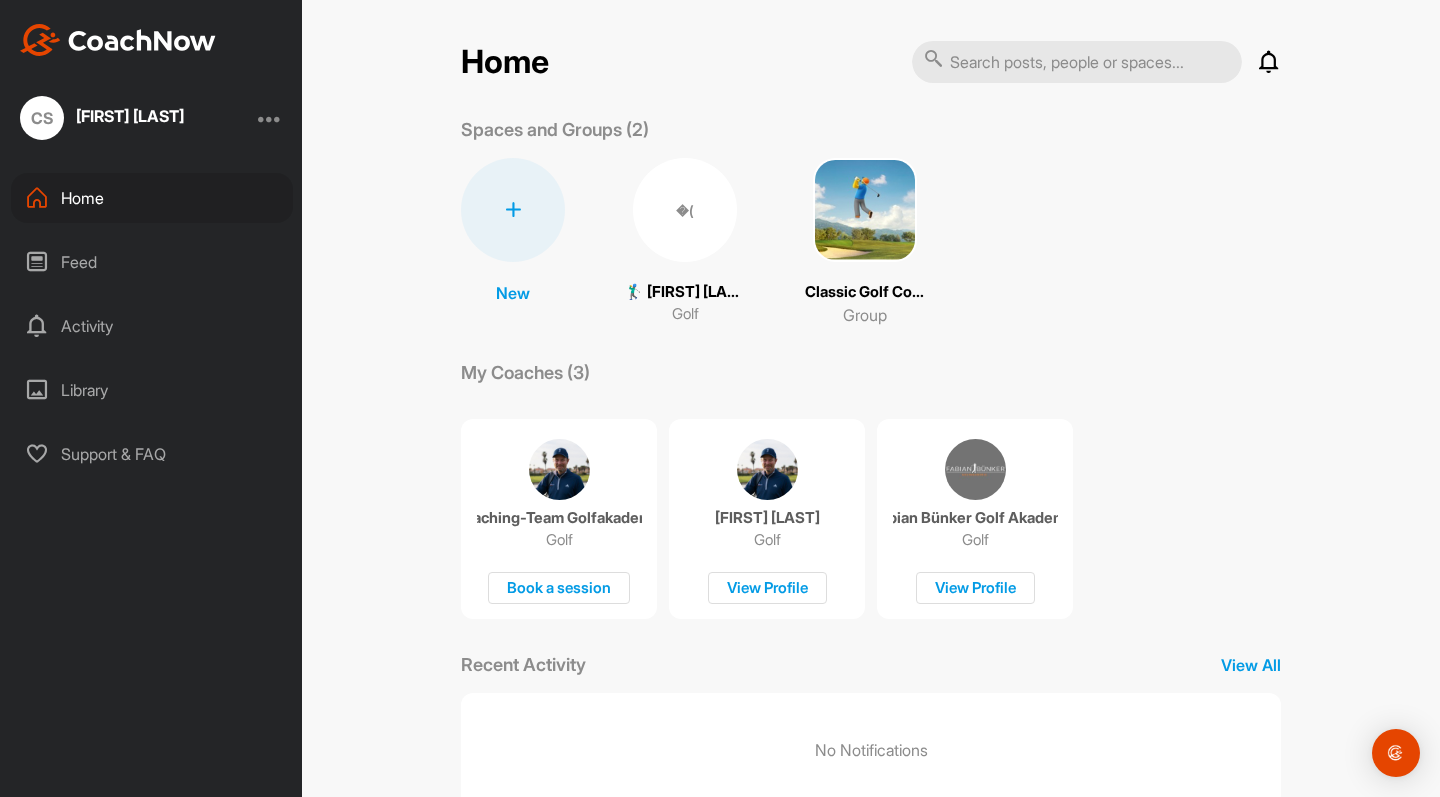 click at bounding box center (270, 118) 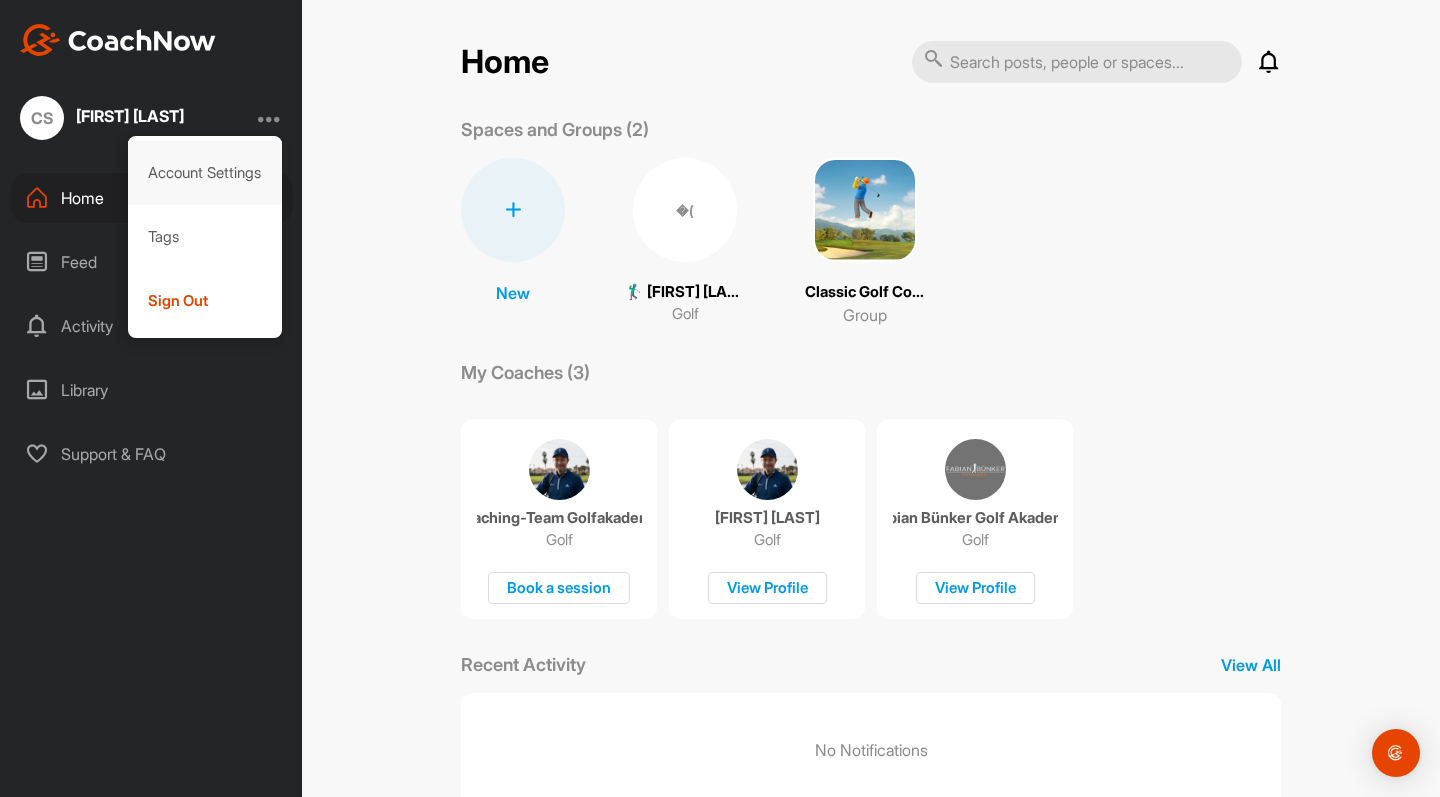 click on "Account Settings" at bounding box center (205, 173) 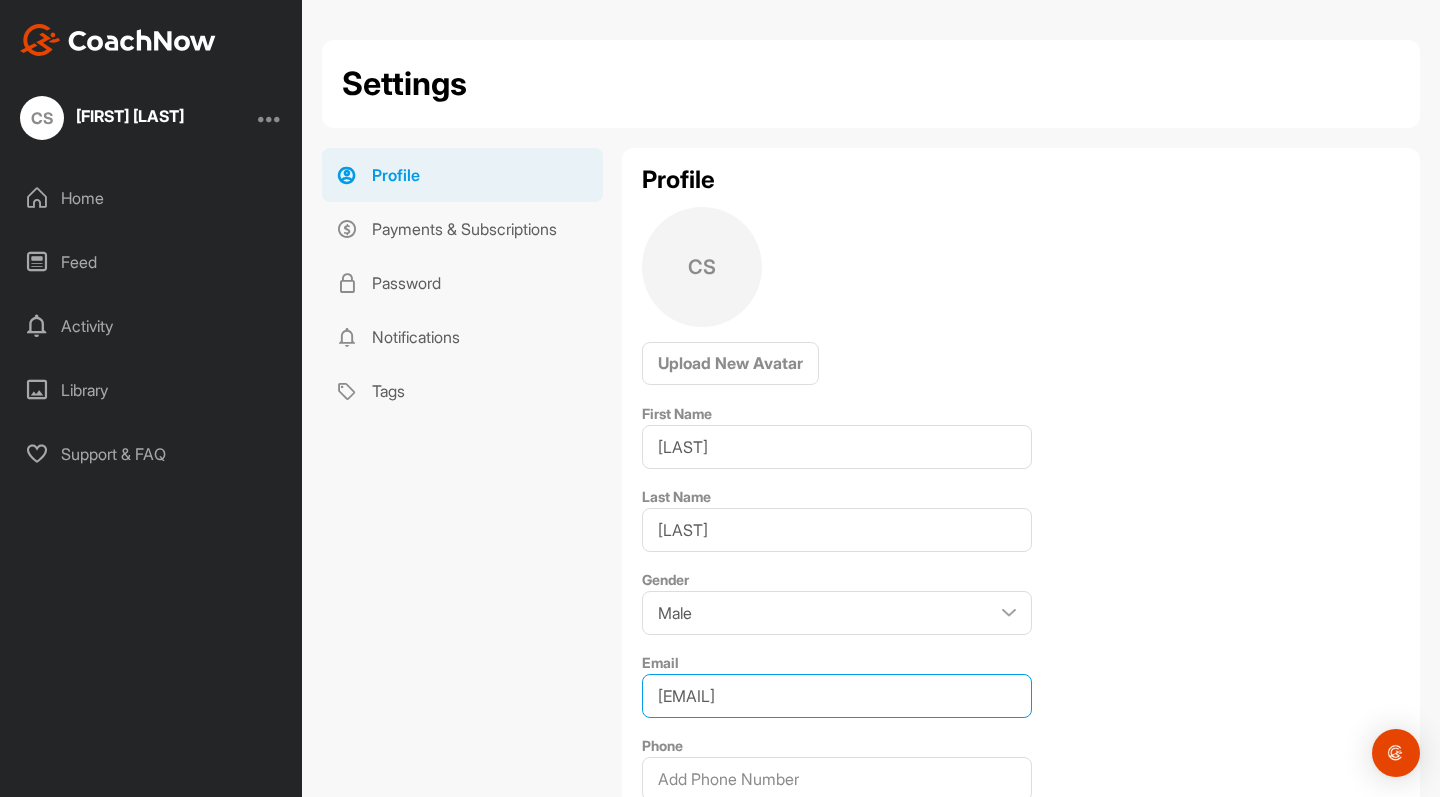 click on "[EMAIL]" at bounding box center (837, 696) 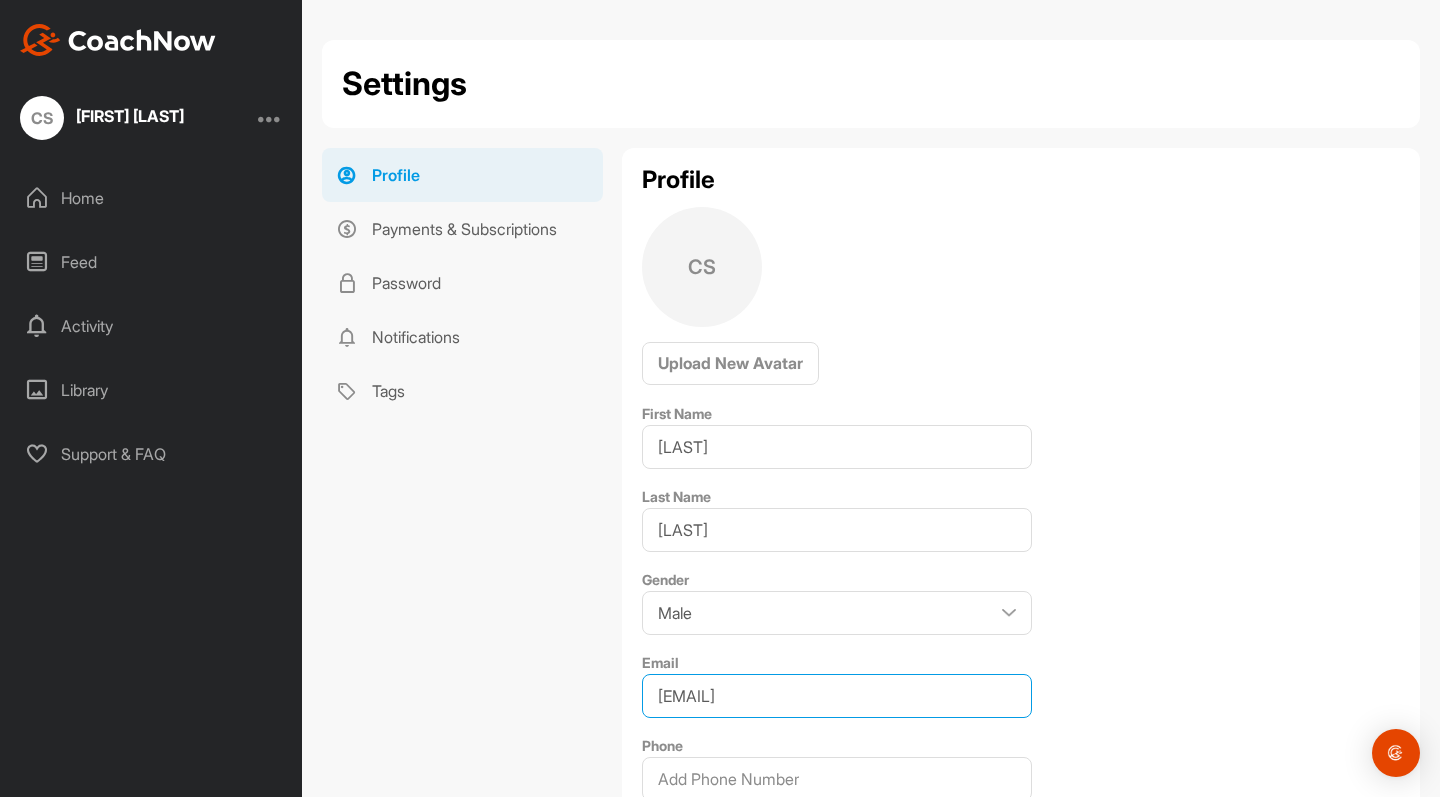 type on "cord.strohmeier@t-online.de" 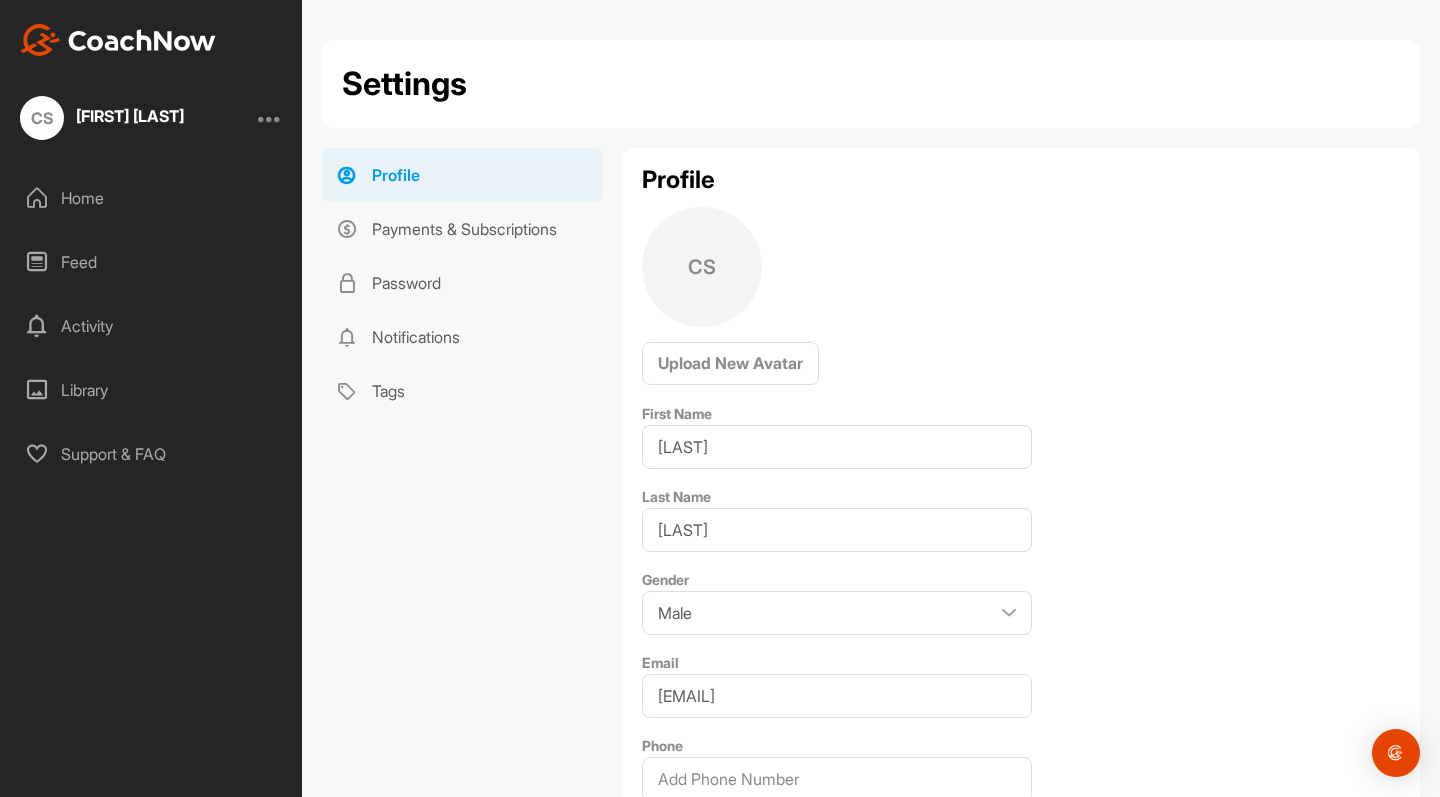 click on "Profile Payments & Subscriptions Password Notifications Tags" at bounding box center [462, 623] 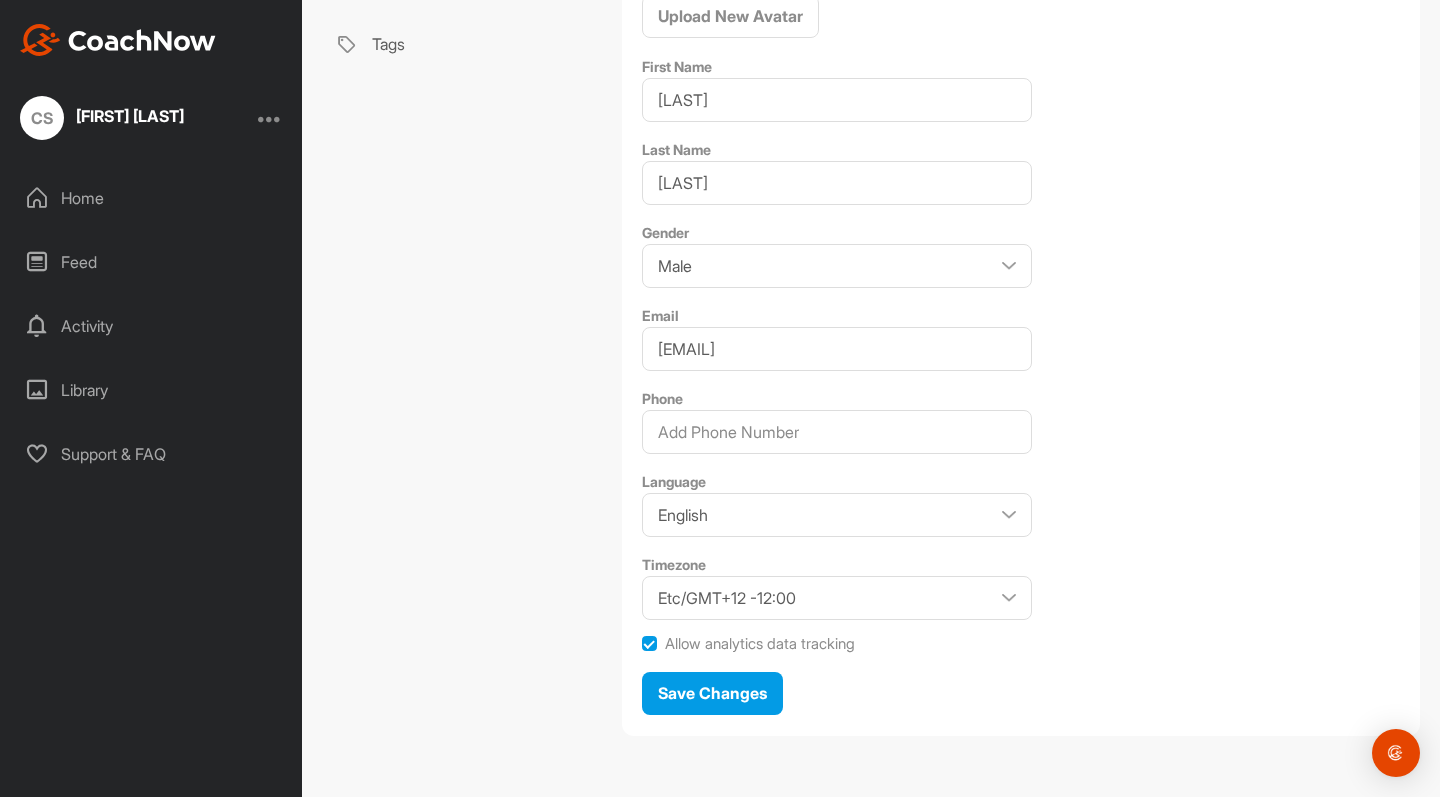scroll, scrollTop: 347, scrollLeft: 0, axis: vertical 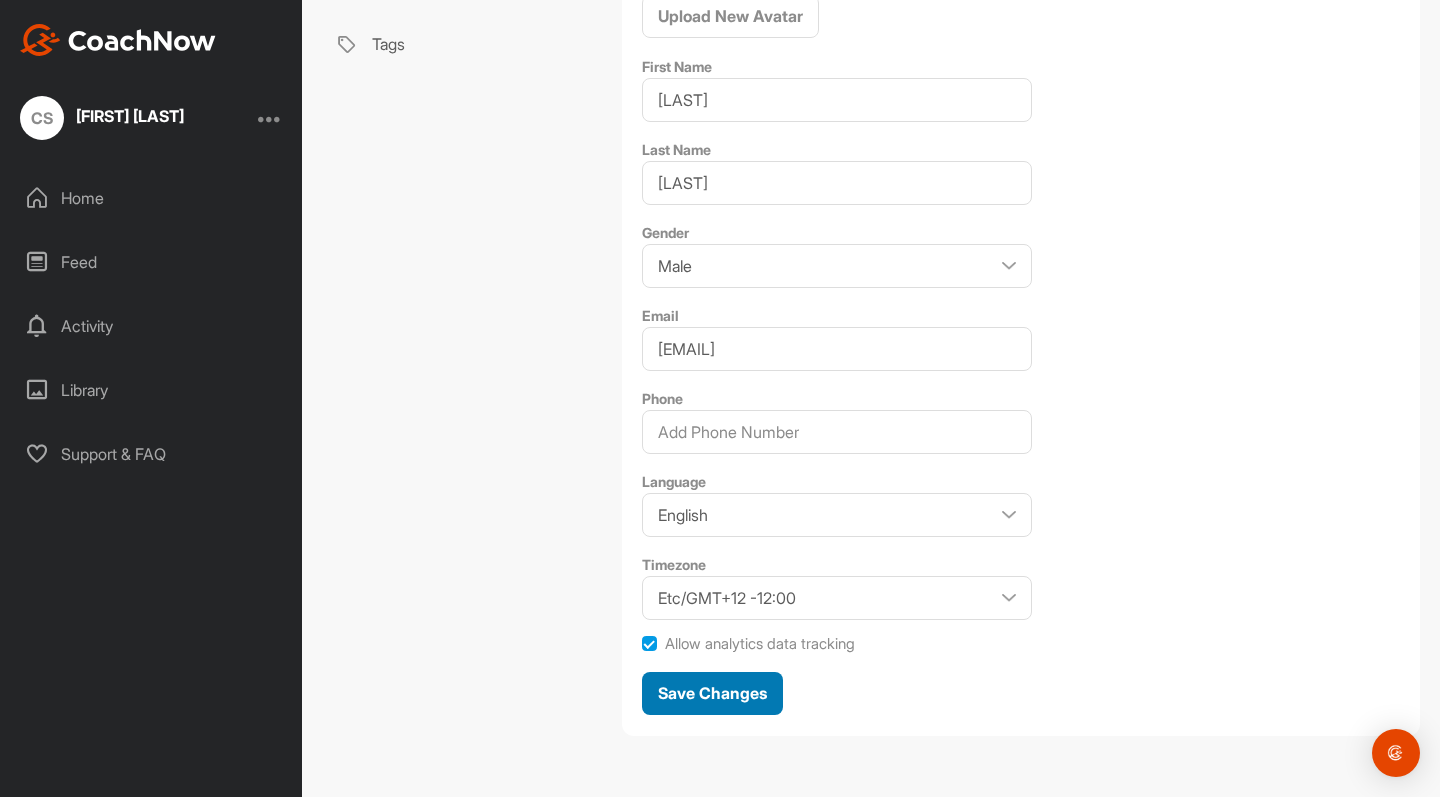 click on "Save Changes" at bounding box center [712, 693] 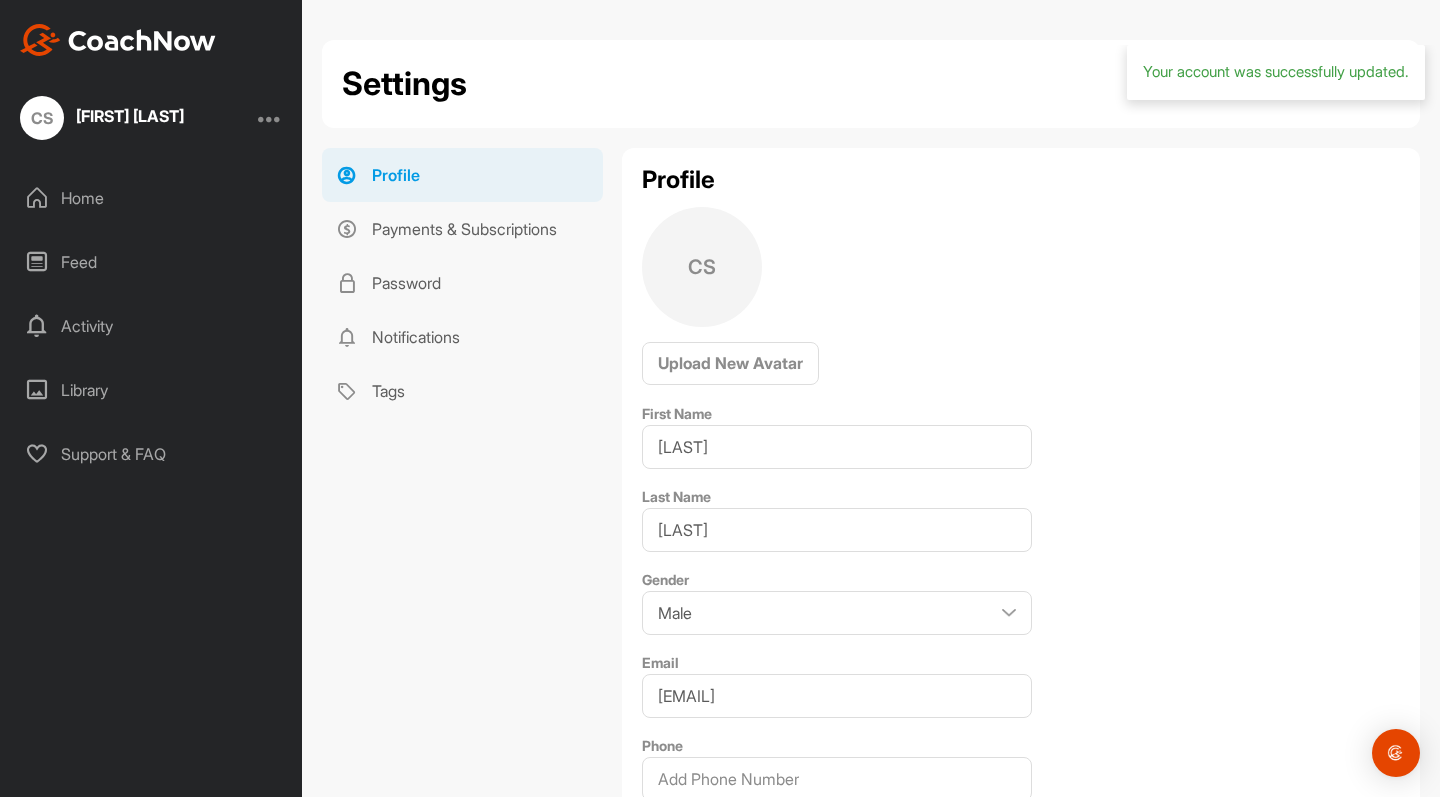 scroll, scrollTop: 0, scrollLeft: 0, axis: both 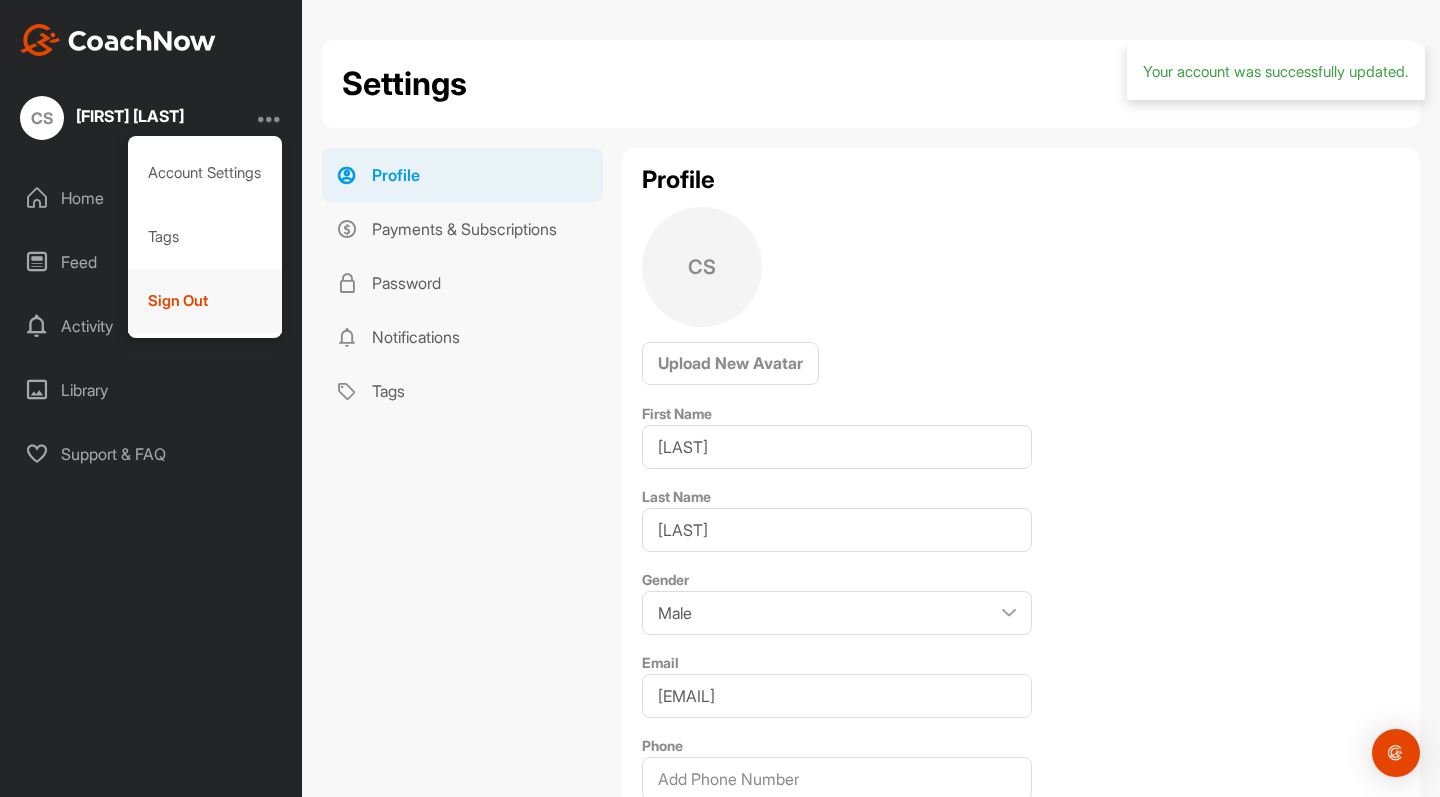 click on "Sign Out" at bounding box center (205, 301) 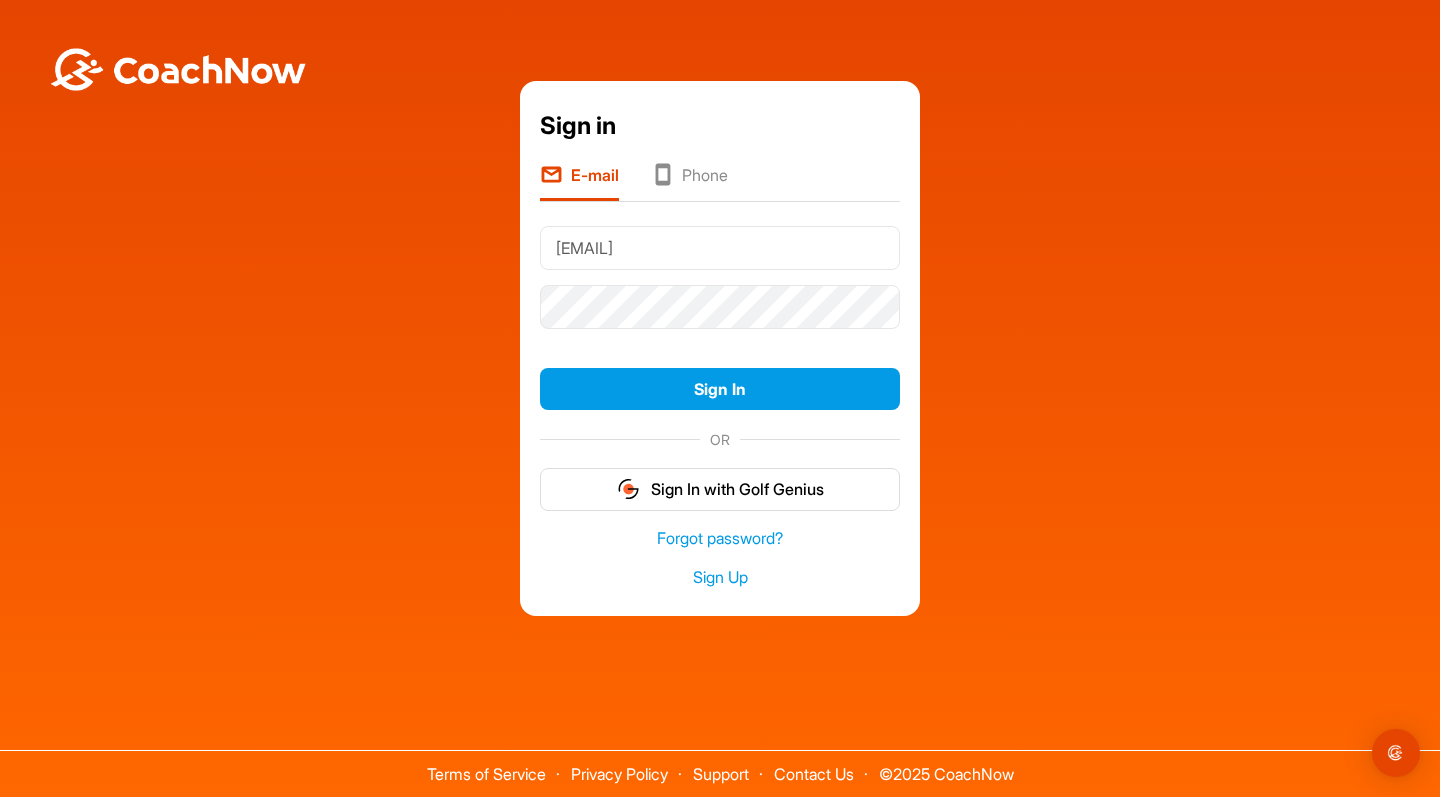 click on "[EMAIL]" at bounding box center [720, 248] 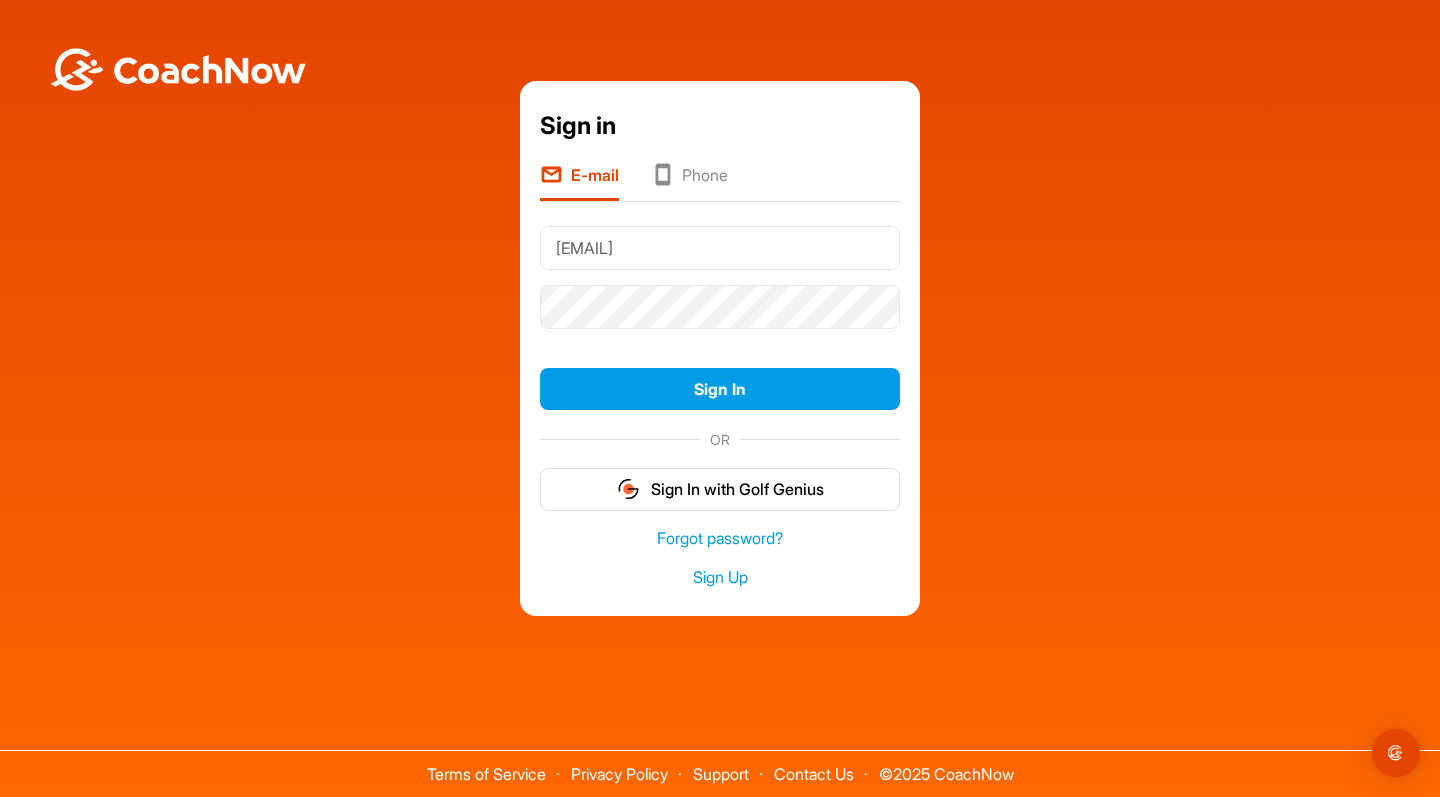 click on "Sign in   E-mail   Phone cord.strohmeier@t-online.de Sign In OR Sign In with Golf Genius Forgot password? Sign Up" at bounding box center (720, 349) 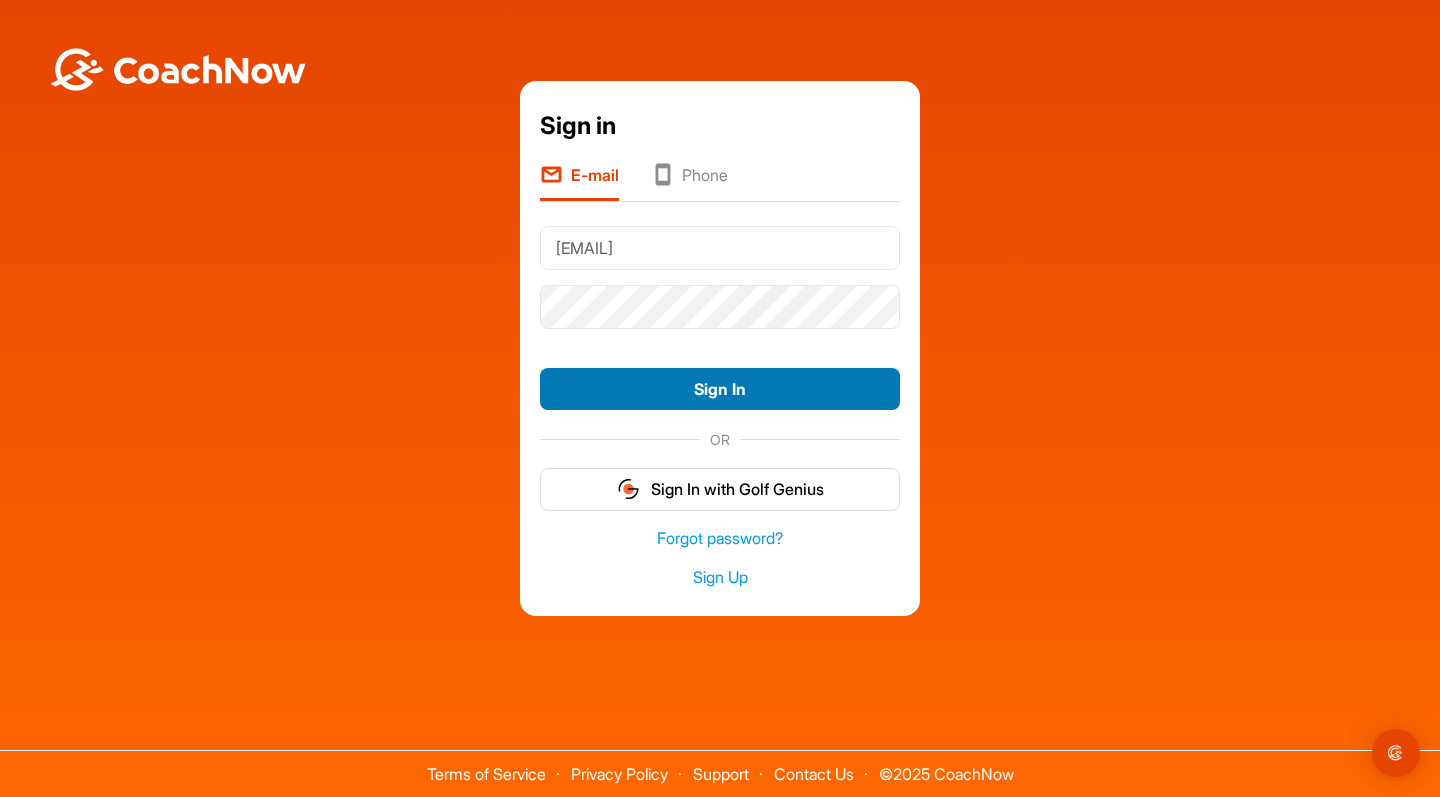 click on "Sign In" at bounding box center (720, 389) 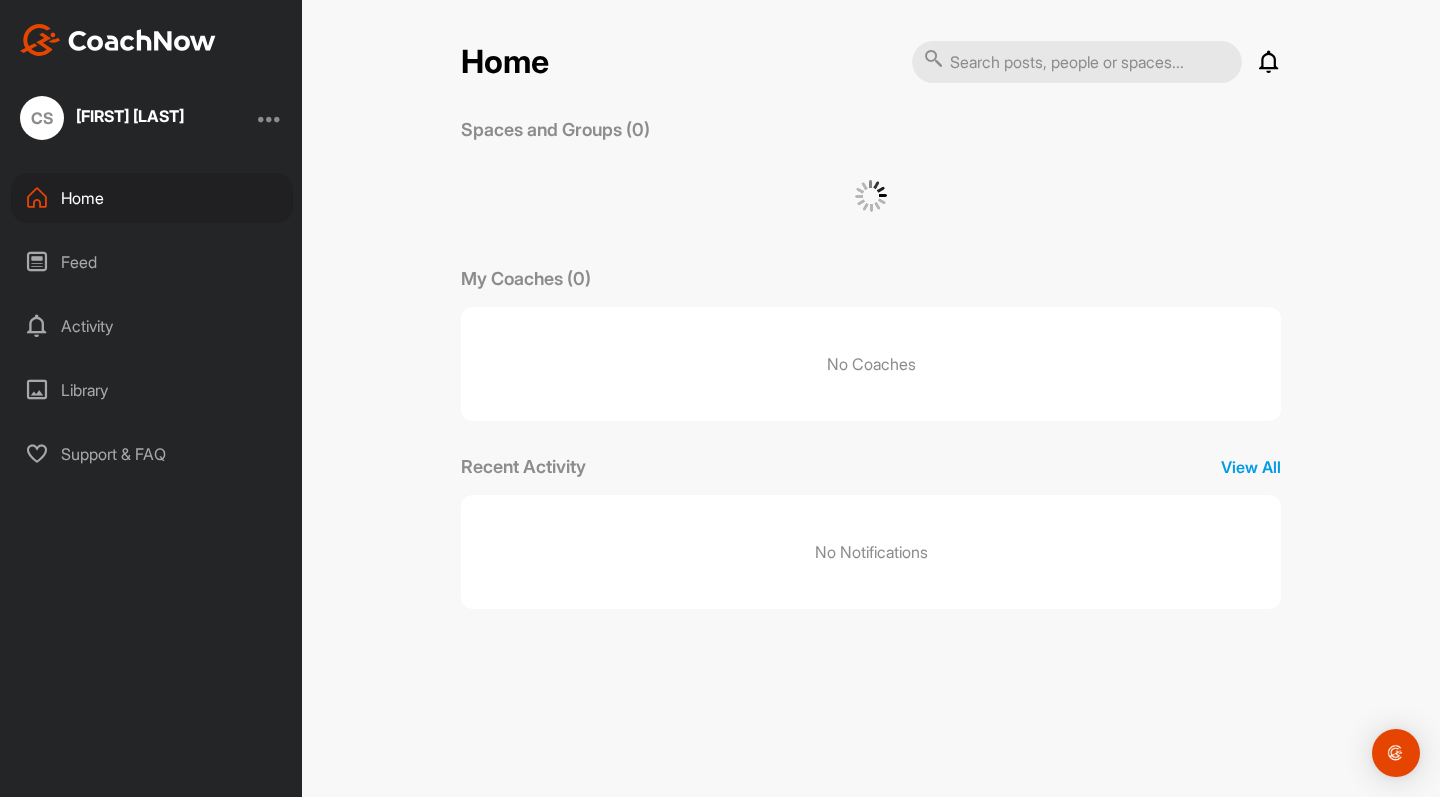 scroll, scrollTop: 0, scrollLeft: 0, axis: both 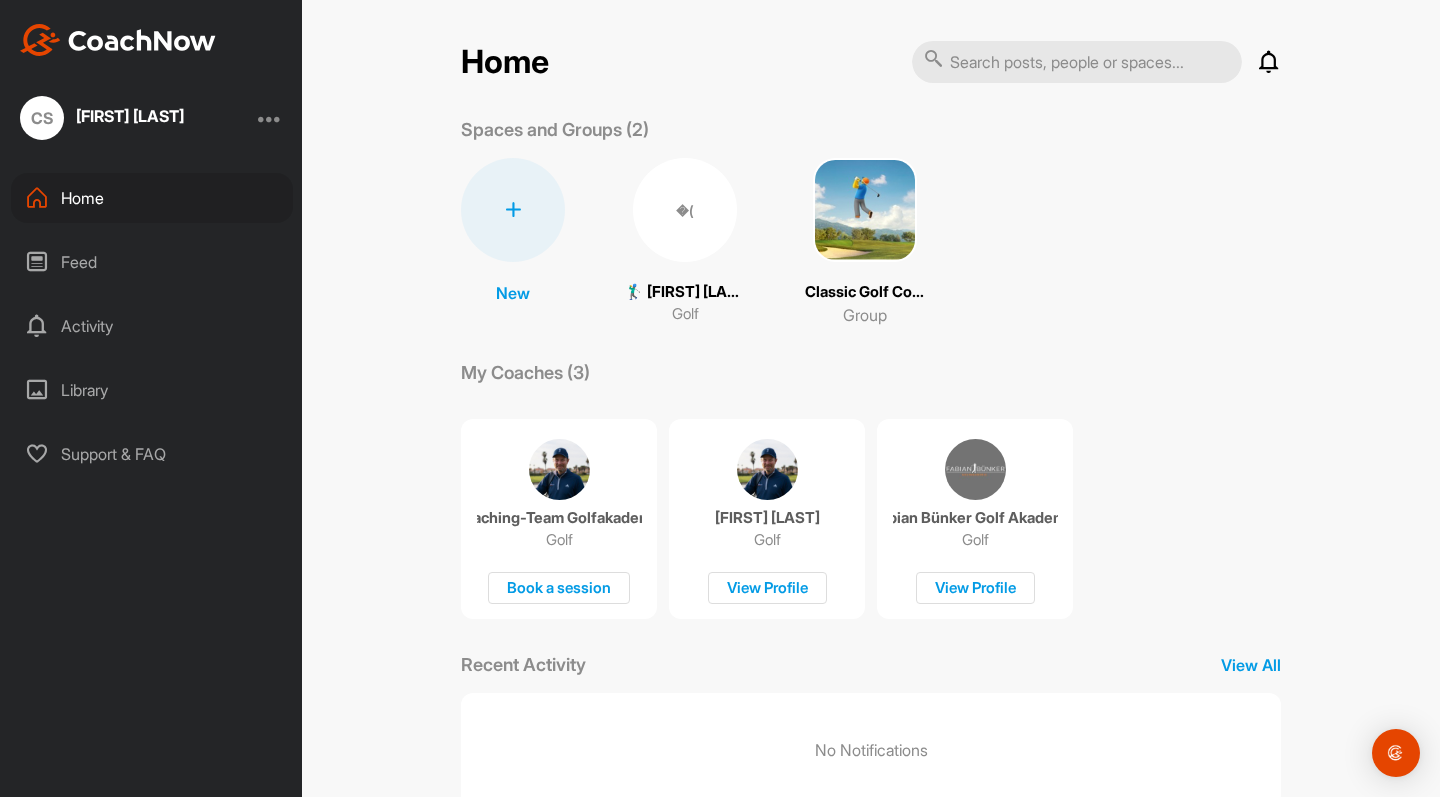 click at bounding box center (270, 118) 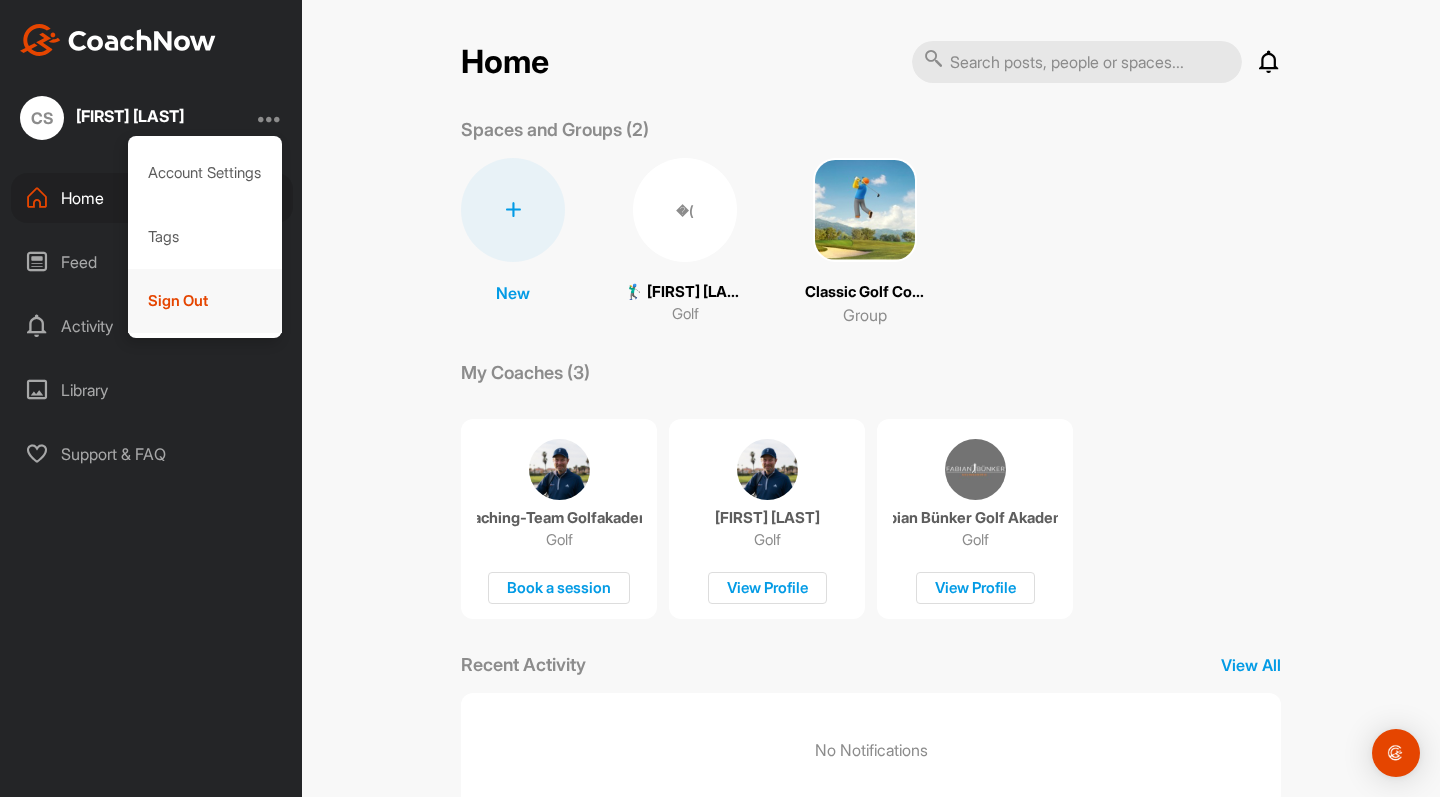 click on "Sign Out" at bounding box center (205, 301) 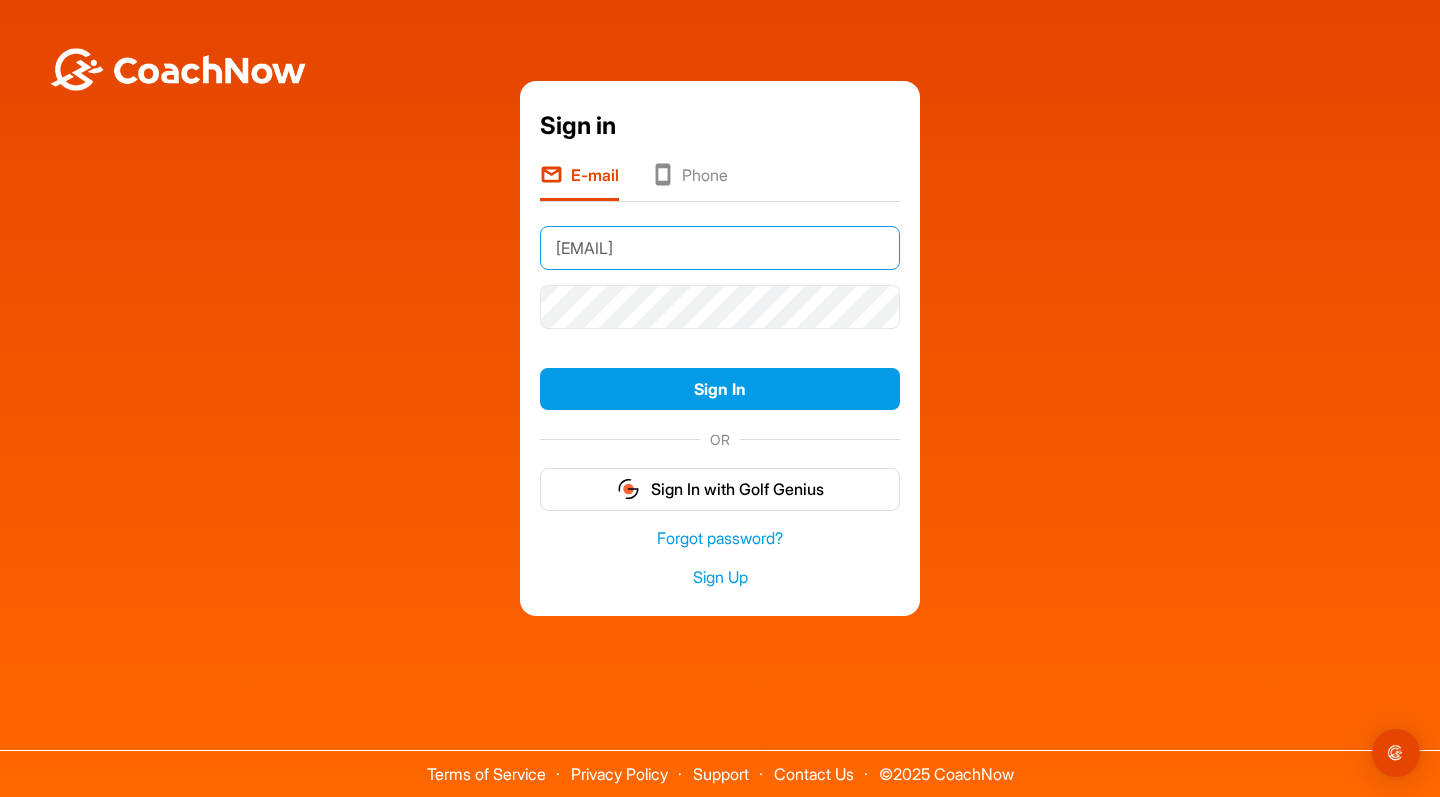 click on "[EMAIL]" at bounding box center [720, 248] 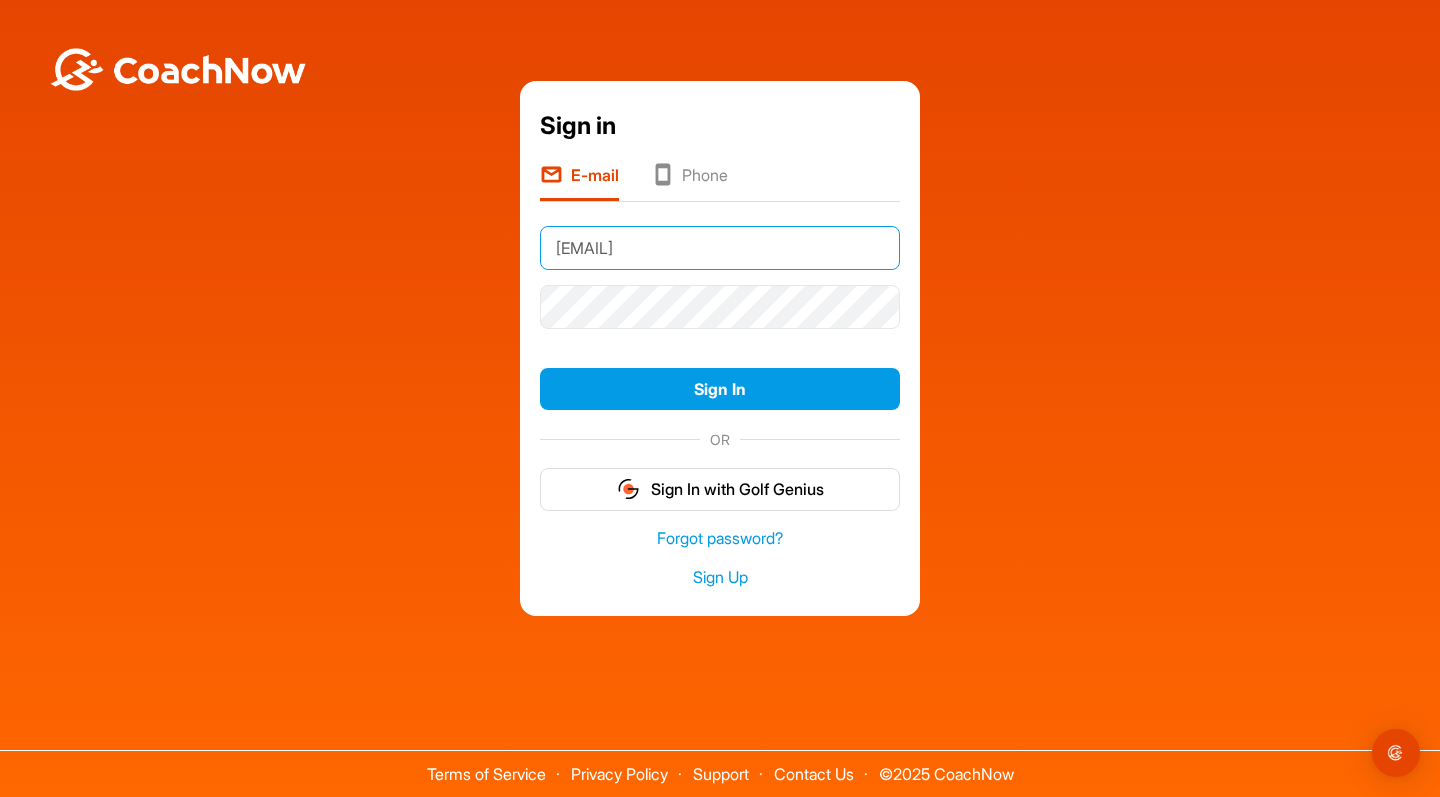 click on "[EMAIL]" at bounding box center (720, 248) 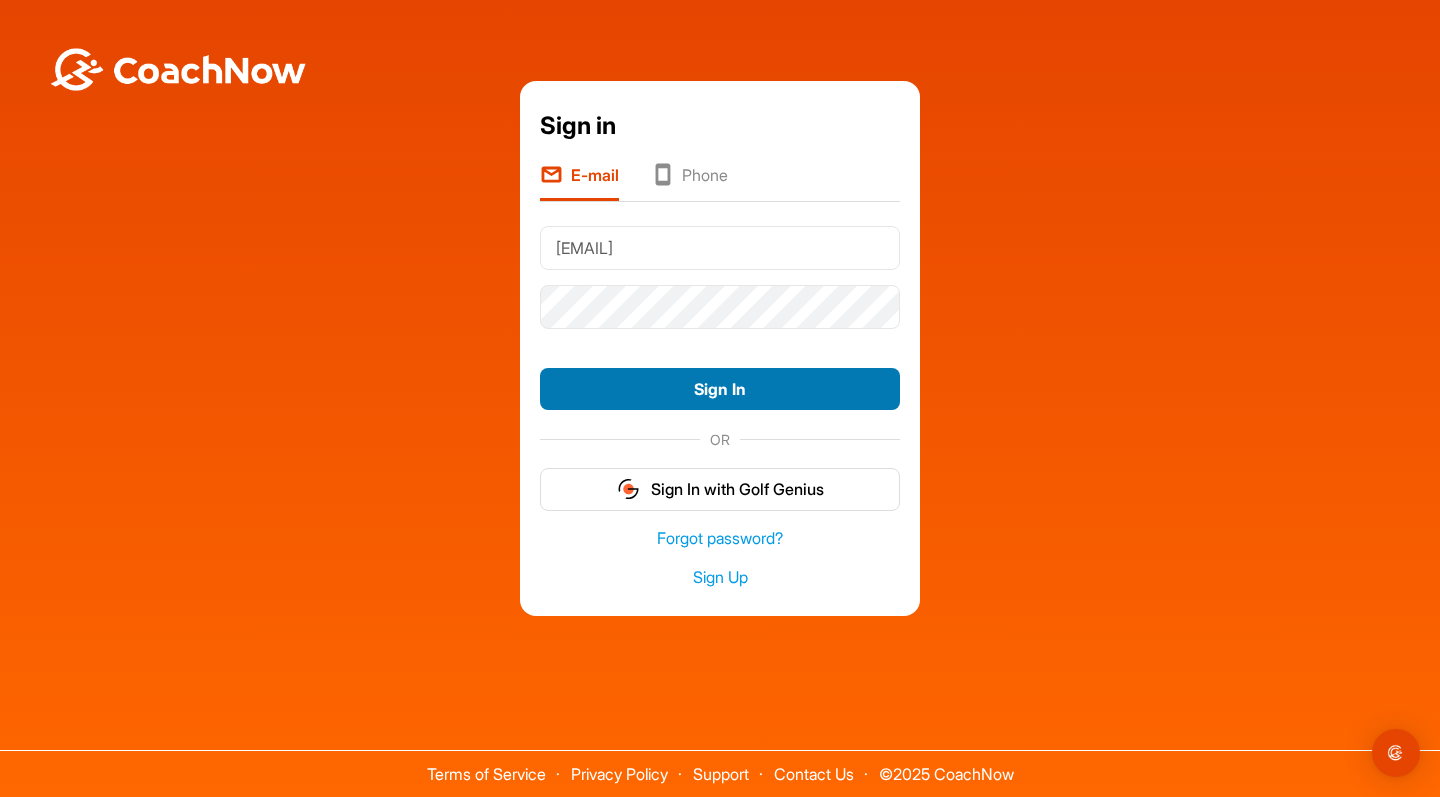 click on "Sign In" at bounding box center [720, 389] 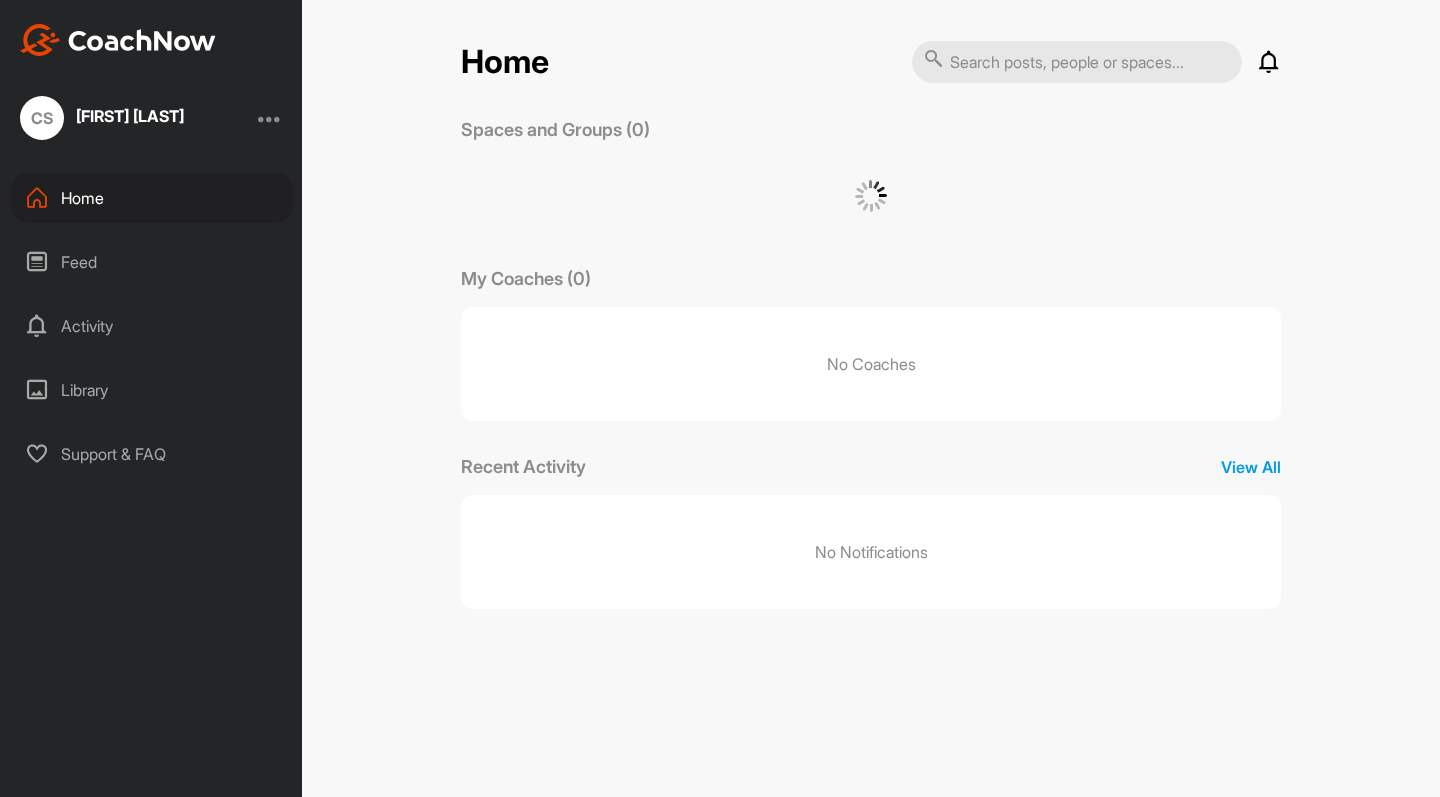 scroll, scrollTop: 0, scrollLeft: 0, axis: both 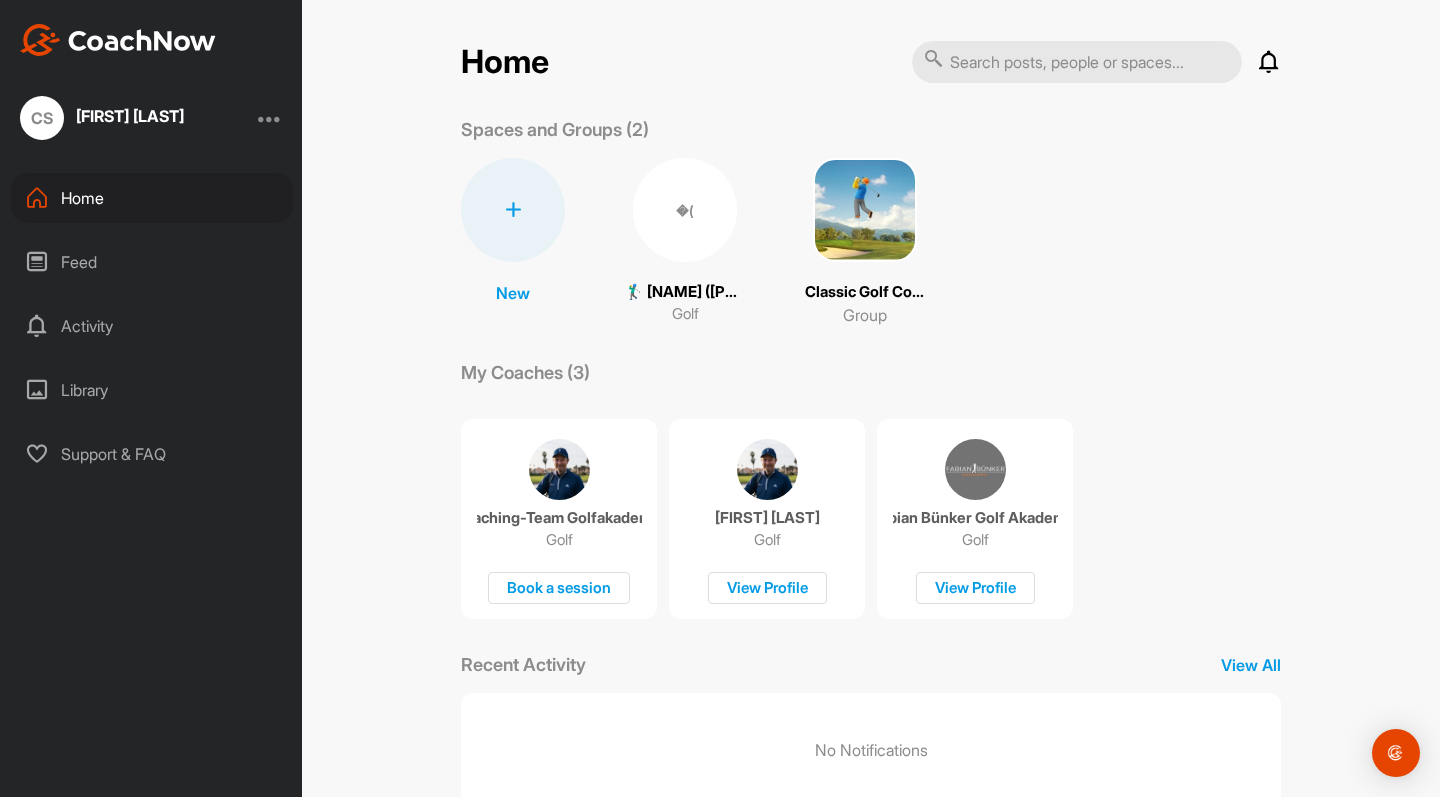 click on "Feed" at bounding box center (152, 262) 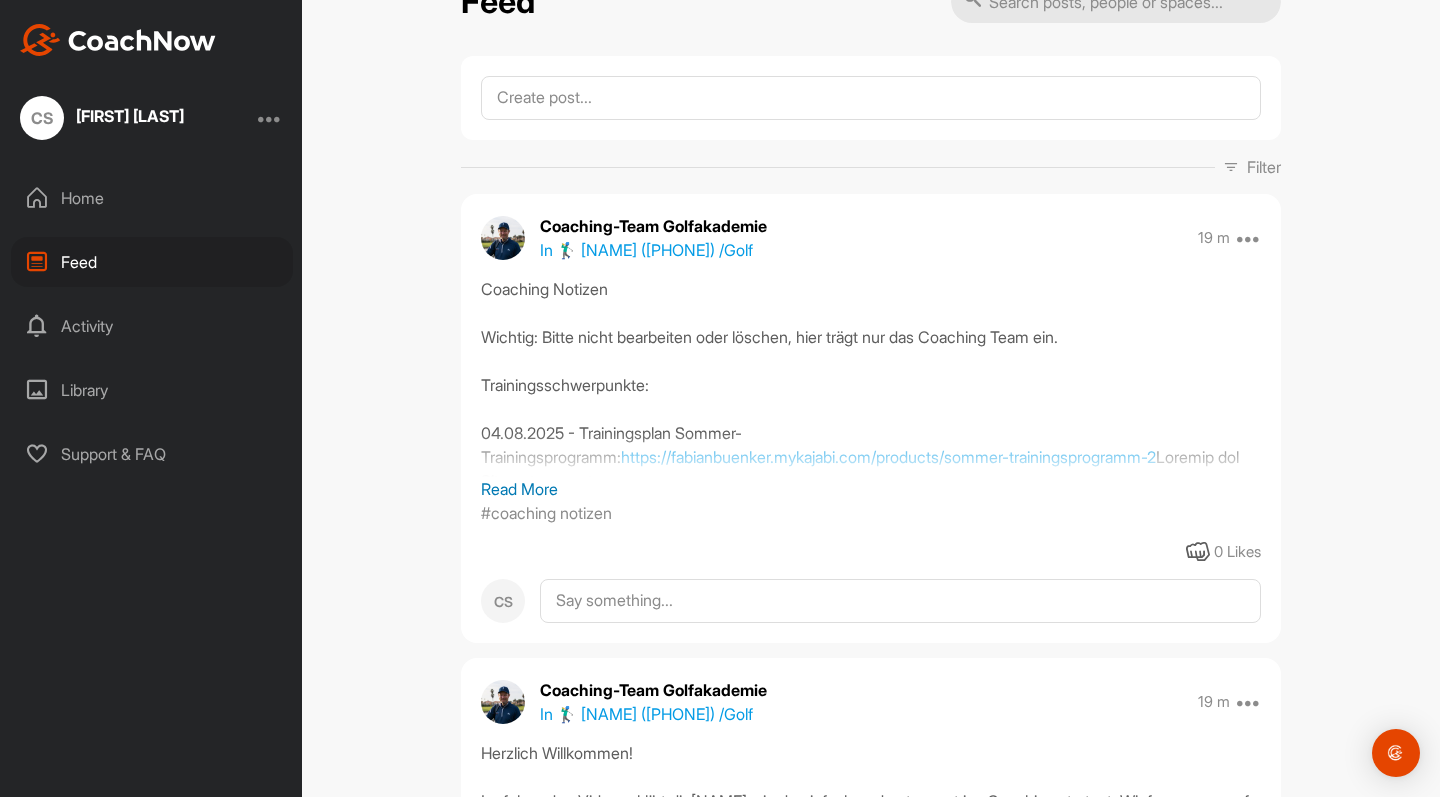 scroll, scrollTop: 62, scrollLeft: 0, axis: vertical 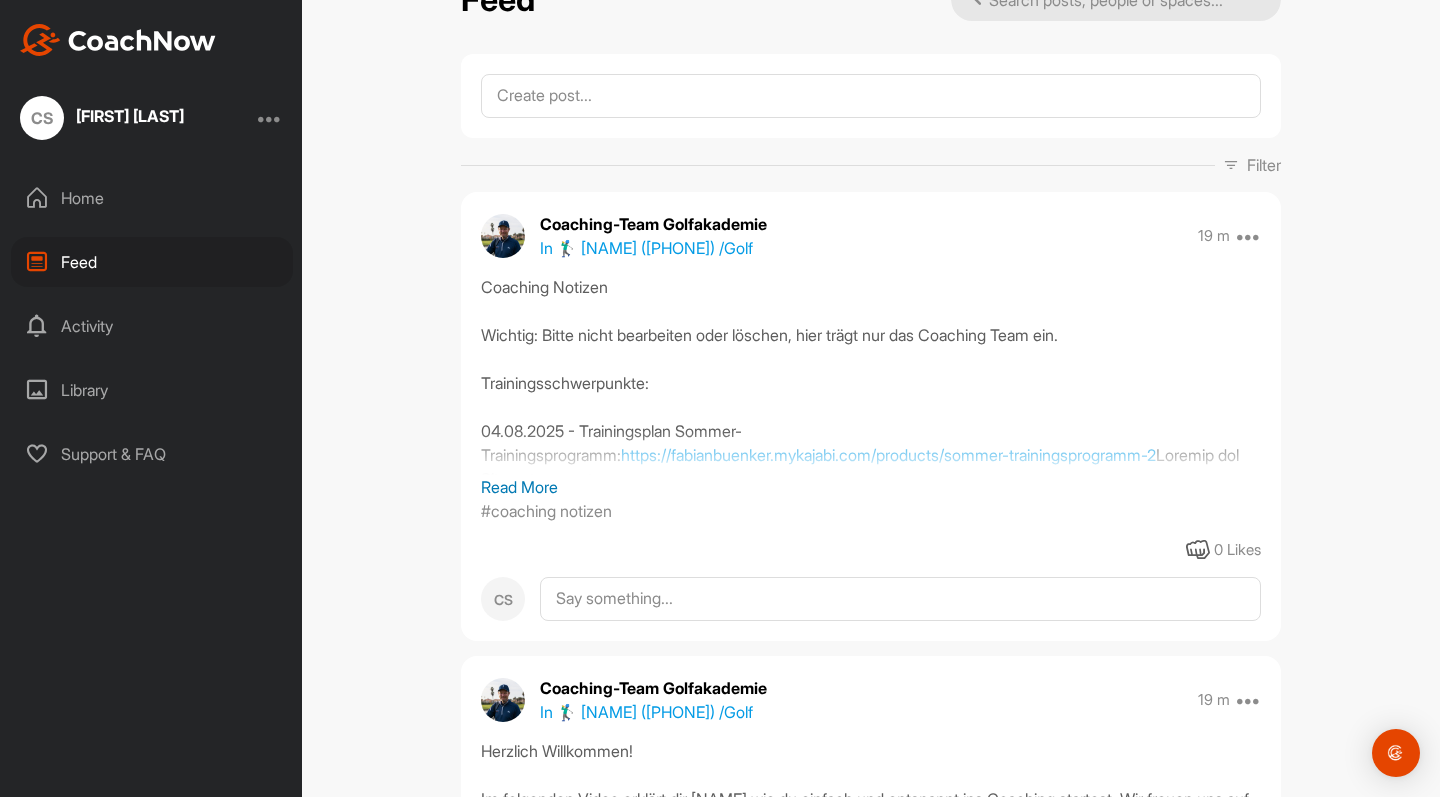 click on "Read More" at bounding box center [871, 487] 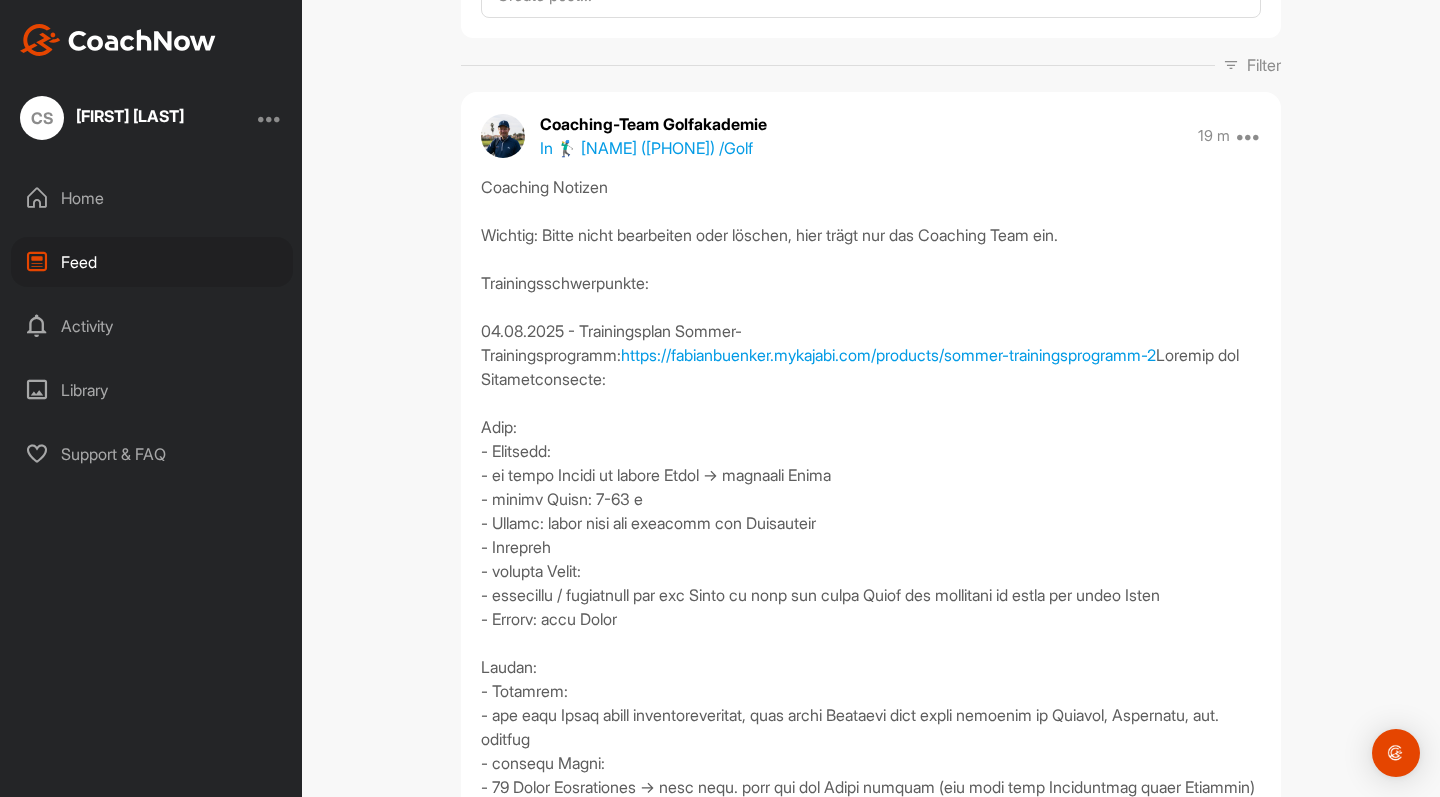 scroll, scrollTop: 208, scrollLeft: 0, axis: vertical 